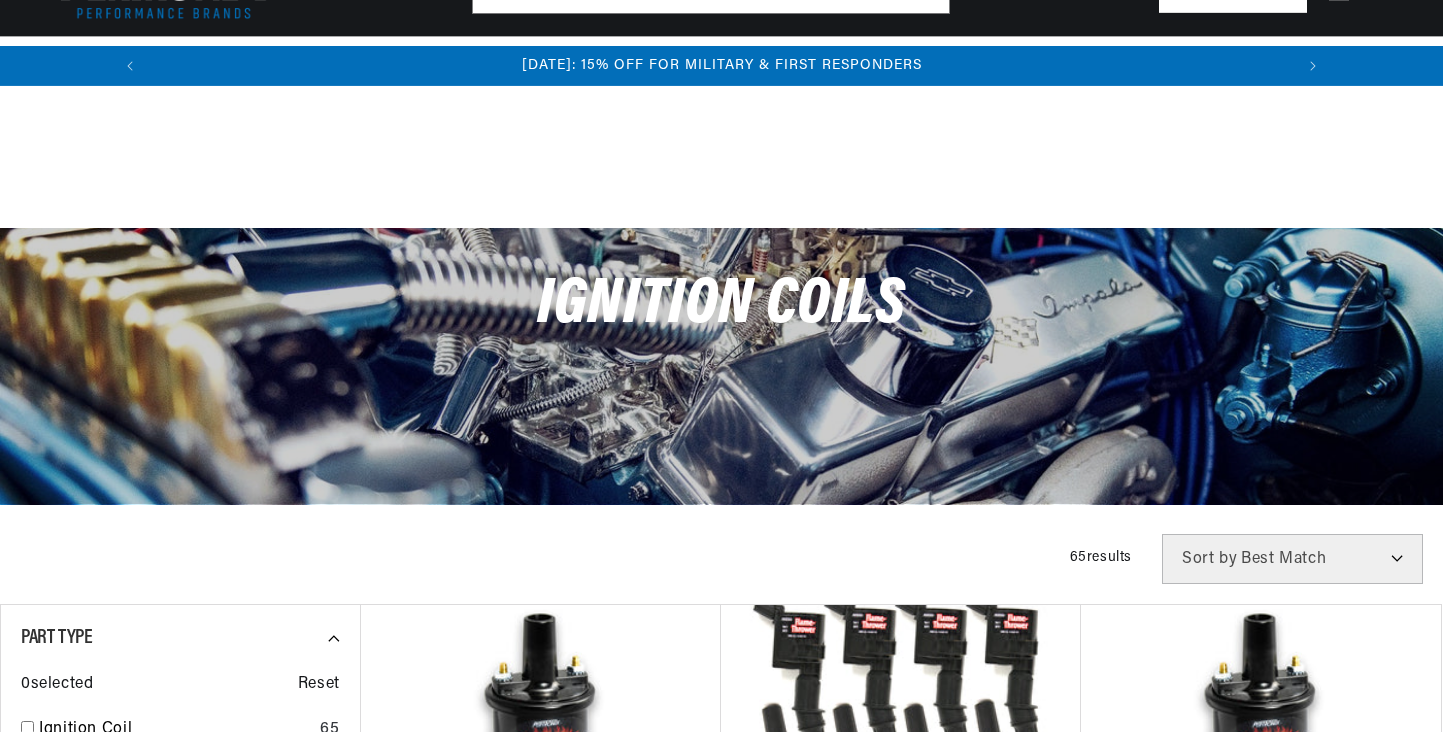 scroll, scrollTop: 379, scrollLeft: 0, axis: vertical 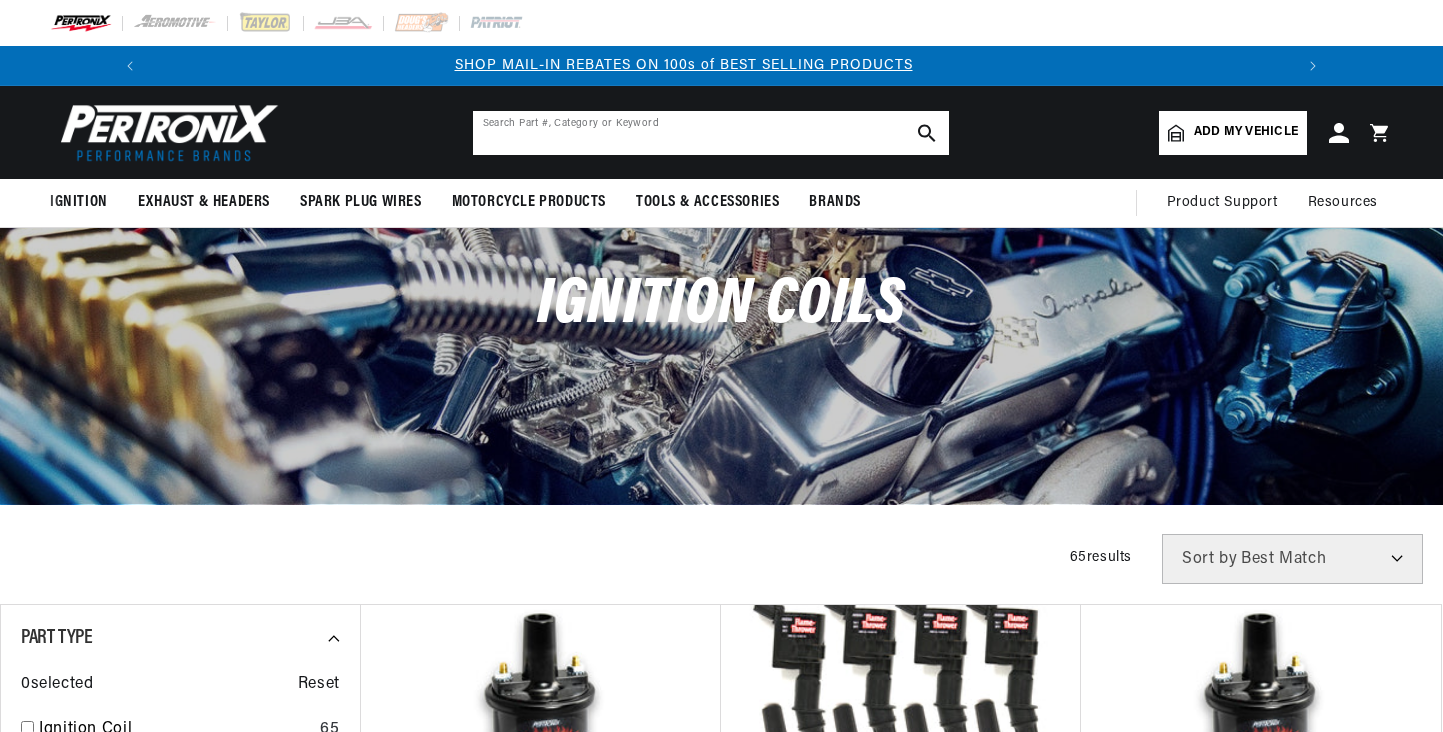 click at bounding box center (711, 133) 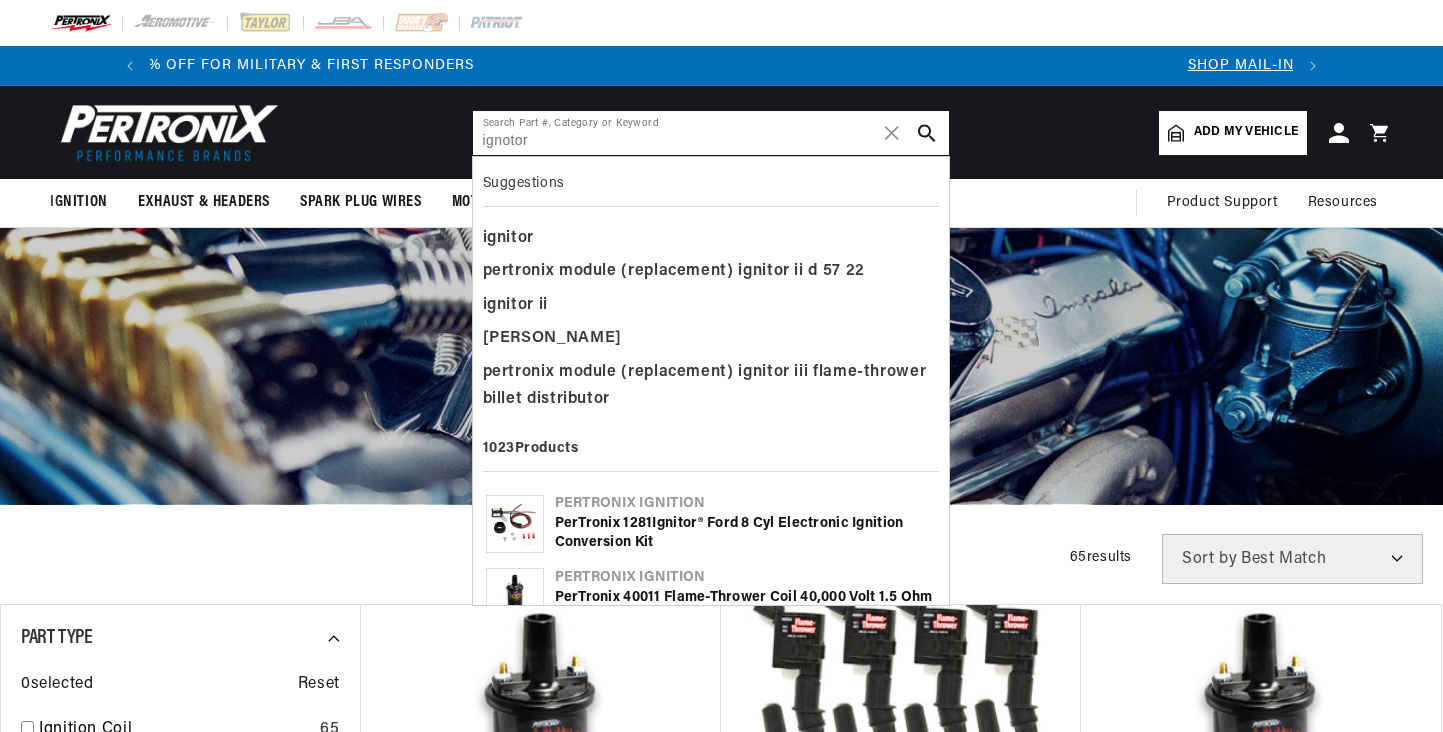 scroll, scrollTop: 0, scrollLeft: 0, axis: both 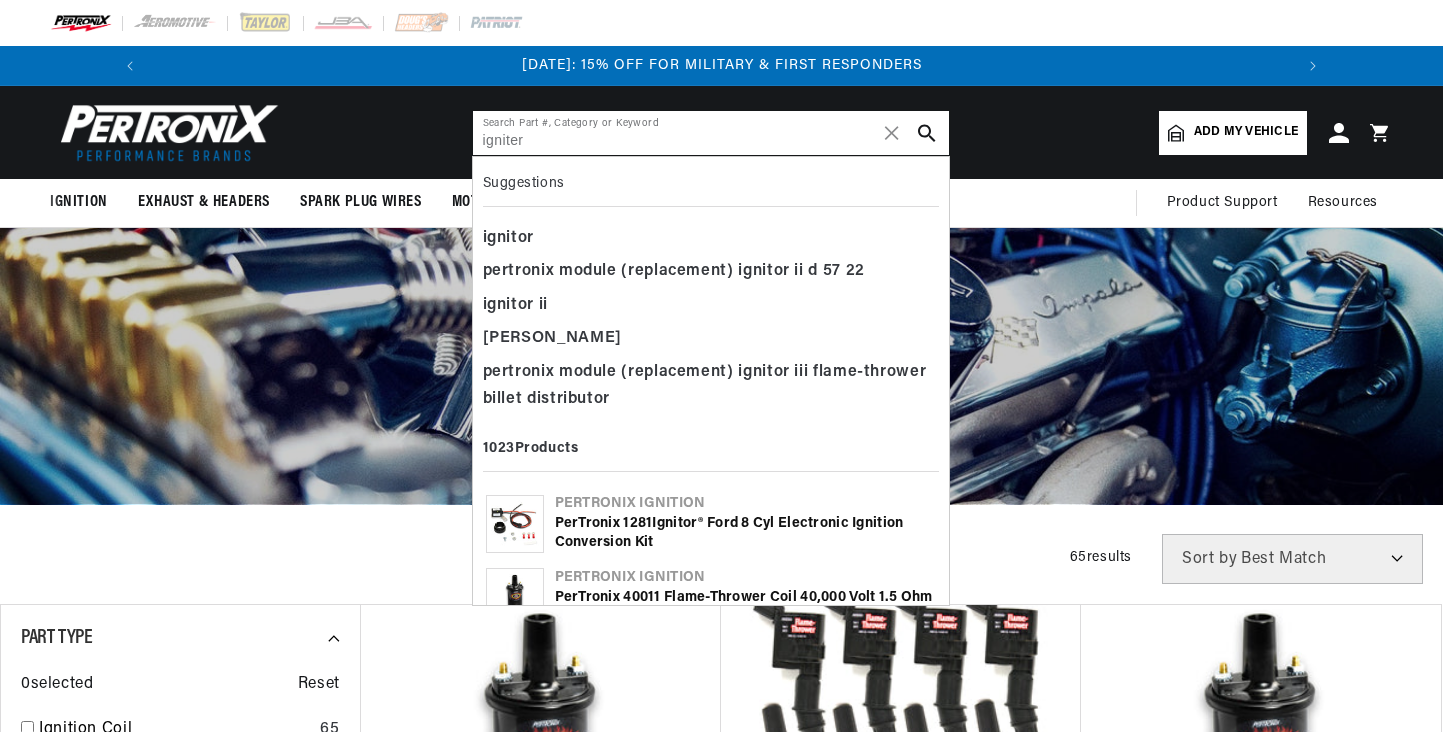 type on "igniter" 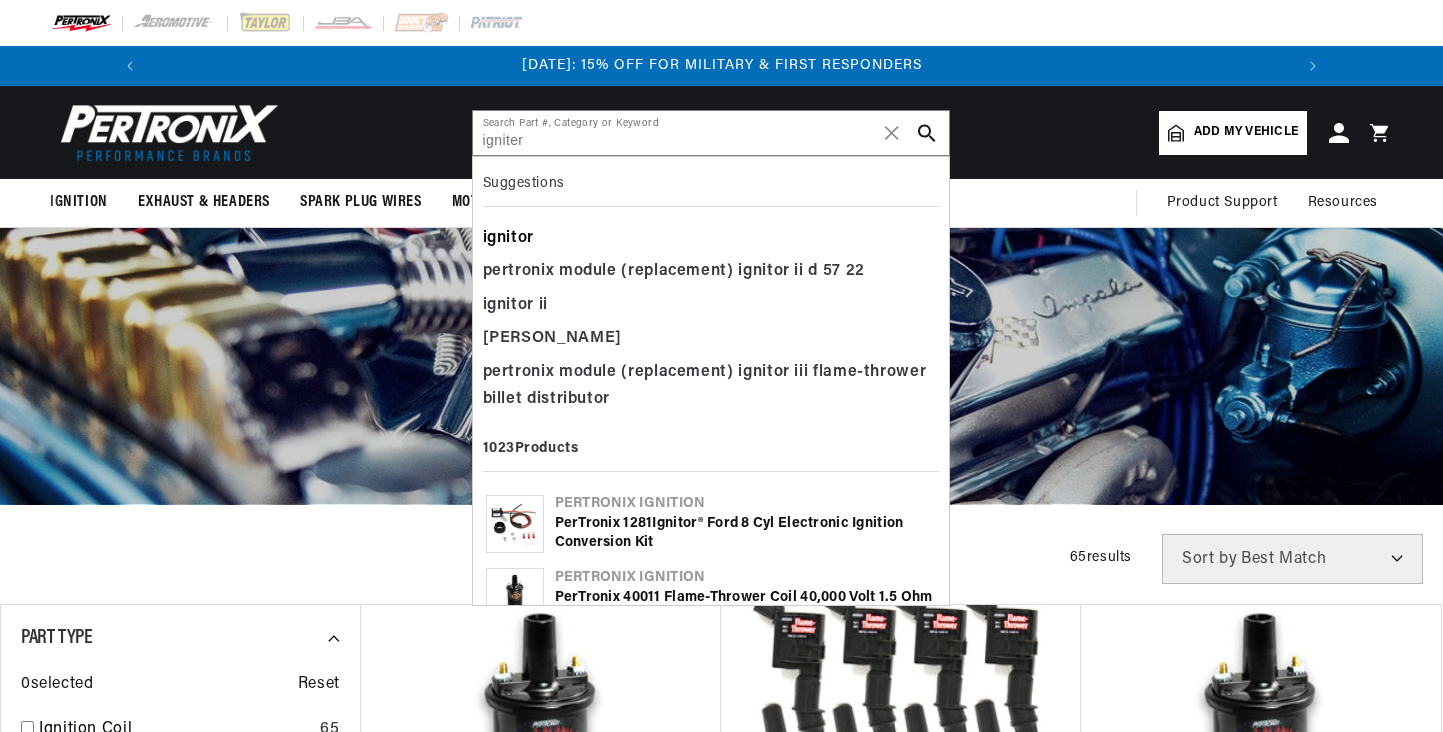 drag, startPoint x: 721, startPoint y: 130, endPoint x: 505, endPoint y: 248, distance: 246.13005 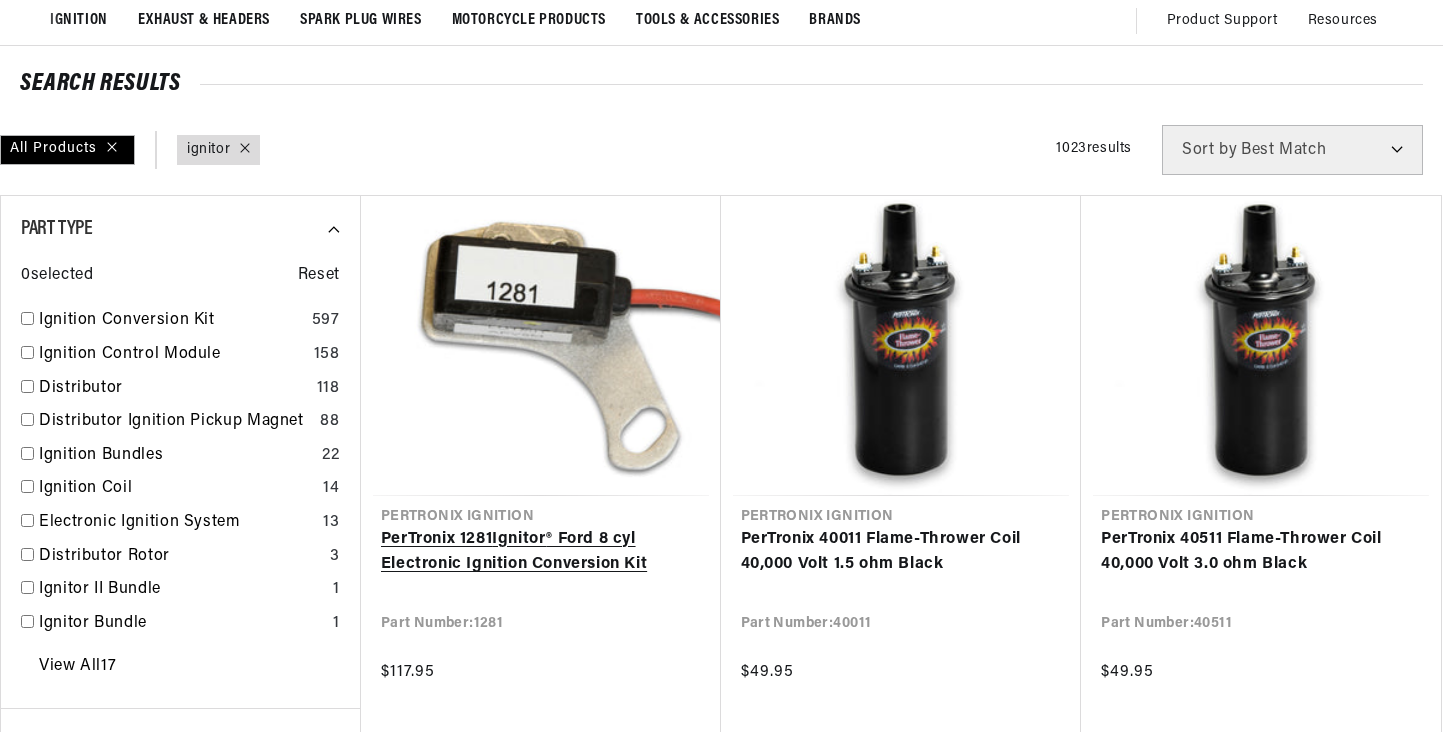 scroll, scrollTop: 183, scrollLeft: 0, axis: vertical 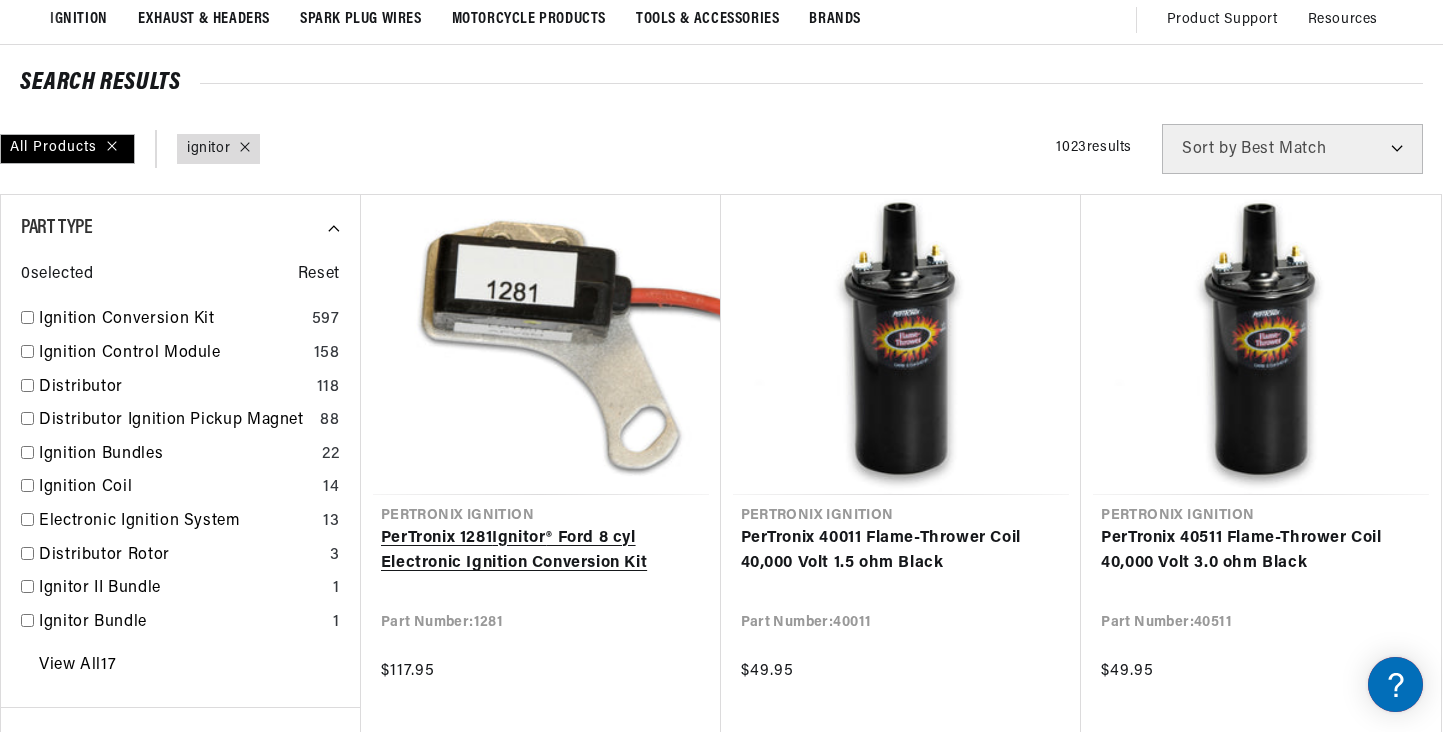 click on "PerTronix 1281  Ignitor ® Ford 8 cyl Electronic Ignition Conversion Kit" at bounding box center [541, 551] 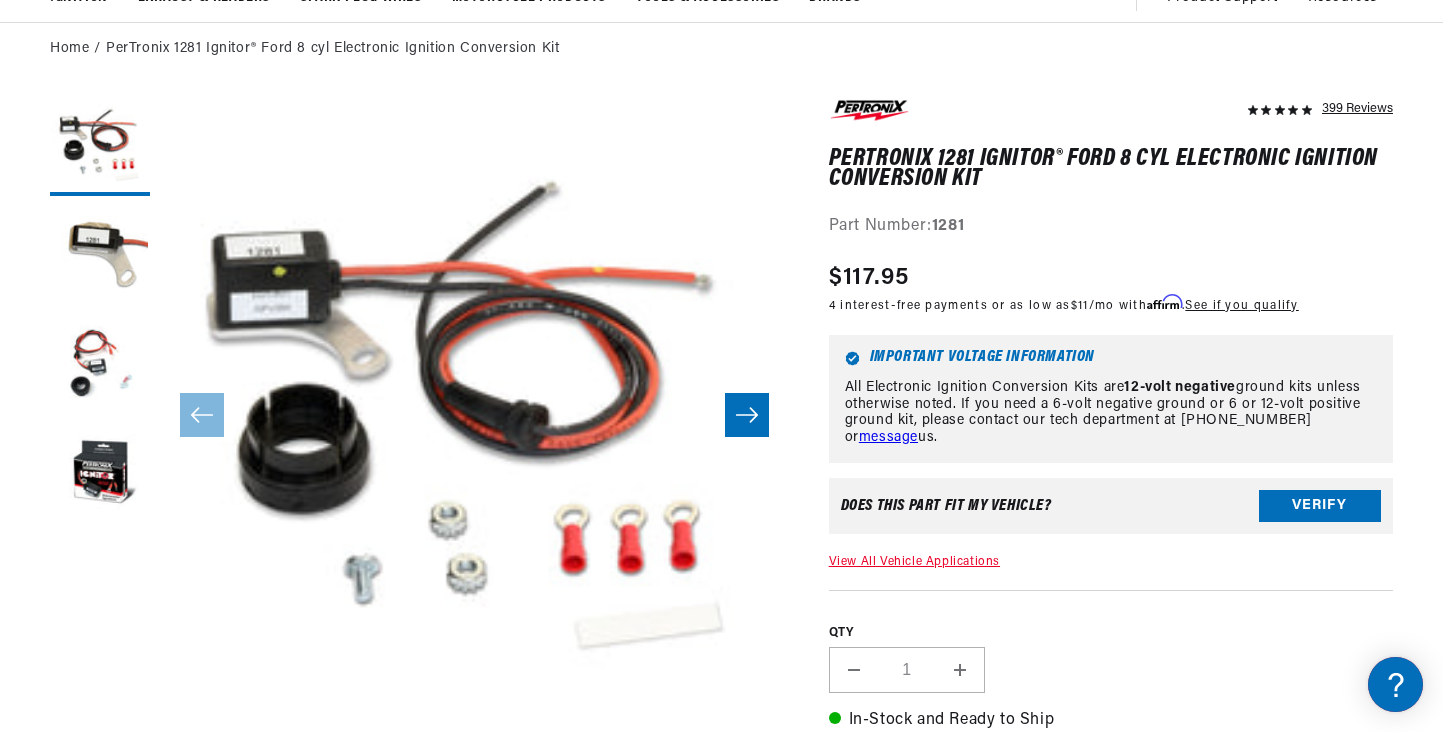 scroll, scrollTop: 205, scrollLeft: 0, axis: vertical 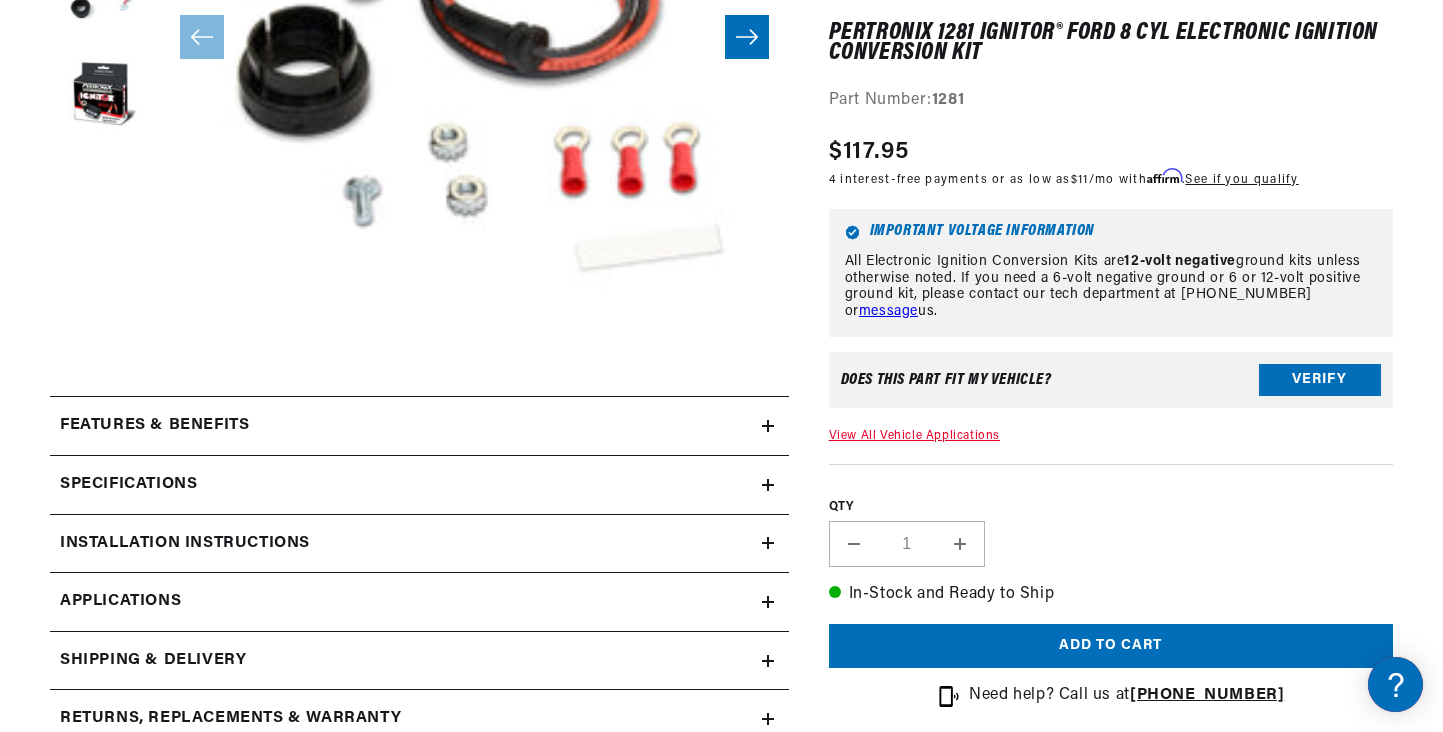 click 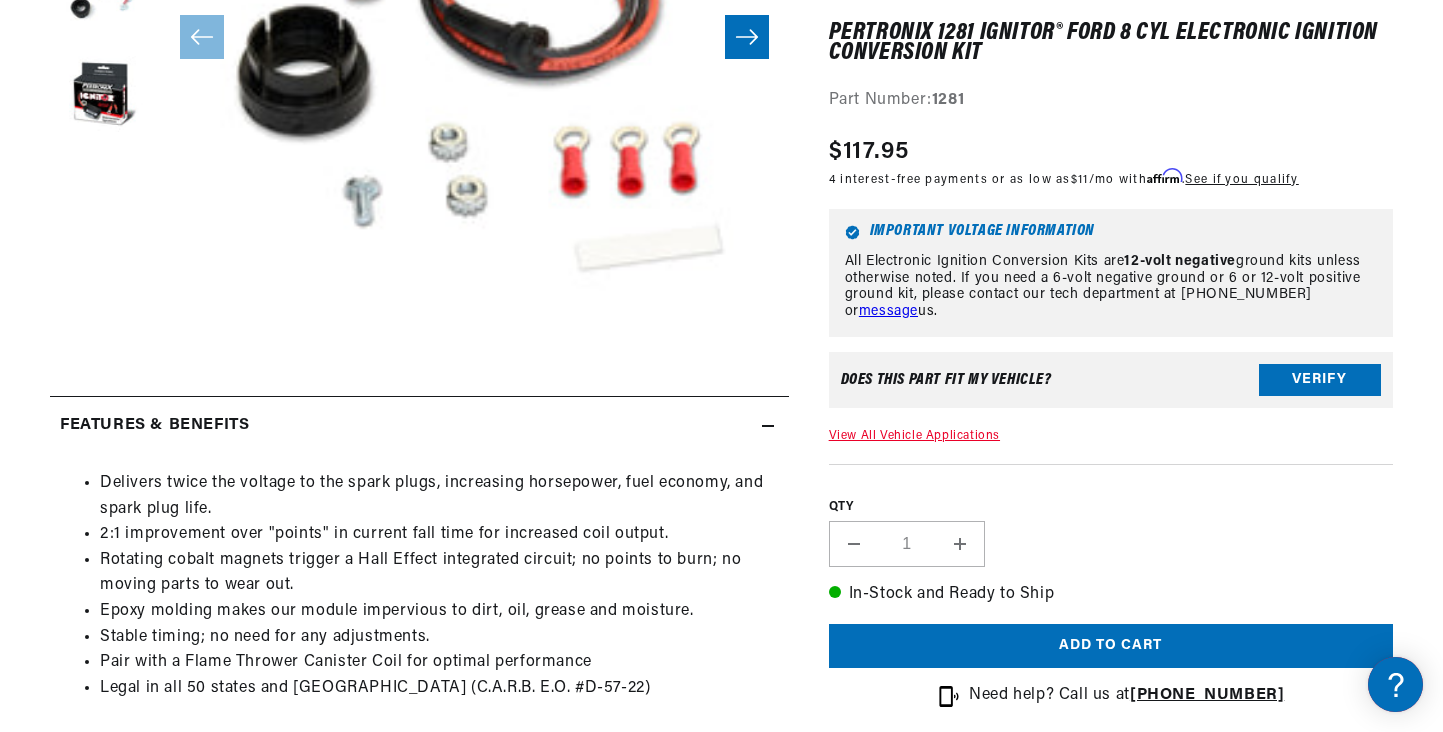 scroll, scrollTop: 0, scrollLeft: 2363, axis: horizontal 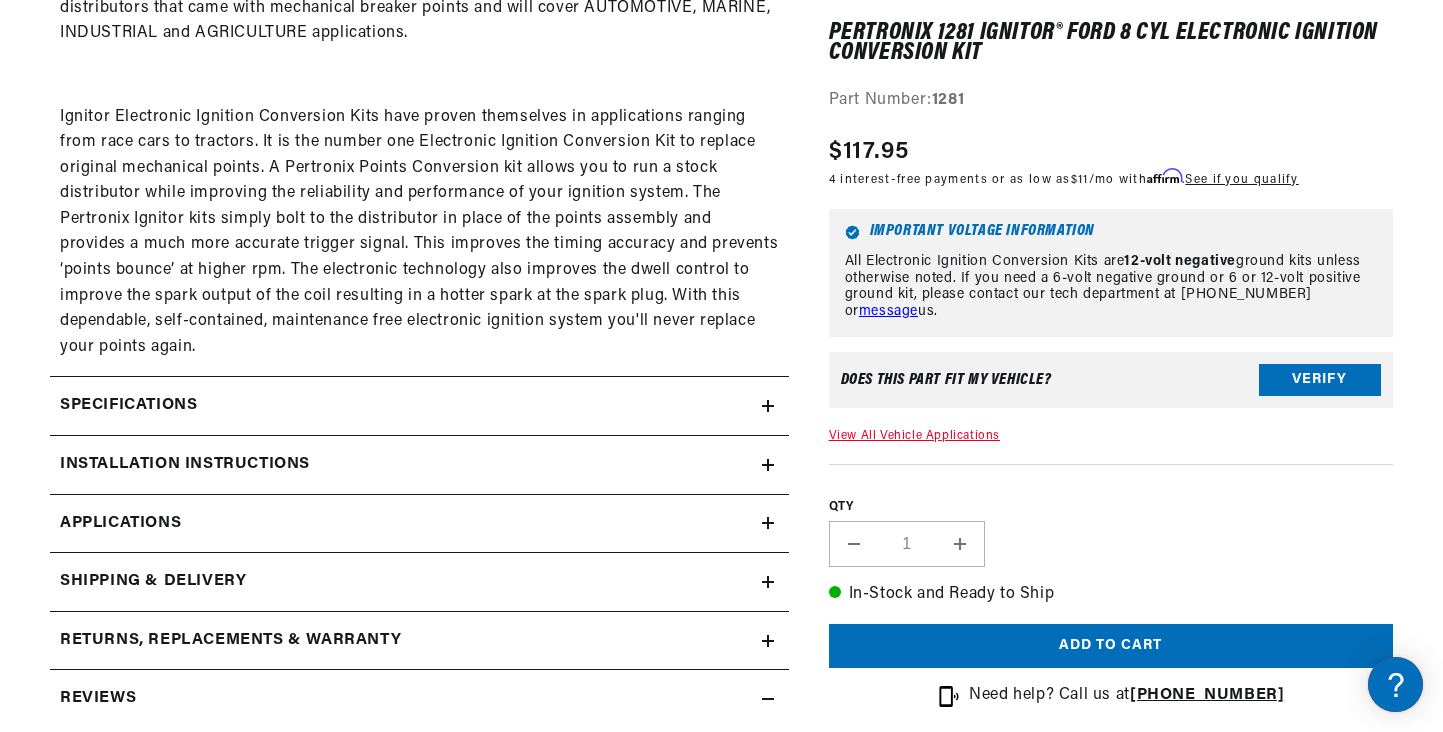 click on "Verify" at bounding box center (1320, 380) 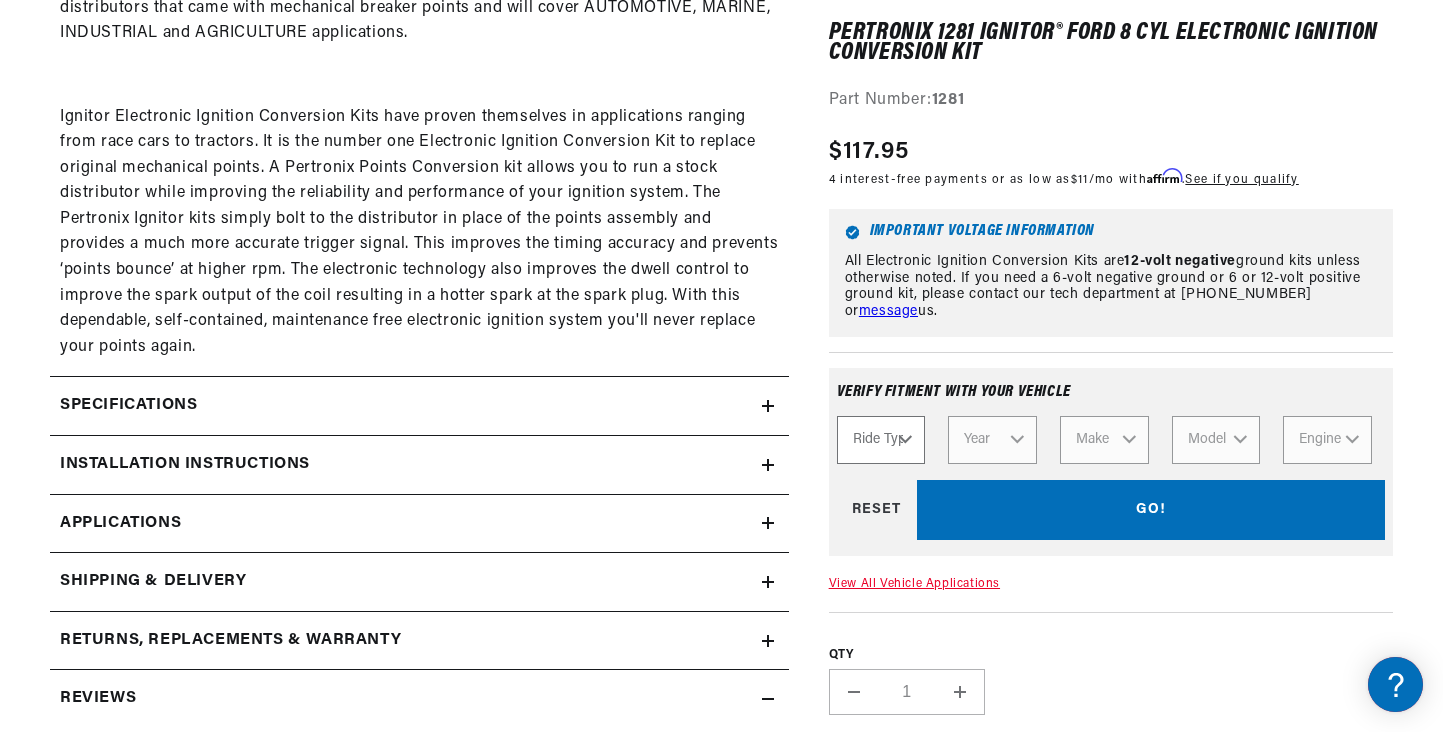 scroll, scrollTop: 0, scrollLeft: 2363, axis: horizontal 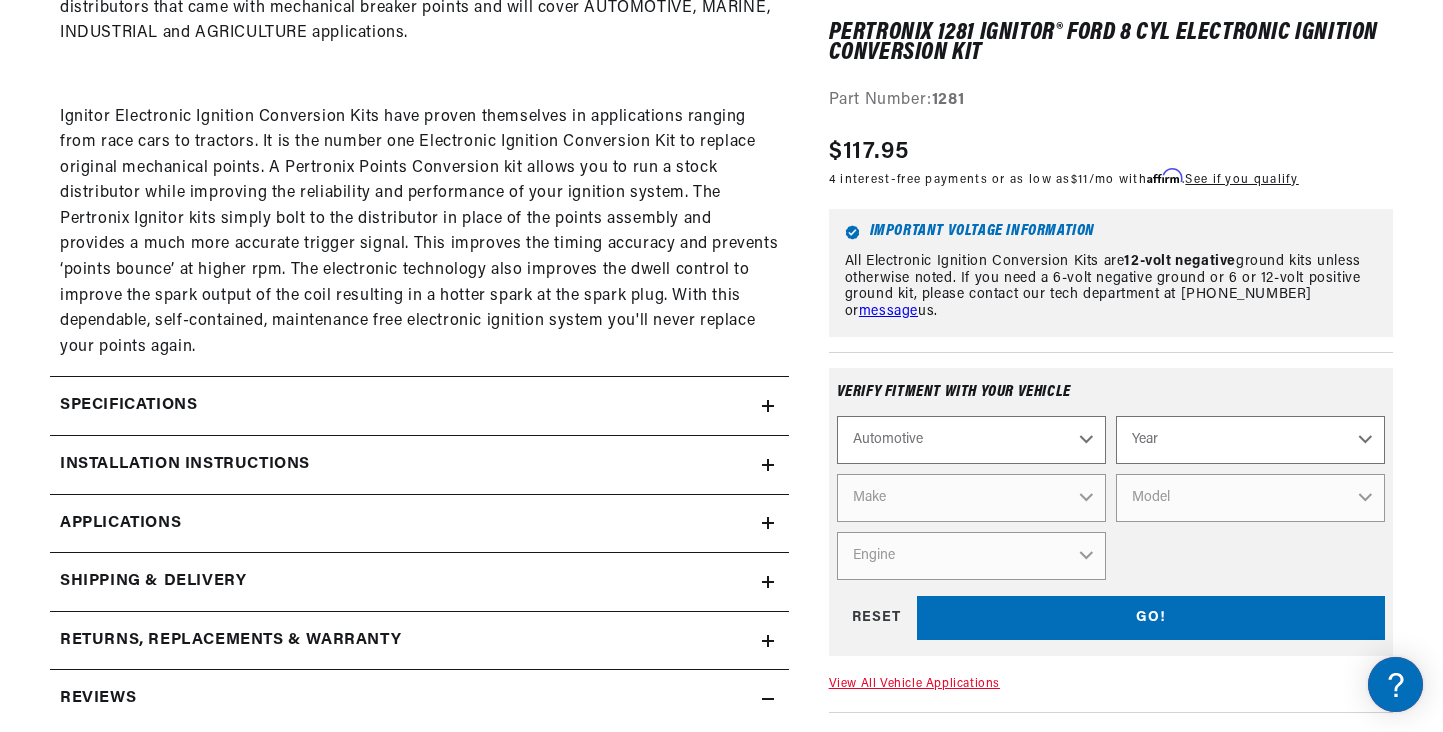 select on "1966" 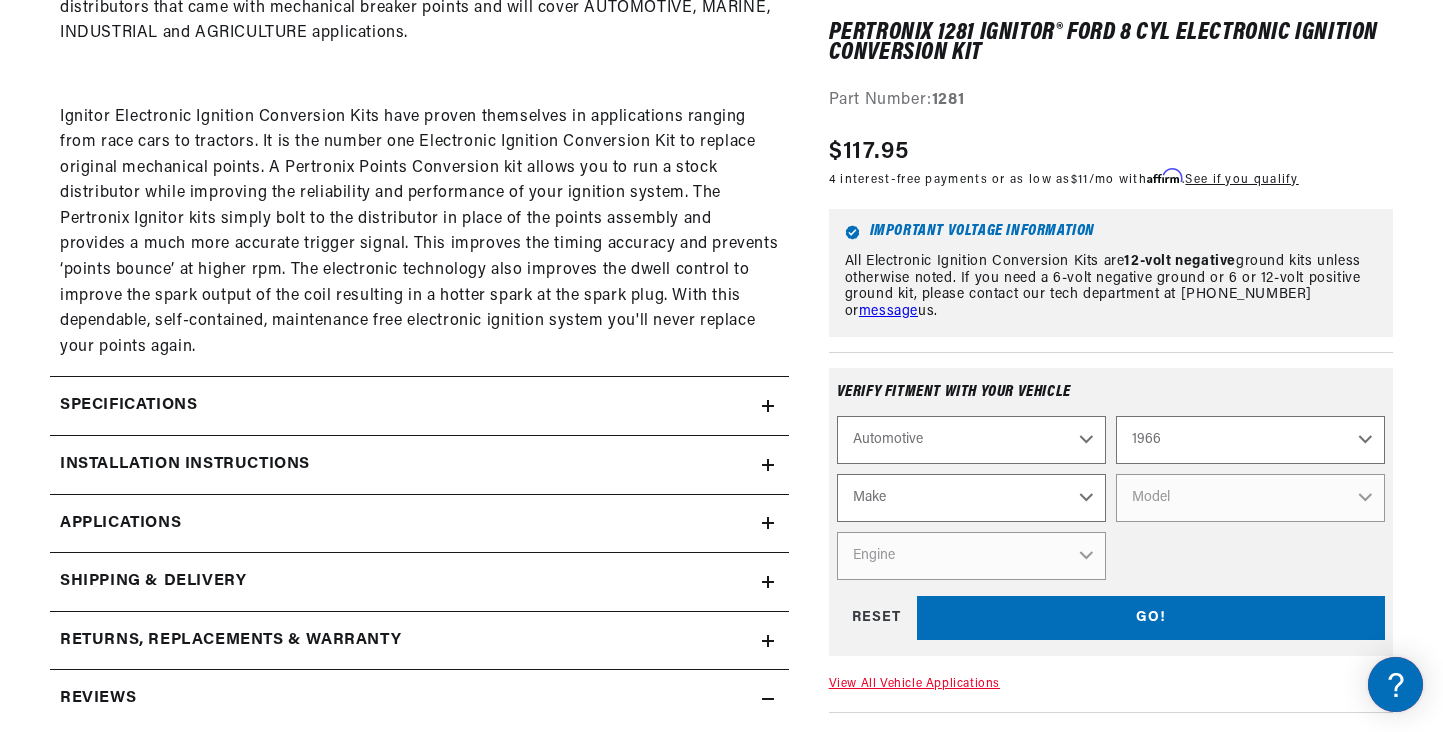 scroll, scrollTop: 0, scrollLeft: 1181, axis: horizontal 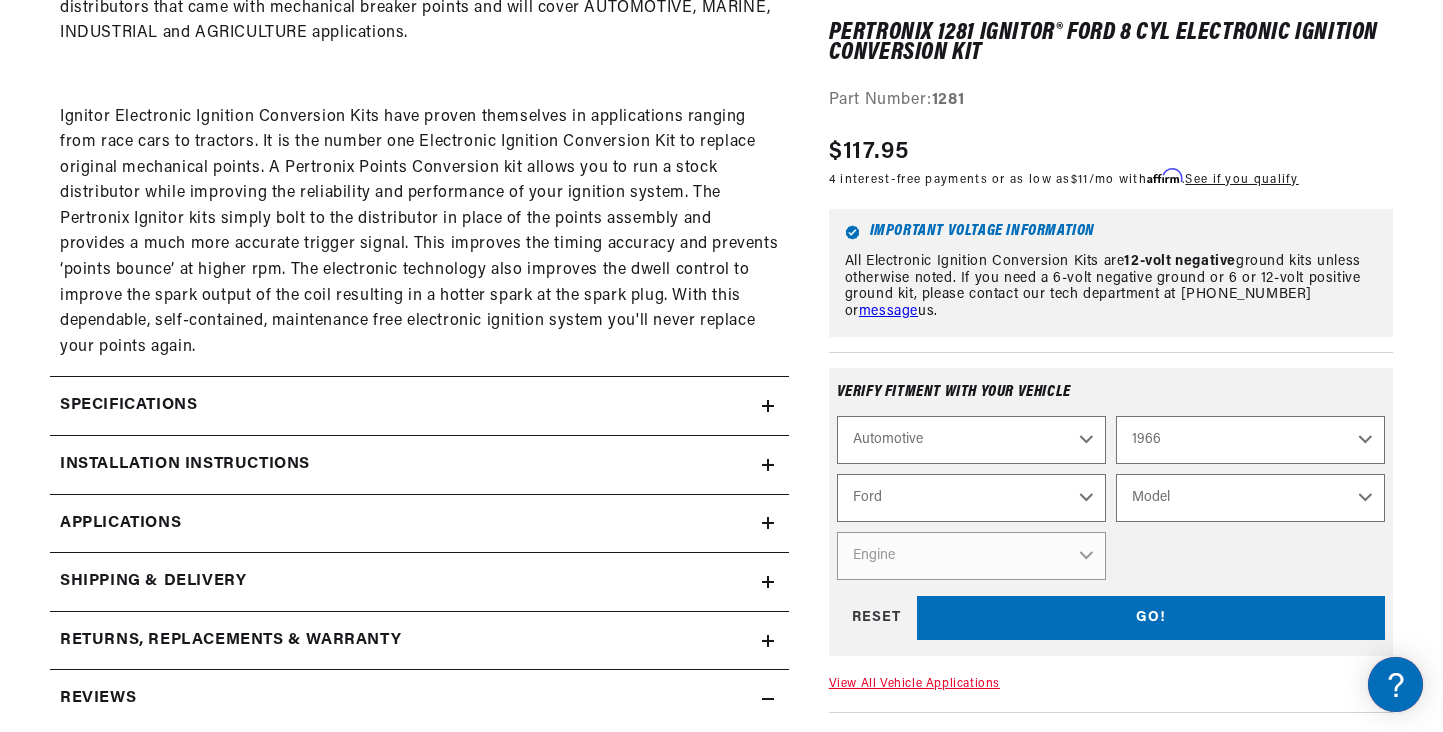 select on "Fairlane" 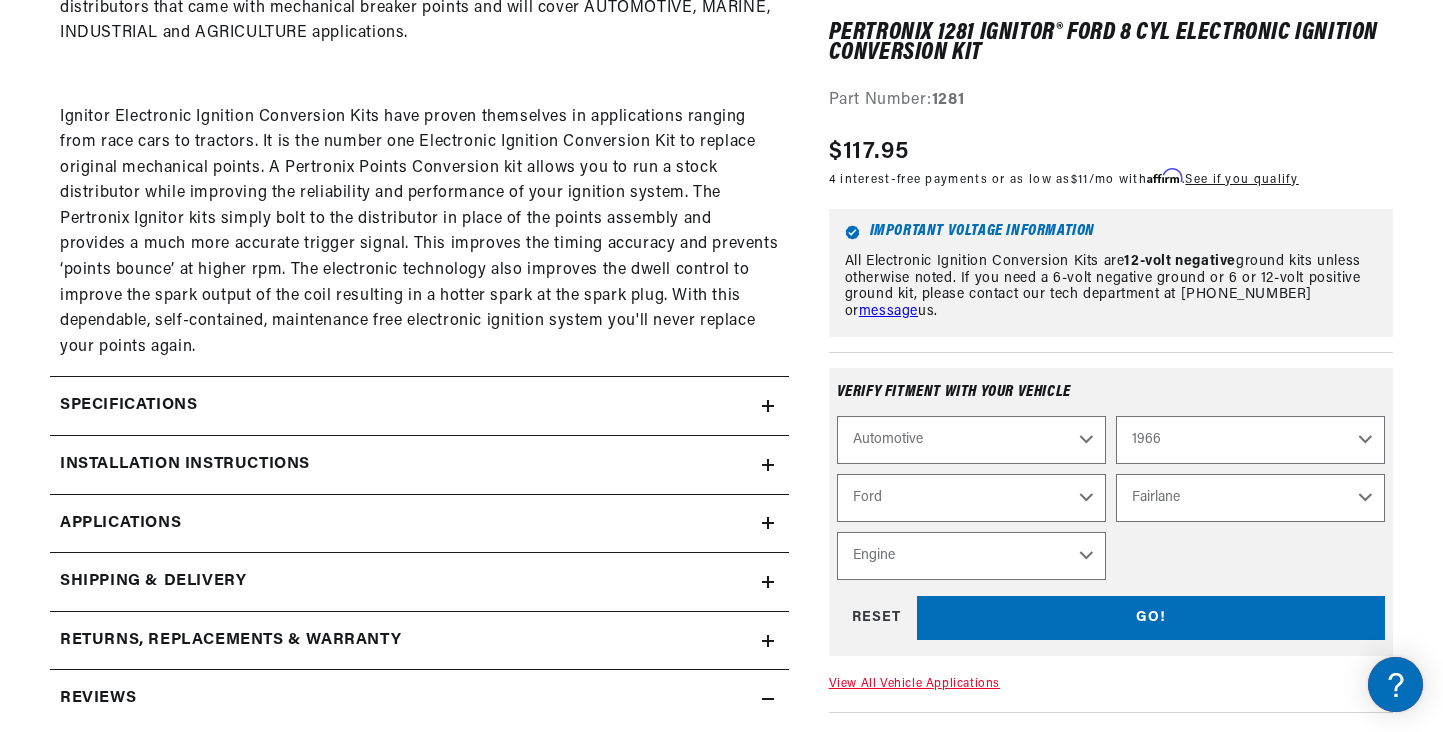 scroll, scrollTop: 0, scrollLeft: 1181, axis: horizontal 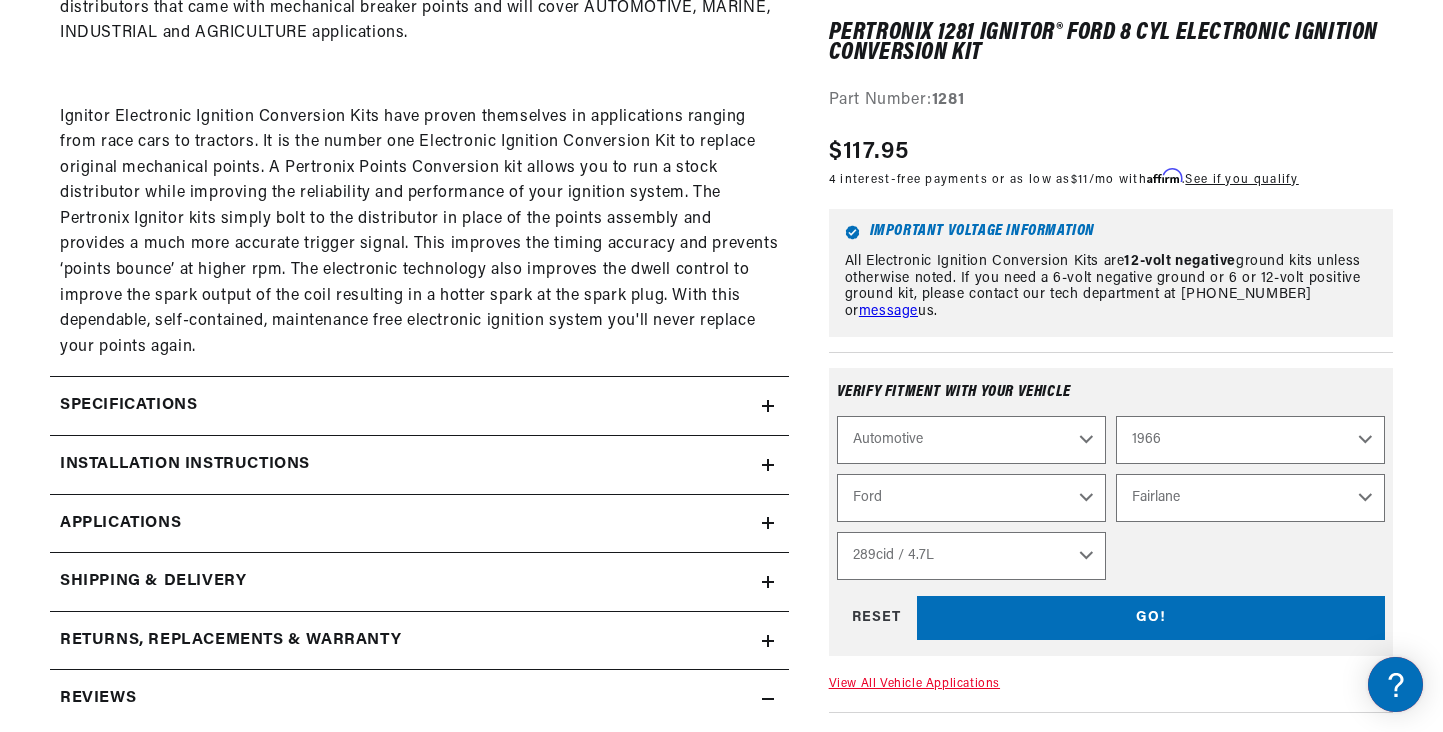 select 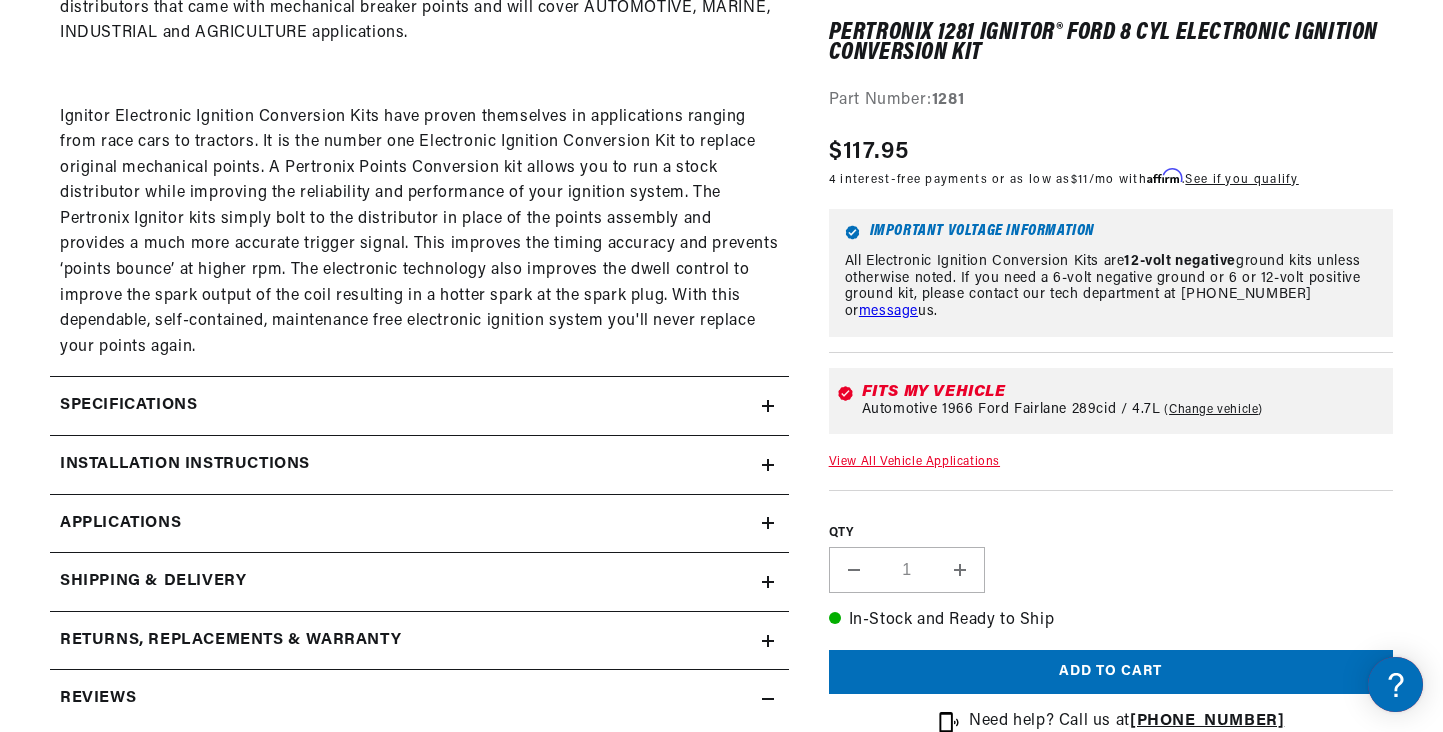 scroll, scrollTop: 0, scrollLeft: 2363, axis: horizontal 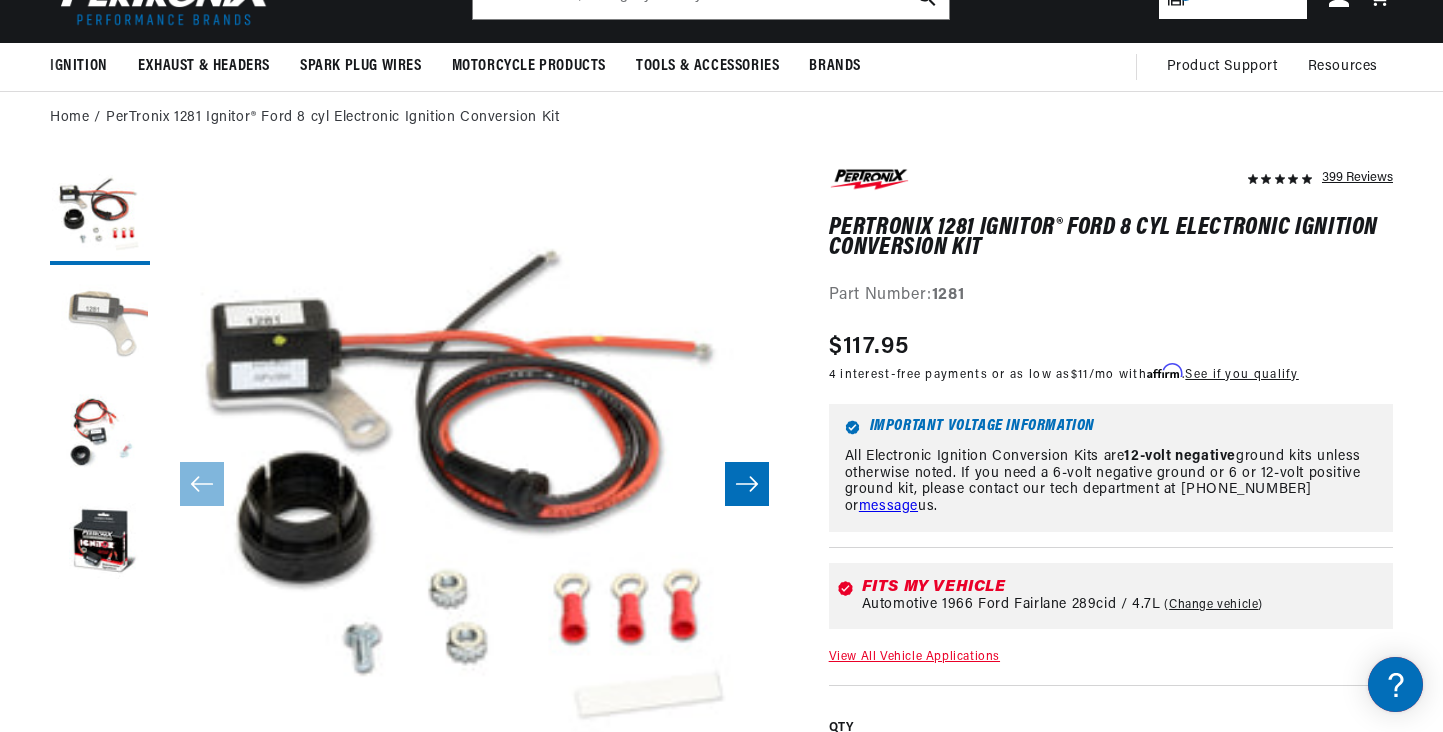click at bounding box center [100, 325] 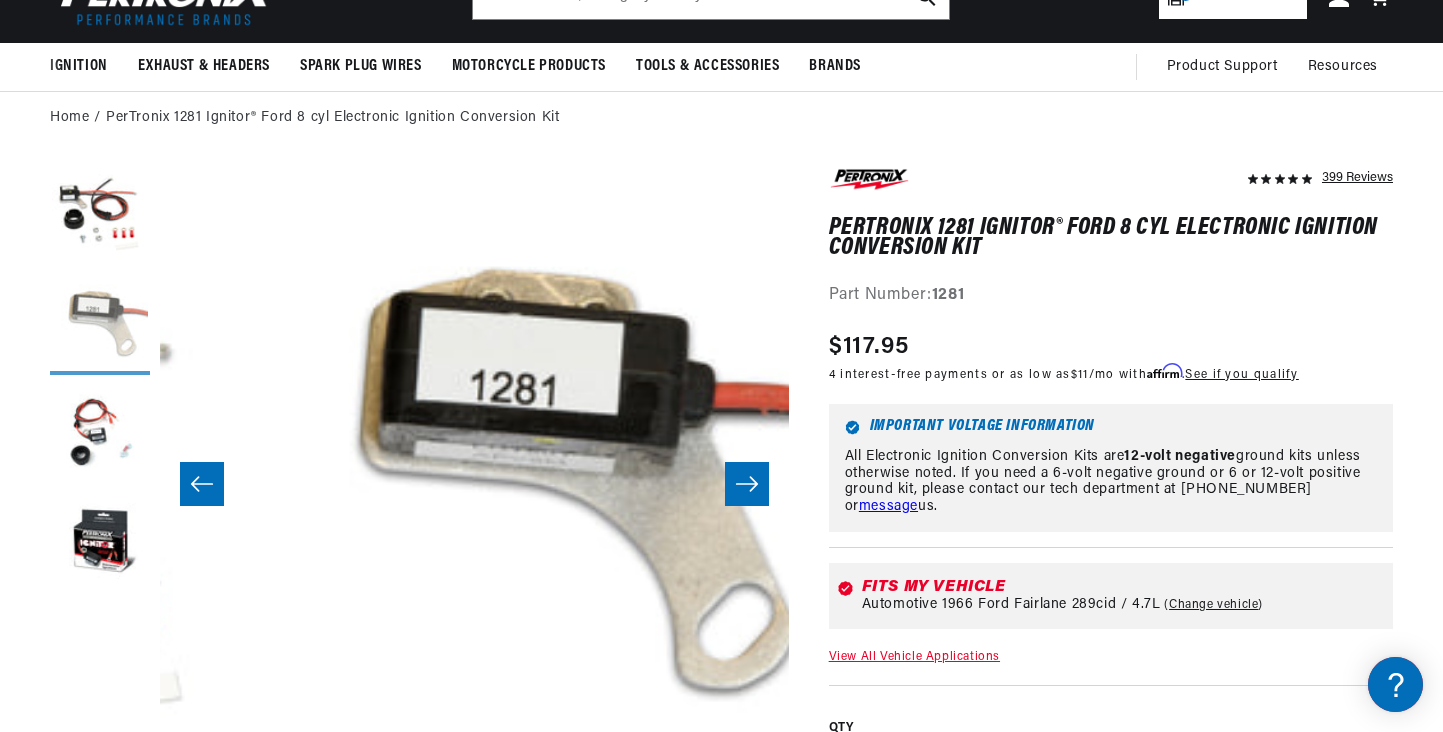 scroll, scrollTop: 0, scrollLeft: 629, axis: horizontal 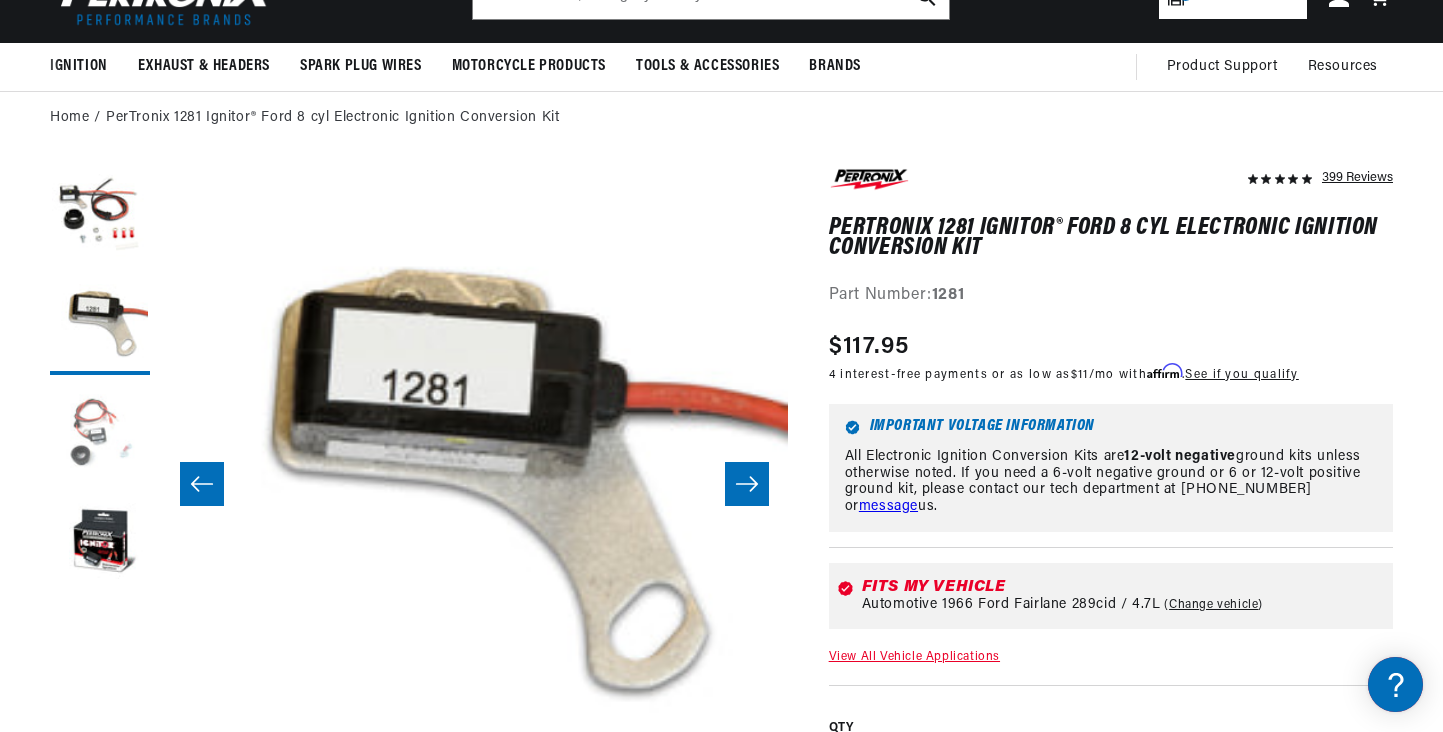click at bounding box center (100, 435) 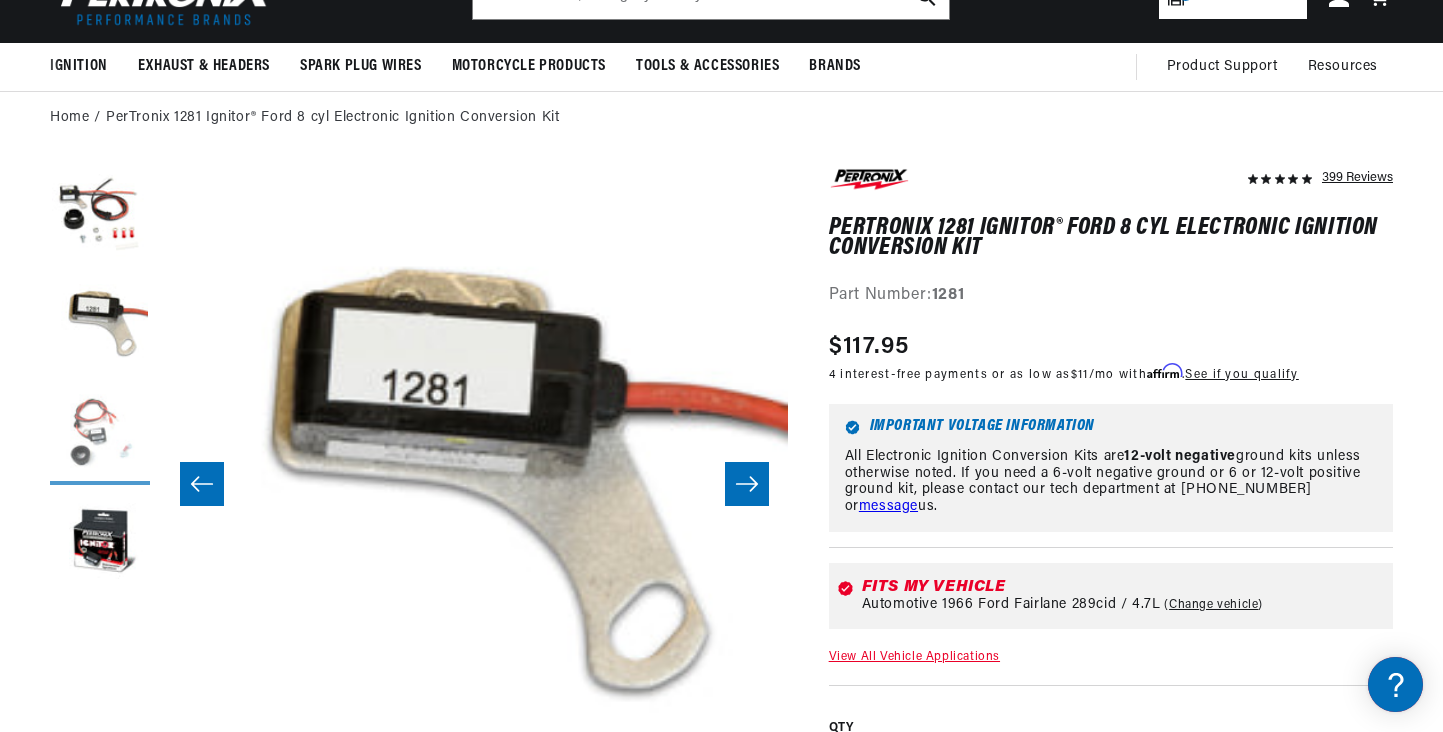 scroll, scrollTop: 0, scrollLeft: 1257, axis: horizontal 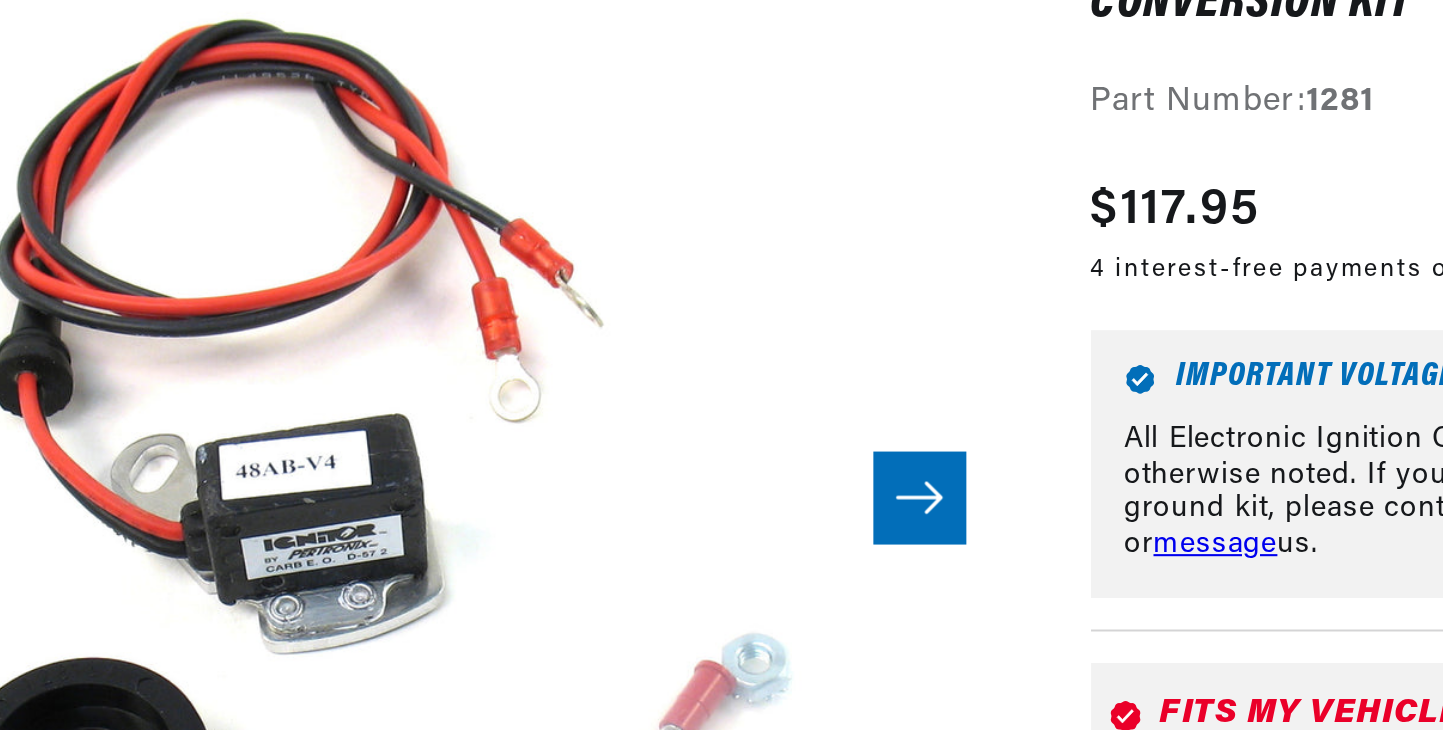 click on "Open media 3 in modal" at bounding box center [160, 865] 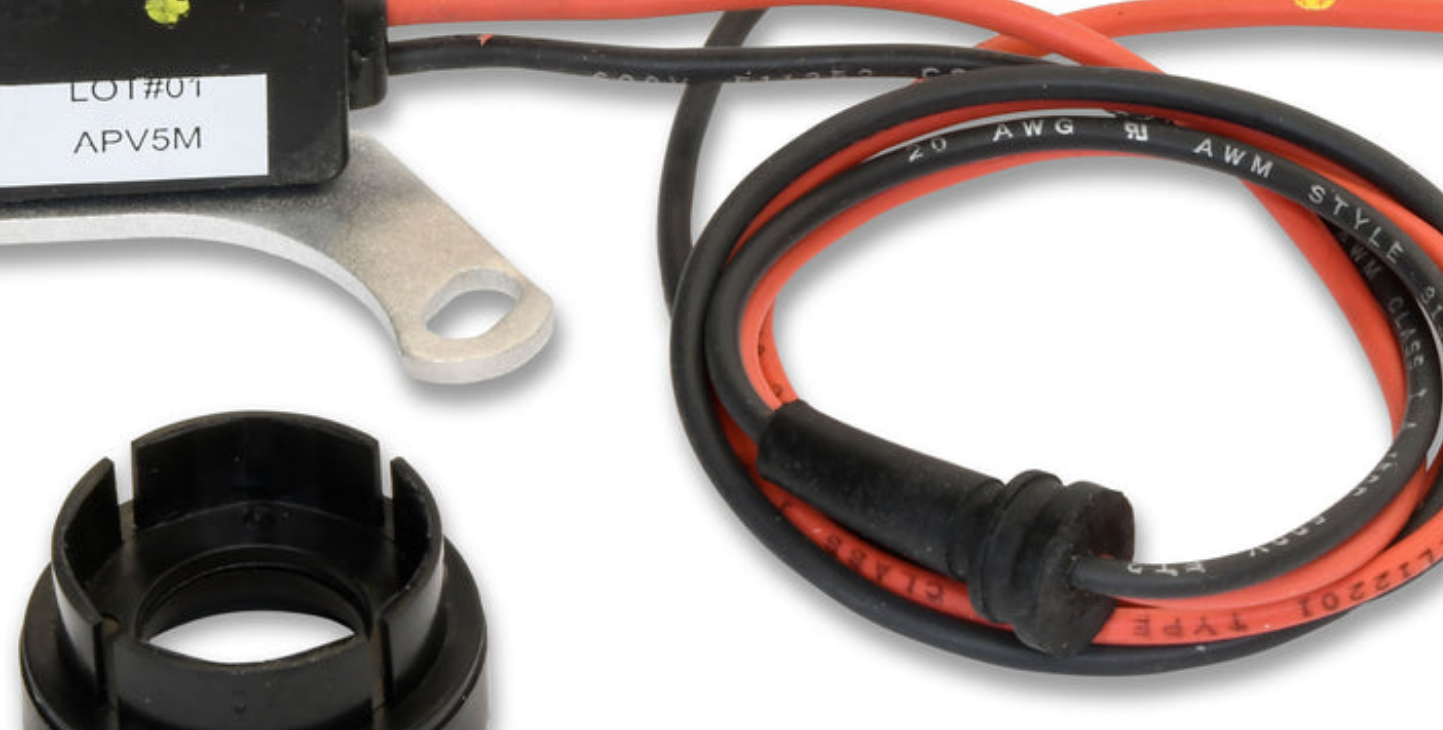 click at bounding box center (721, 365) 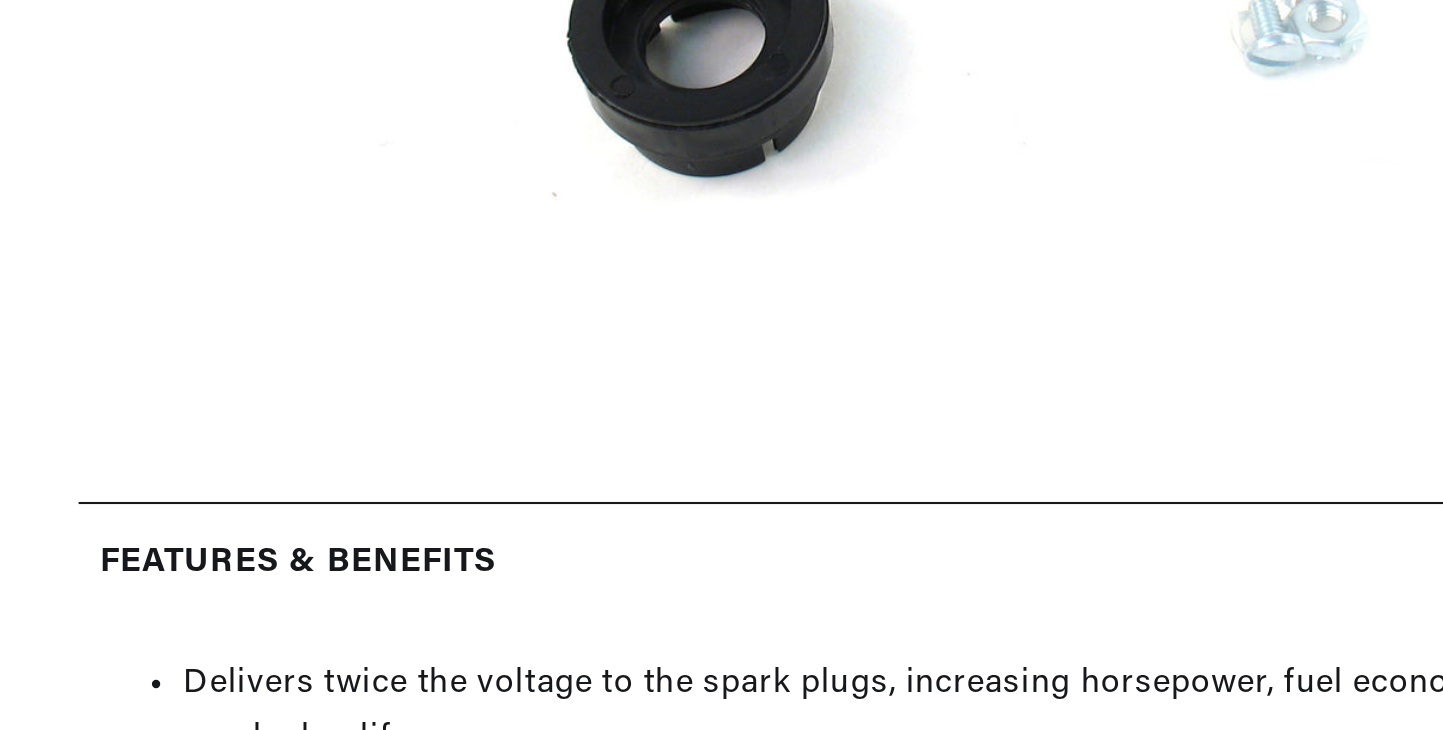 scroll, scrollTop: 373, scrollLeft: 0, axis: vertical 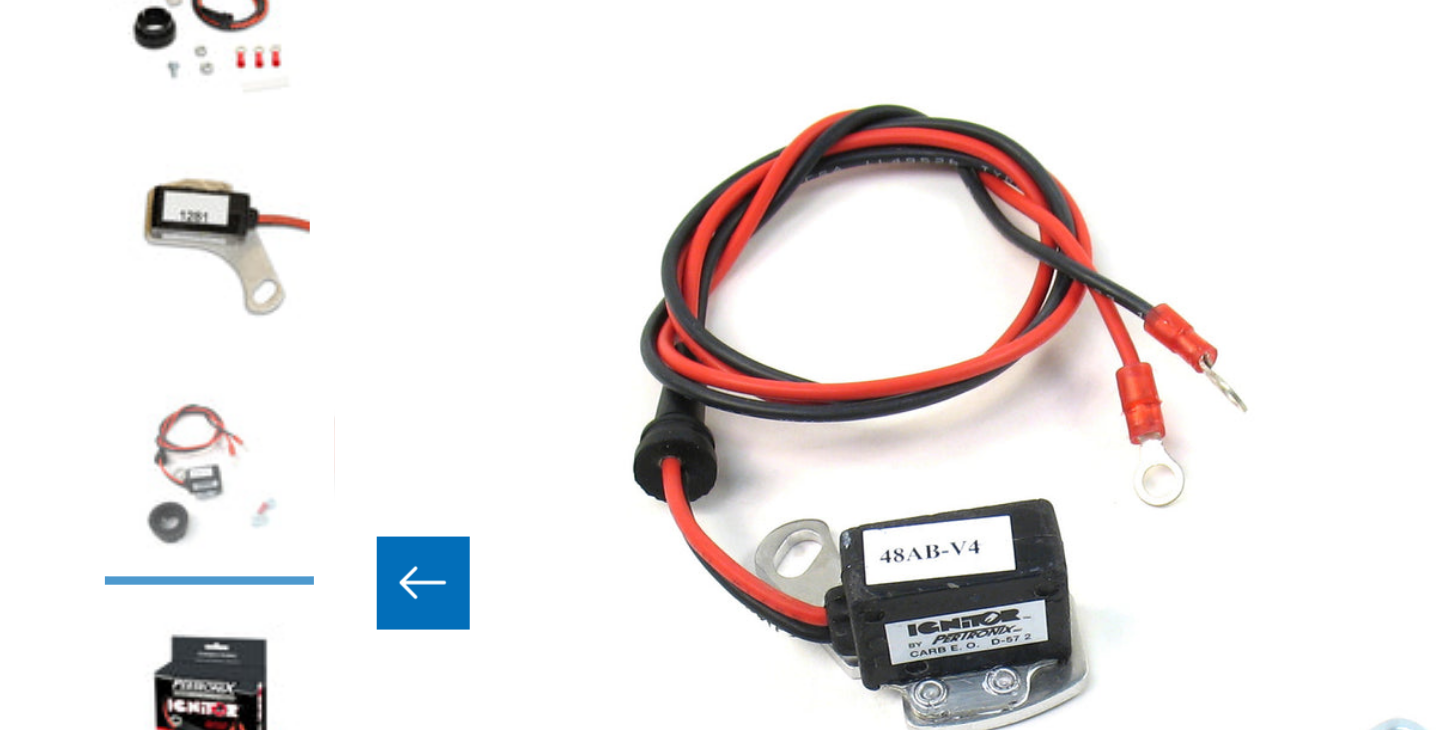 click at bounding box center [100, 571] 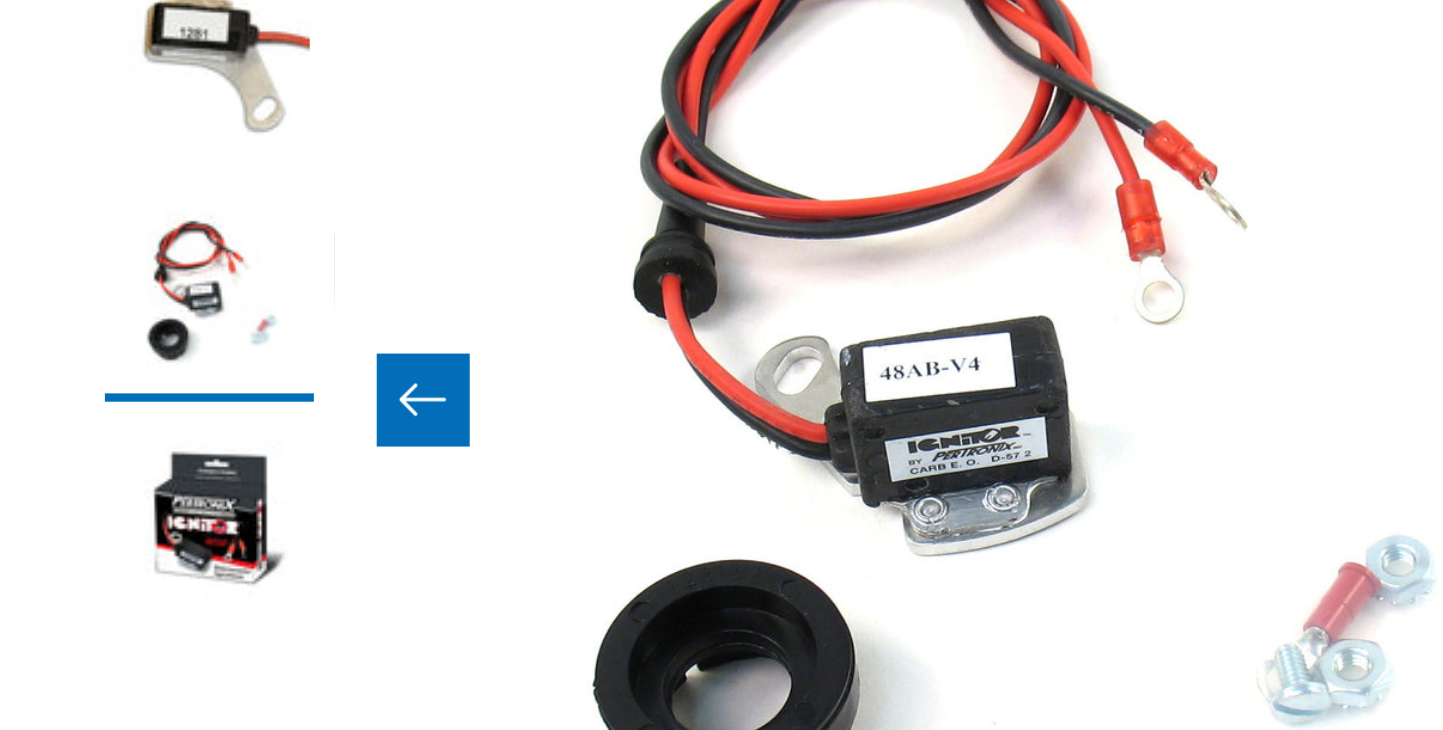 scroll, scrollTop: 84, scrollLeft: 0, axis: vertical 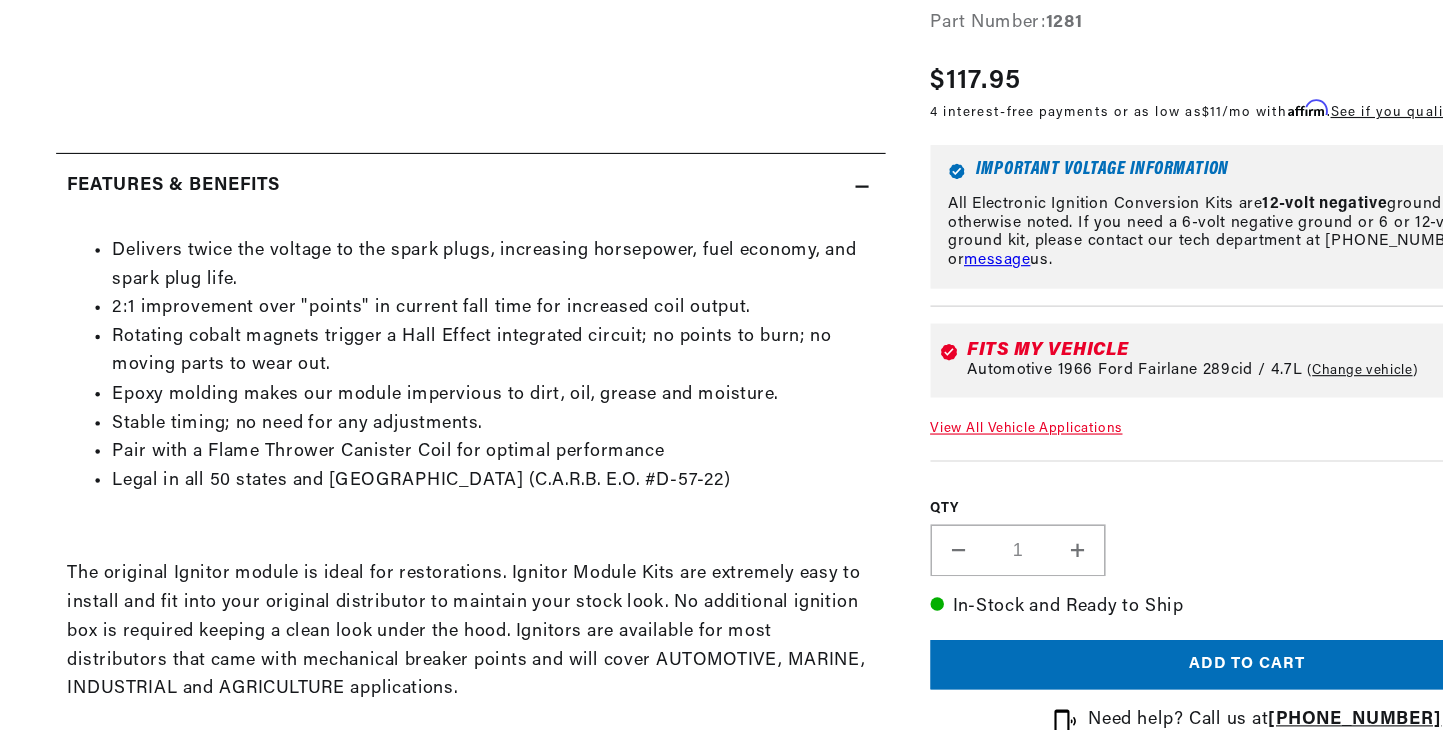 click on "Add to cart" at bounding box center (1111, 672) 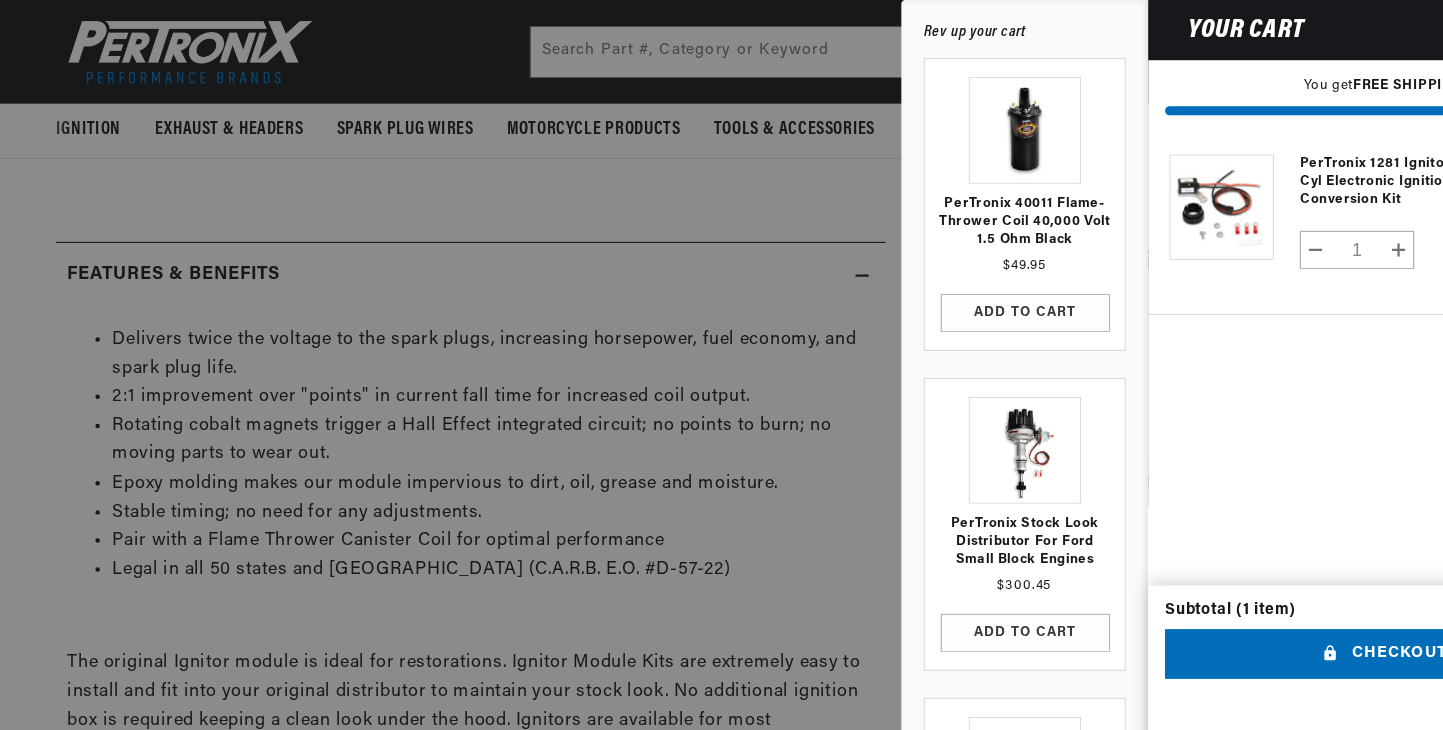 scroll, scrollTop: 0, scrollLeft: 0, axis: both 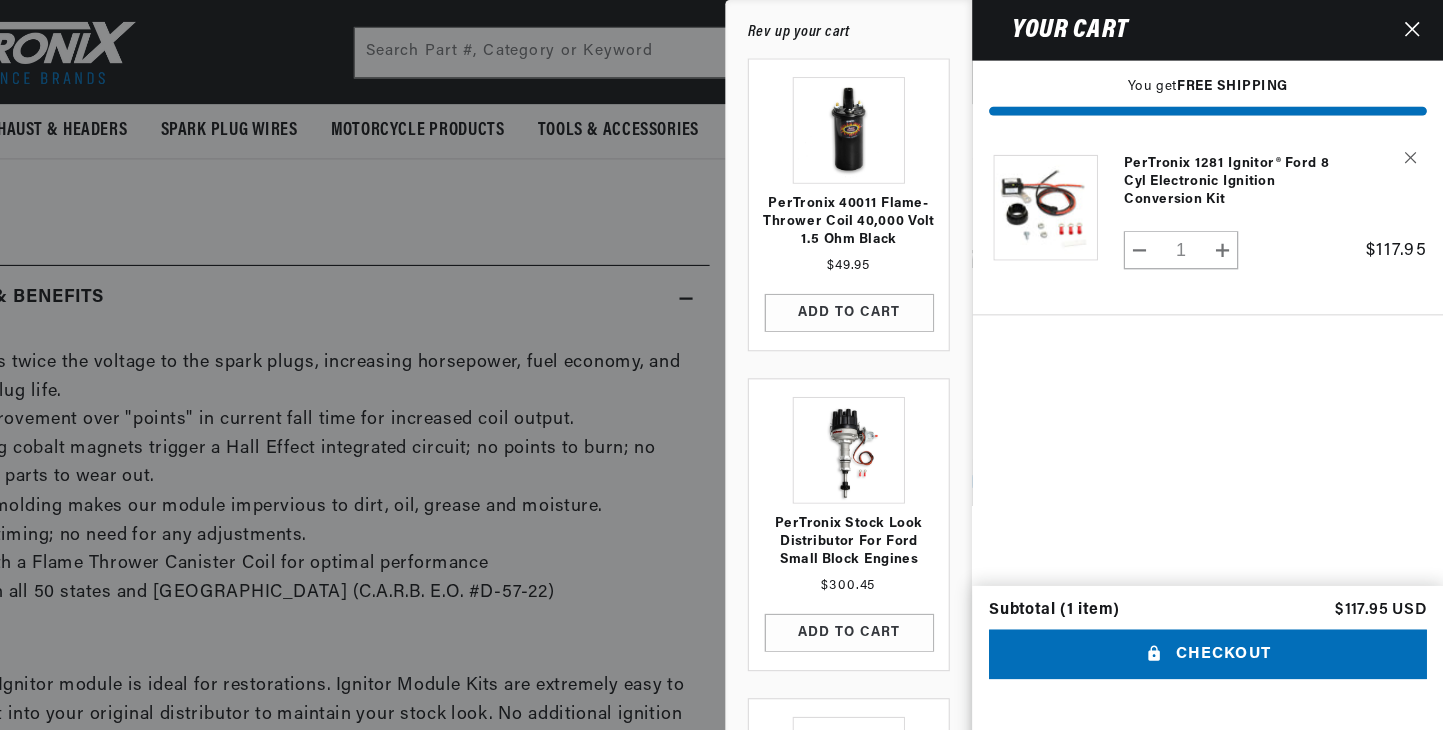 click at bounding box center (721, 365) 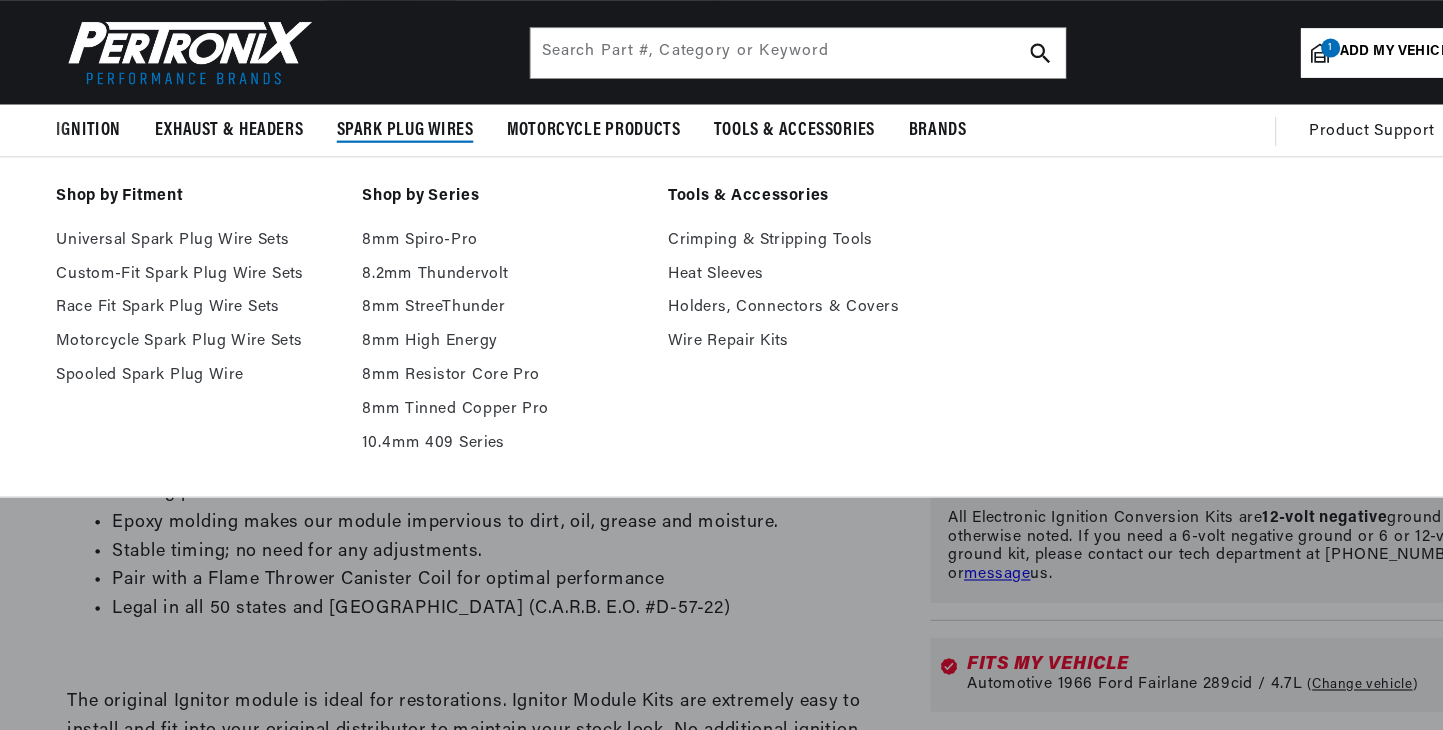 scroll, scrollTop: 726, scrollLeft: 0, axis: vertical 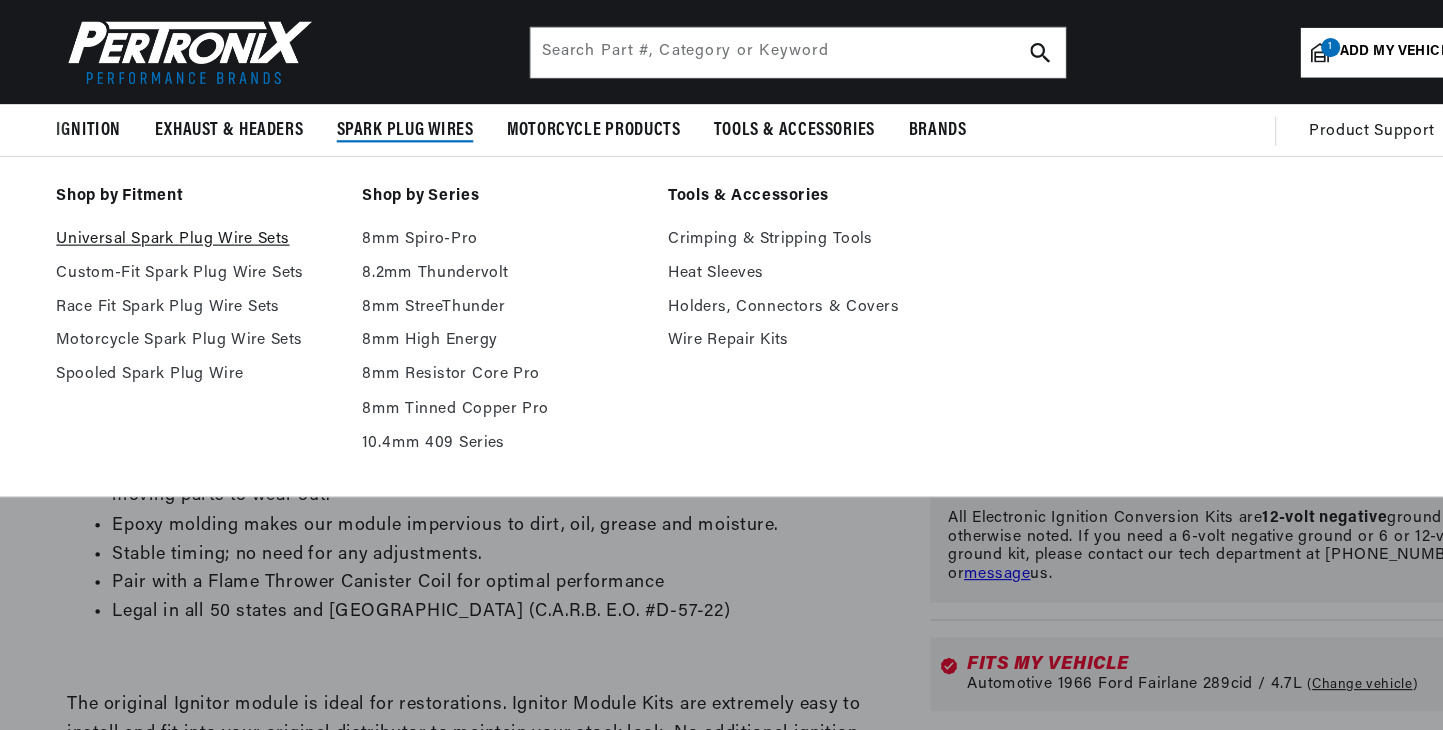 click on "Universal Spark Plug Wire Sets" at bounding box center [176, 214] 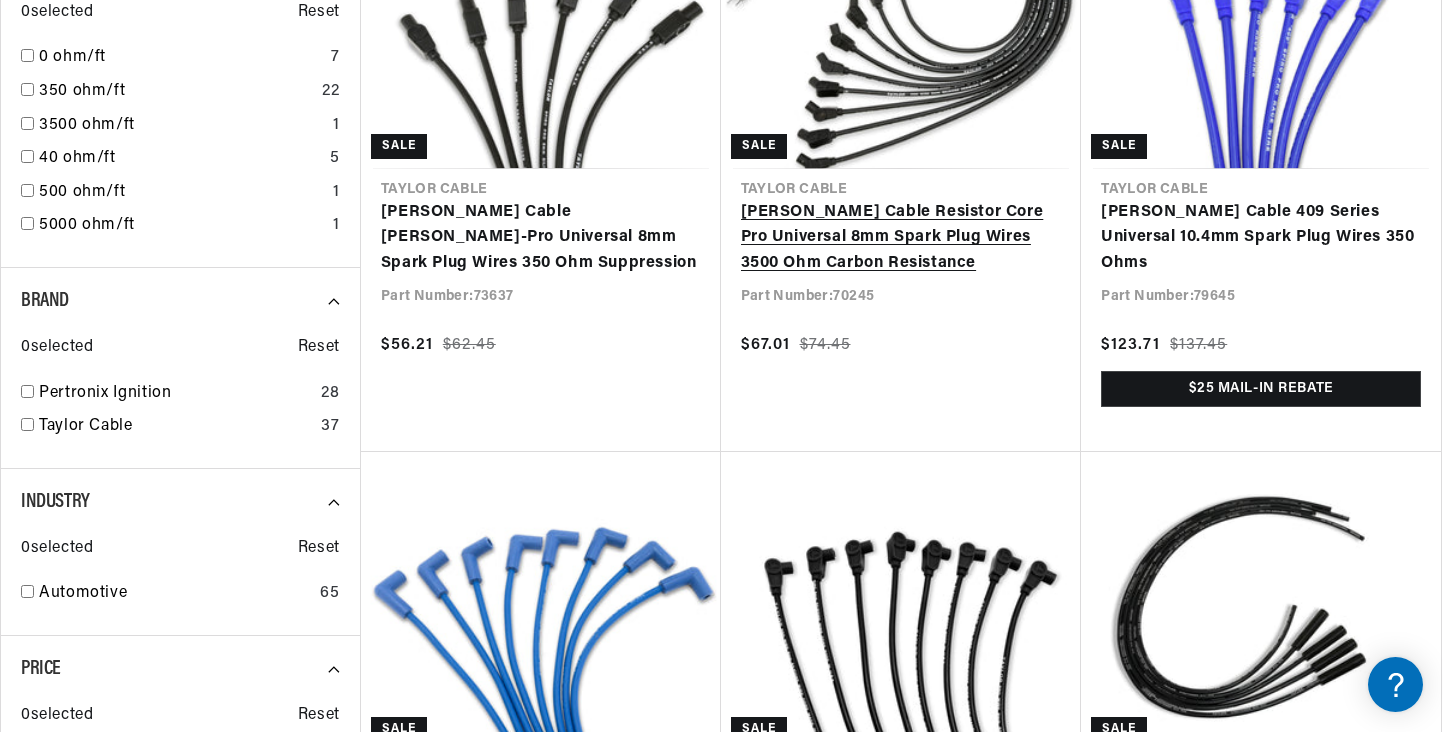 scroll, scrollTop: 936, scrollLeft: 0, axis: vertical 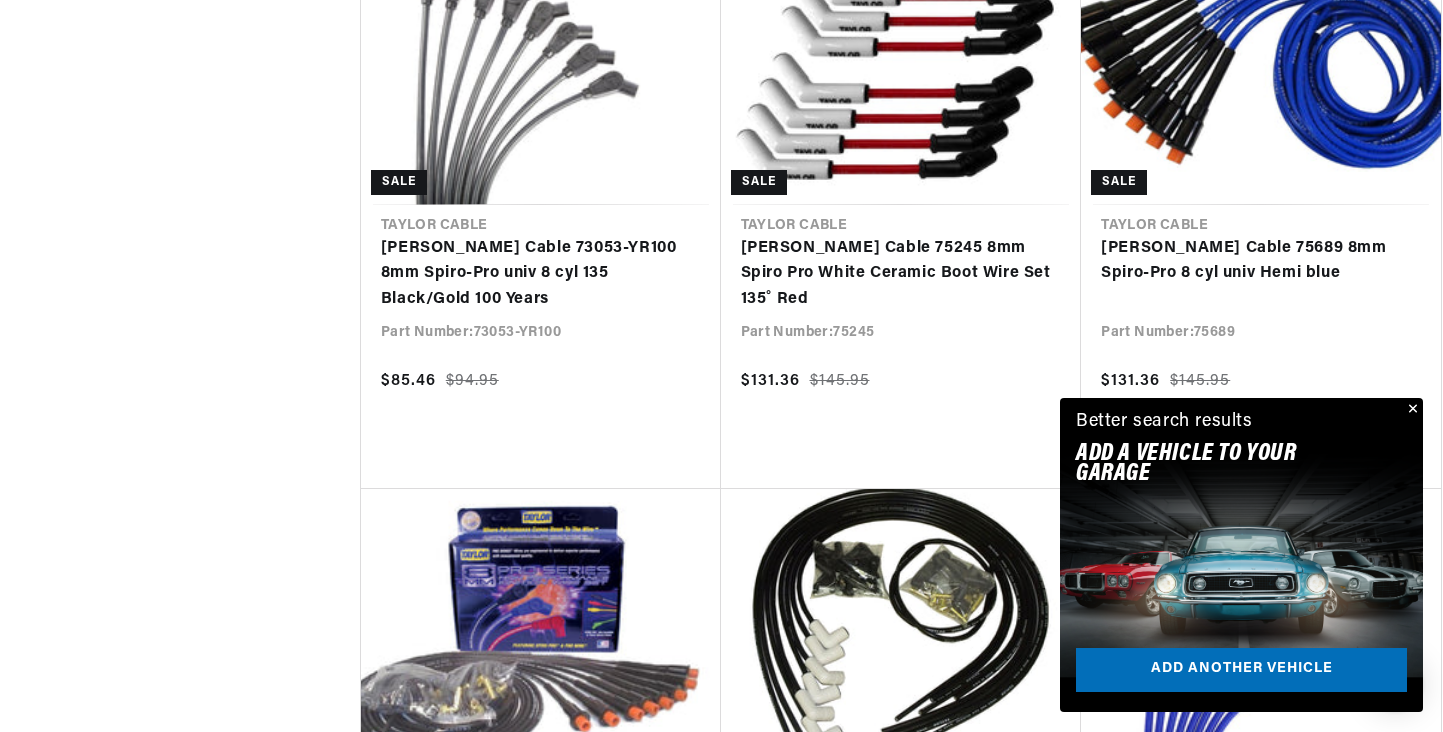 click on "Add another vehicle" at bounding box center (1241, 670) 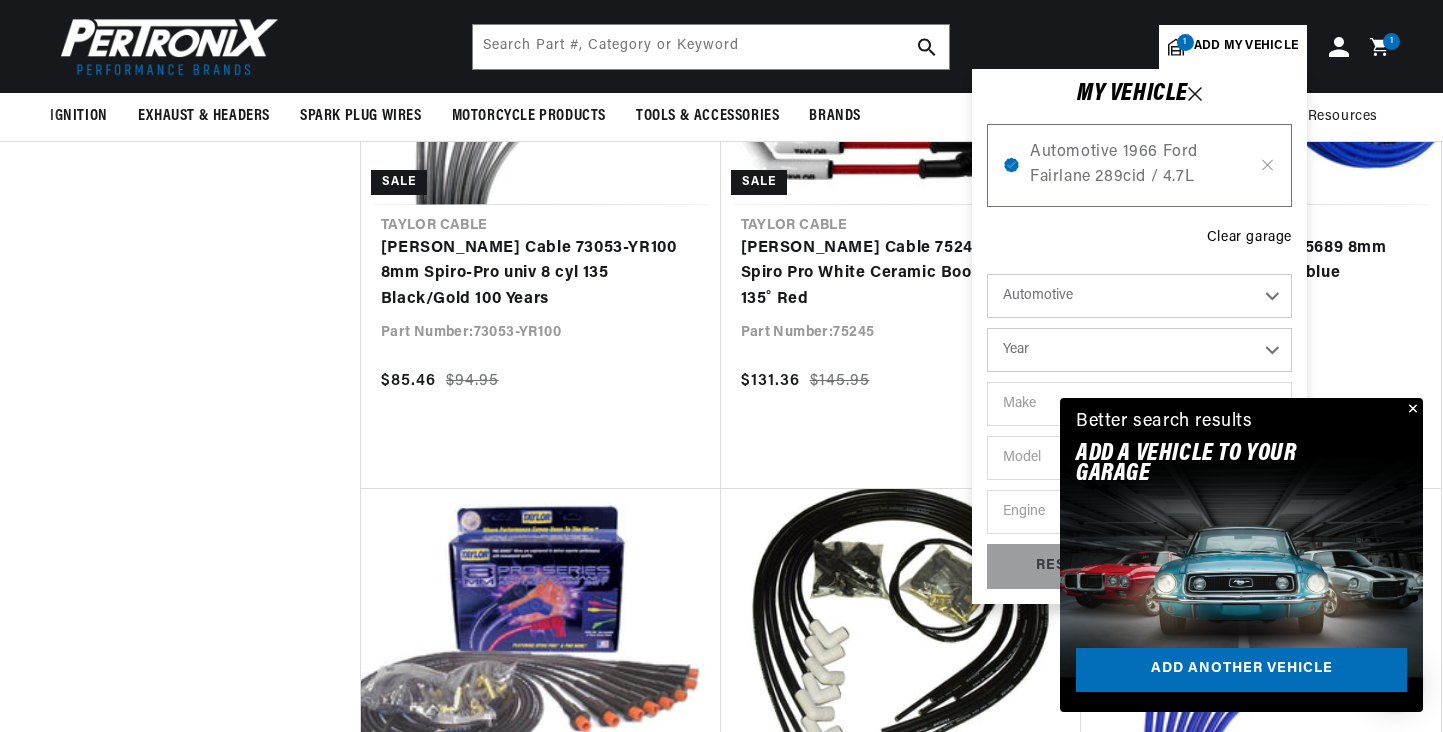 scroll, scrollTop: 0, scrollLeft: 0, axis: both 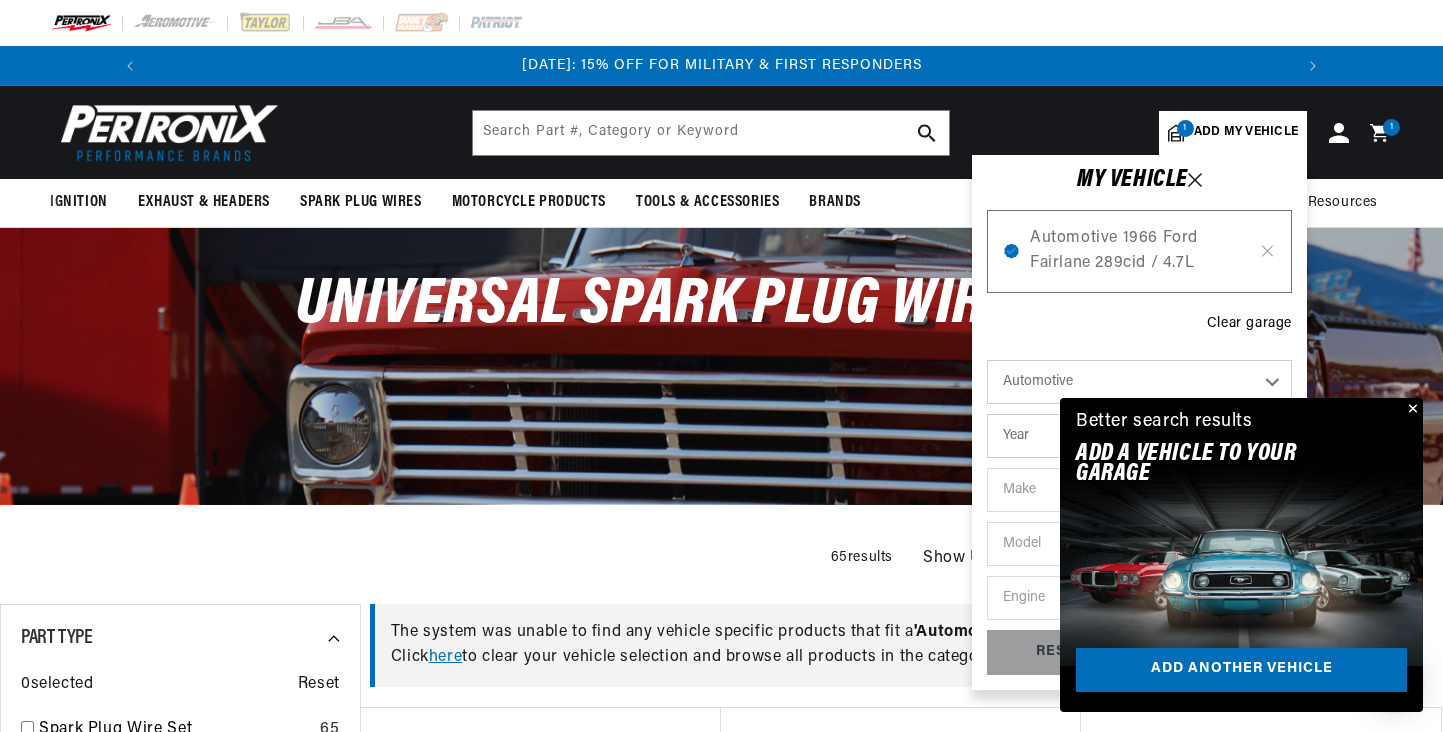 click on "Automotive 1966 Ford Fairlane 289cid / 4.7L Clear garage
Automotive
Agricultural
Industrial
Marine
Motorcycle
Year
2022
2021
2020
2019
2018
2017
2016
2015
2014
2013
2012
2011
2010
2009
2008
2007
2006
2005
2004
2003
2002
2001
2000
1999
1998
1997
1996
1995
1994 1993" at bounding box center [1139, 432] 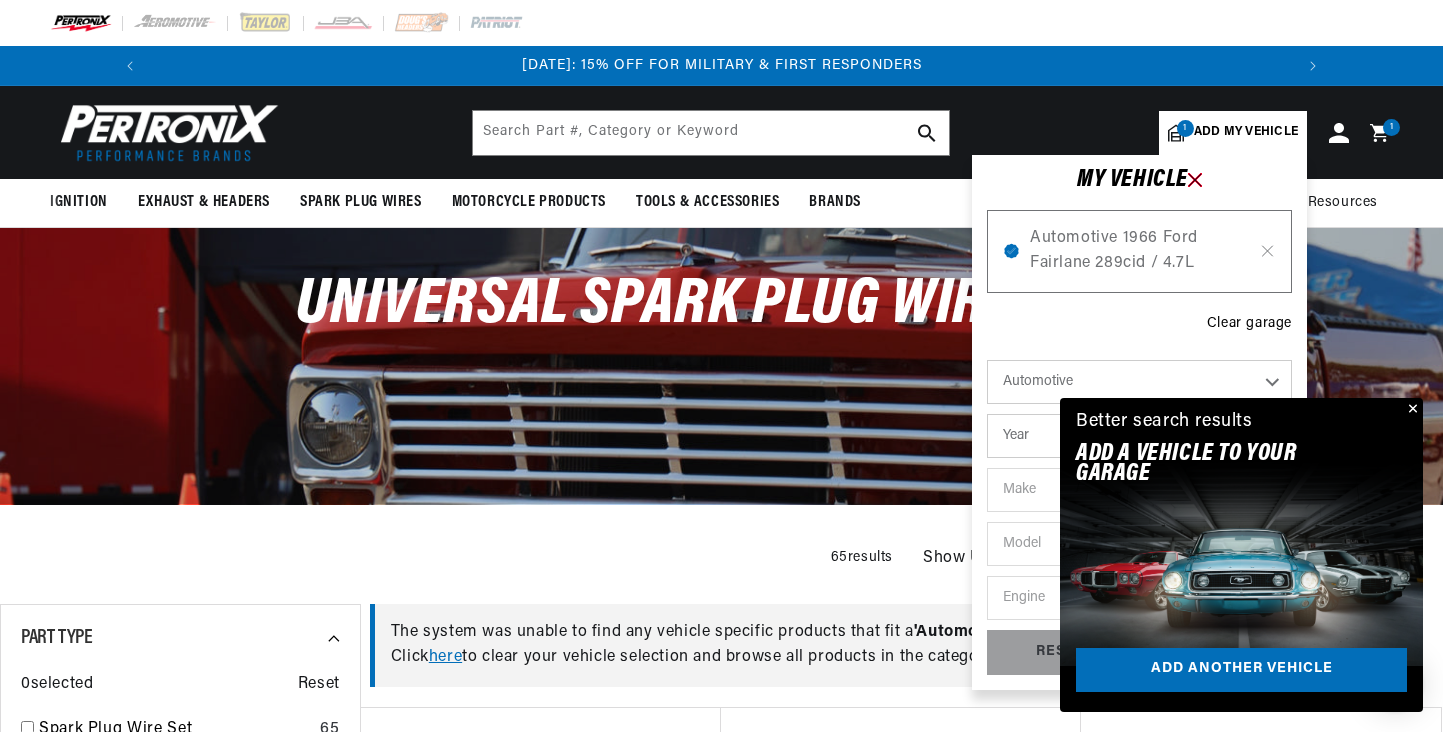 click 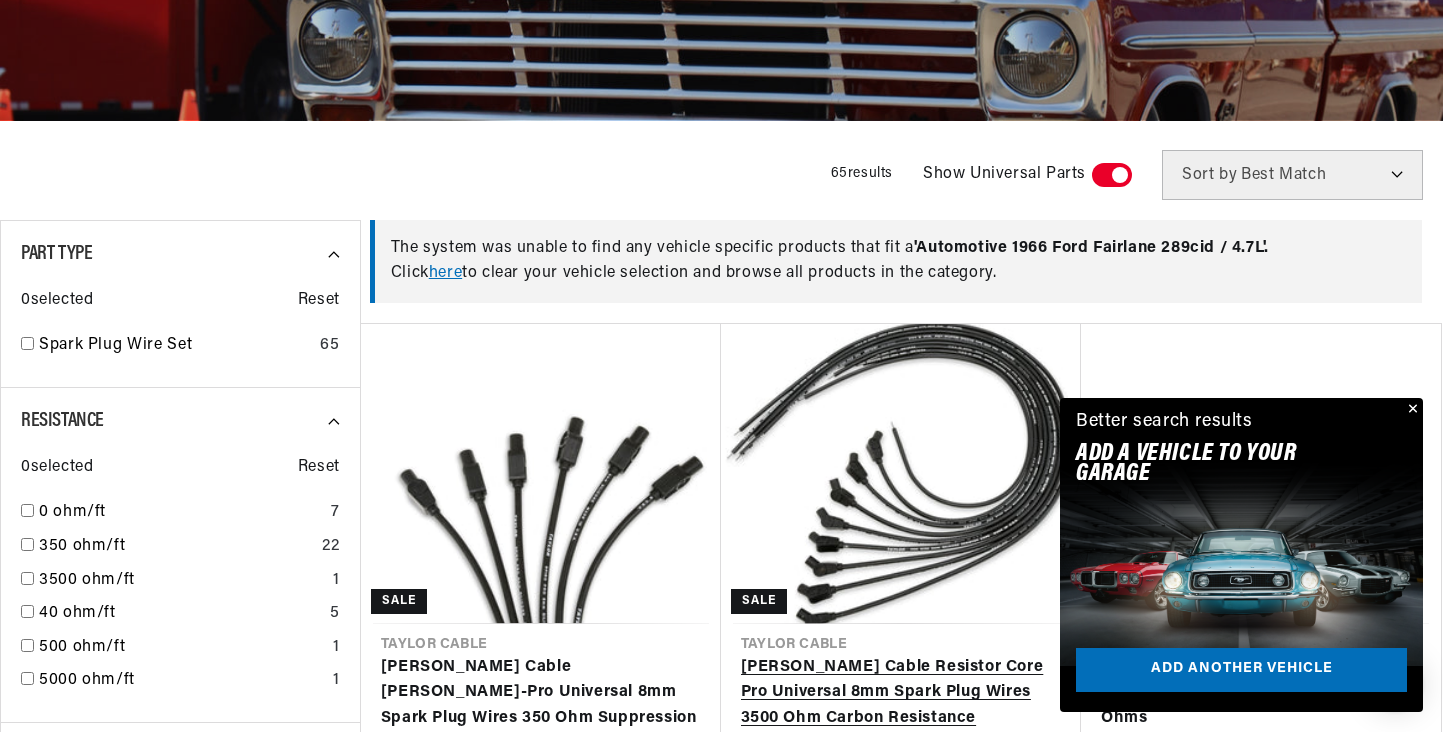 scroll, scrollTop: 395, scrollLeft: 0, axis: vertical 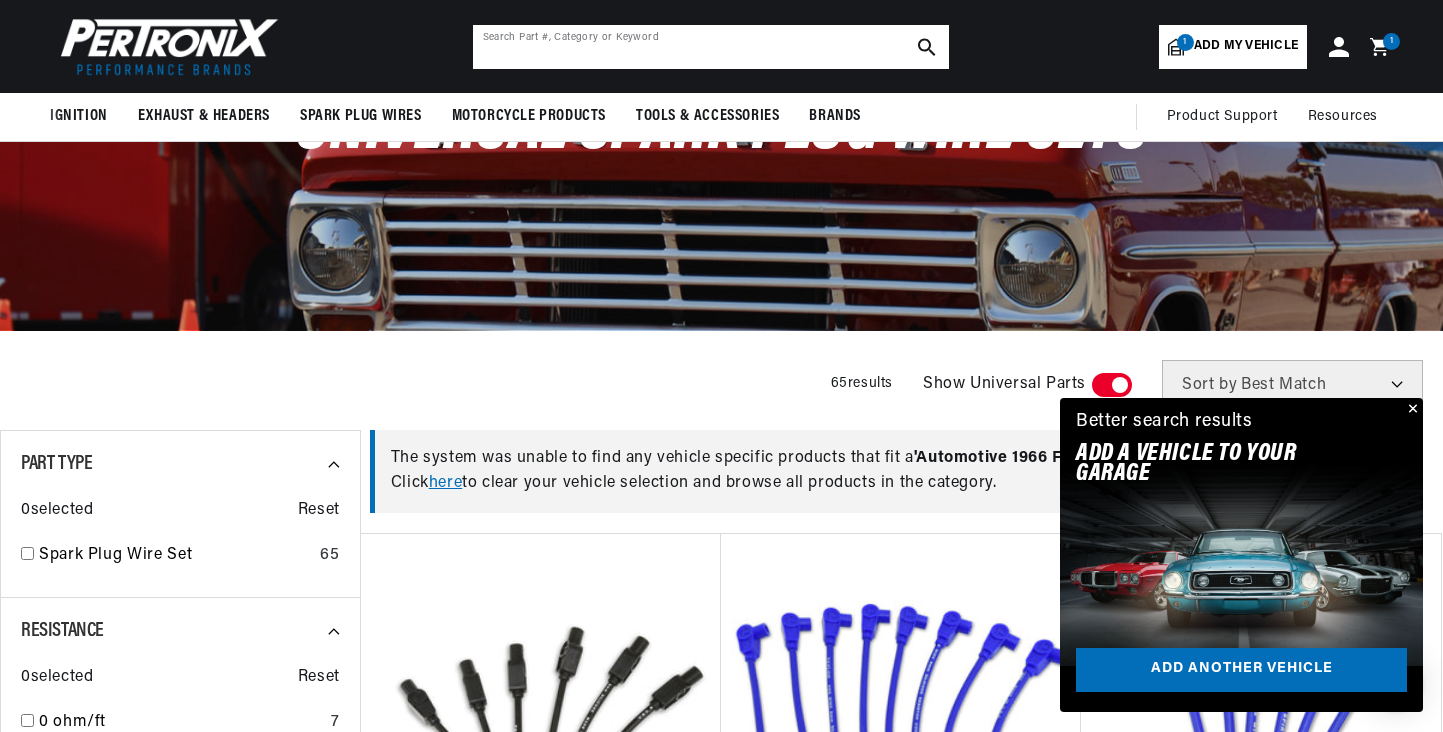 click at bounding box center (711, 47) 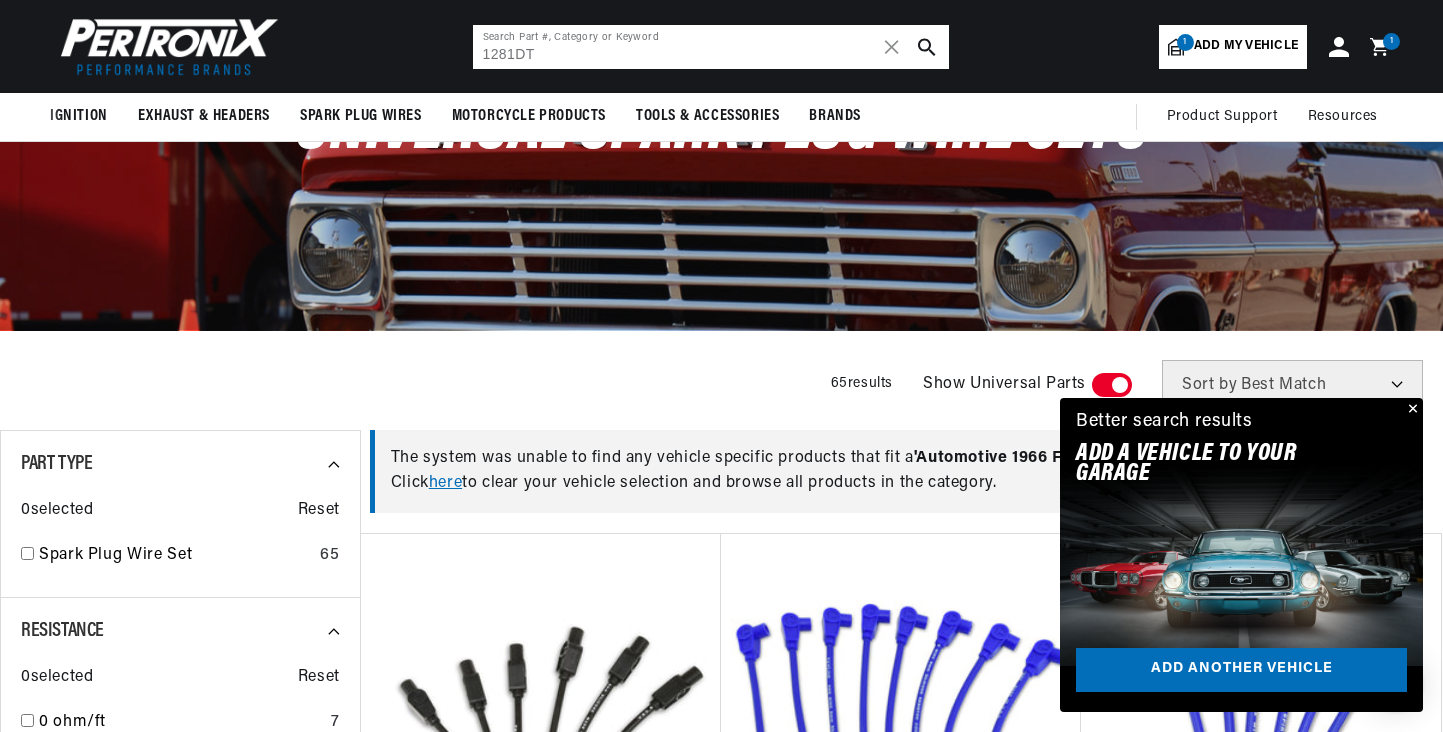 type on "1281DT" 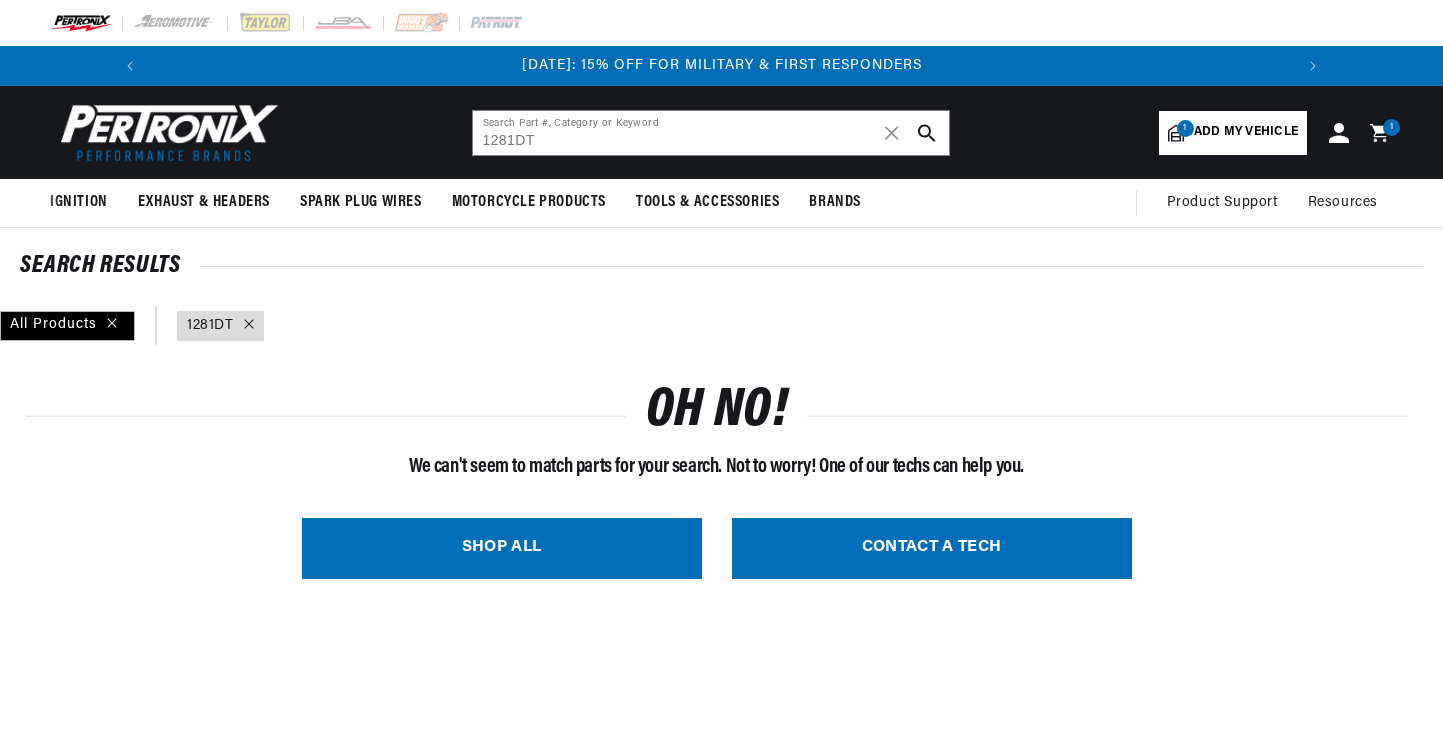 scroll, scrollTop: 0, scrollLeft: 0, axis: both 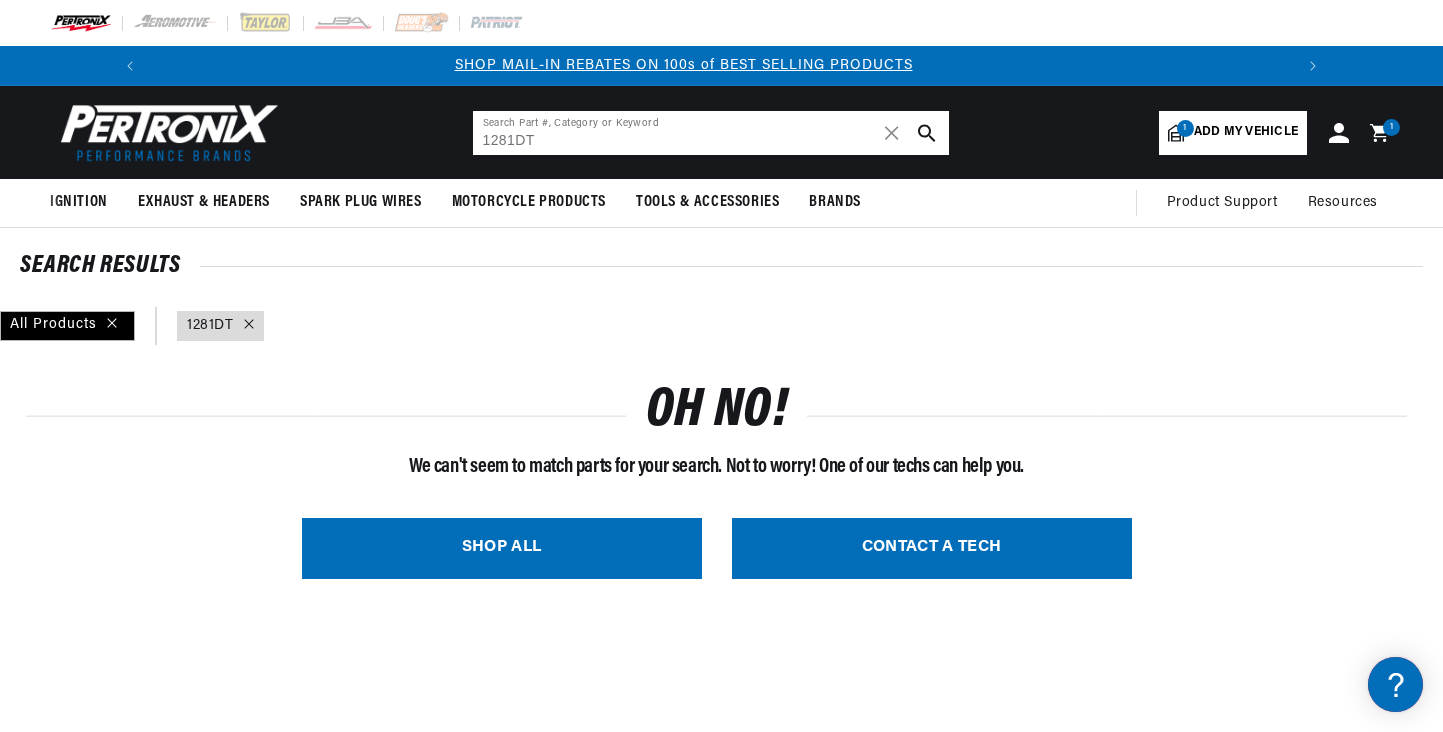 click on "1281DT" at bounding box center [711, 133] 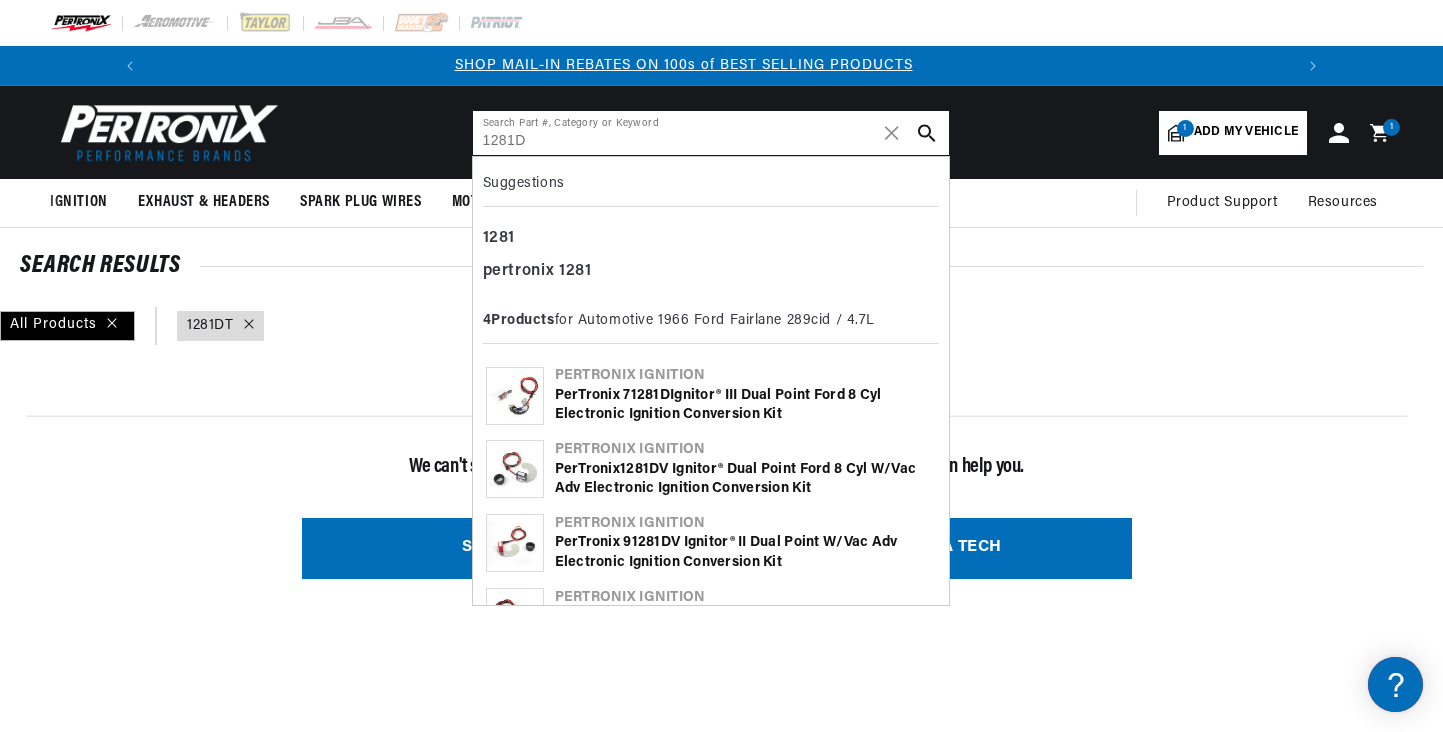 scroll, scrollTop: 0, scrollLeft: 0, axis: both 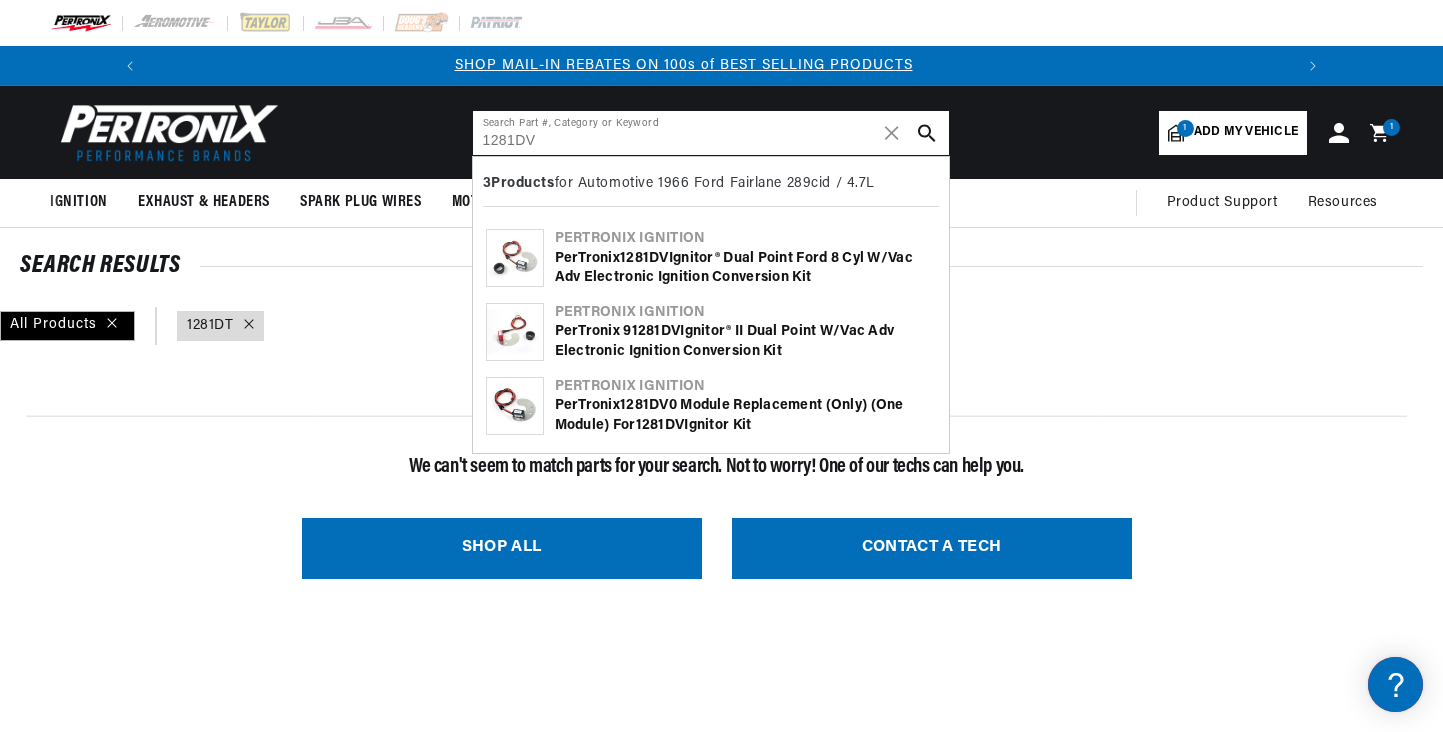 type on "1281DV" 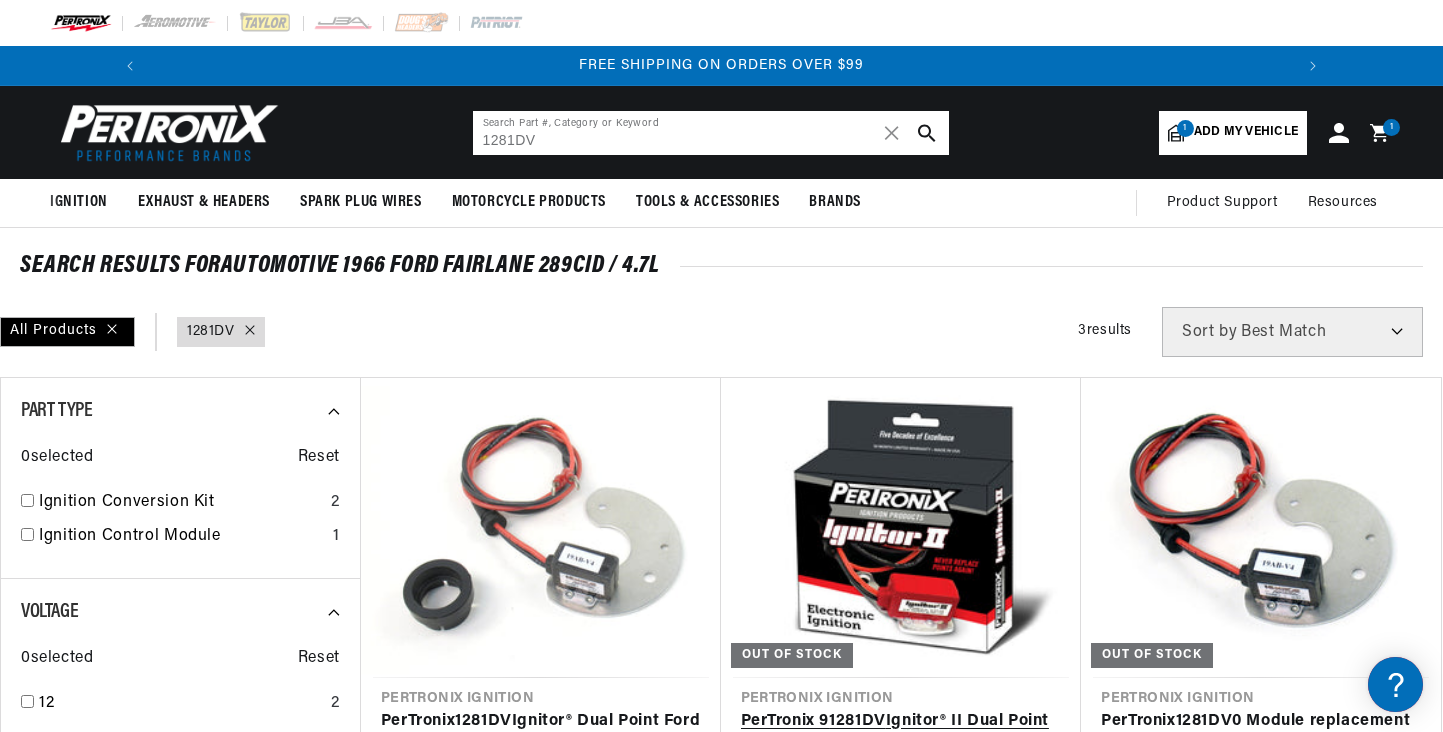 scroll, scrollTop: 0, scrollLeft: 2363, axis: horizontal 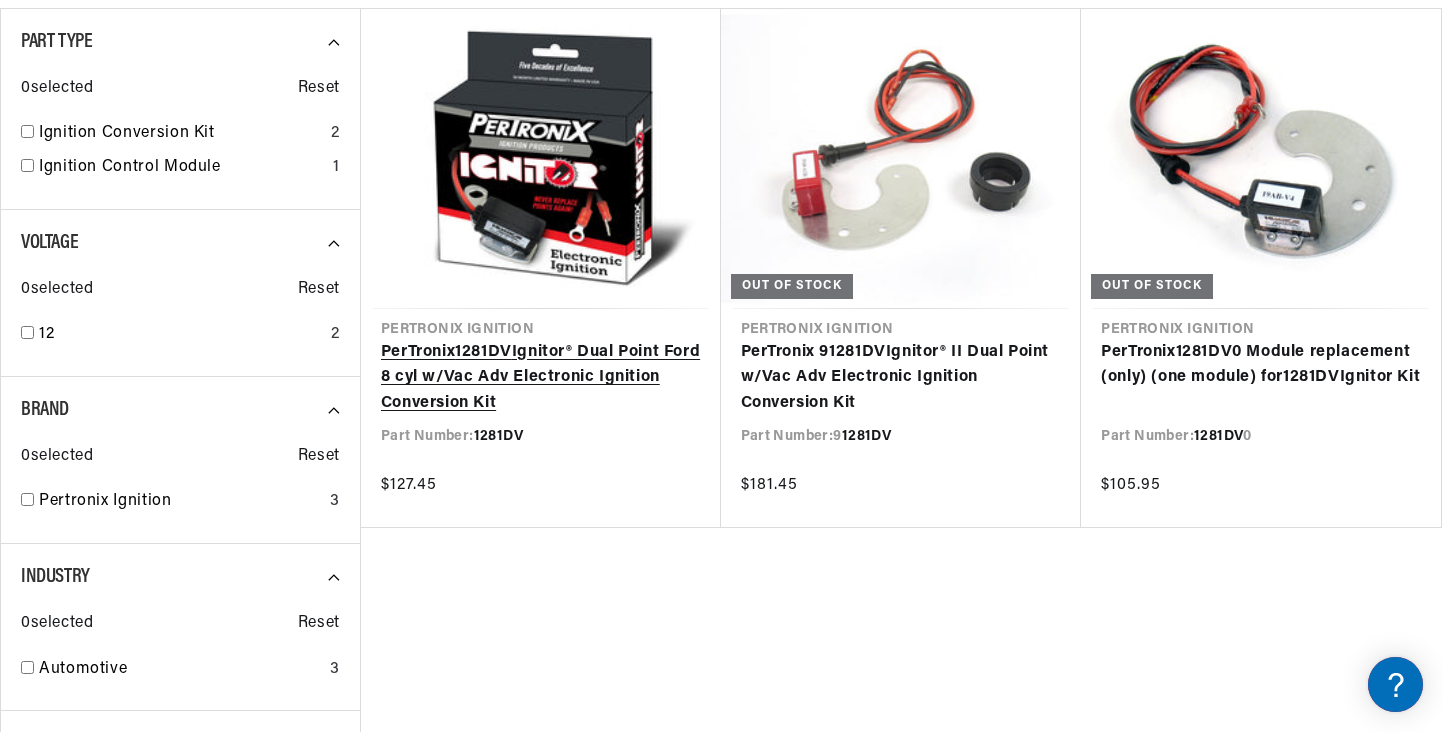 click on "PerTronix  1281DV  Ignitor® Dual Point Ford 8 cyl w/Vac Adv Electronic Ignition Conversion Kit" at bounding box center (541, 378) 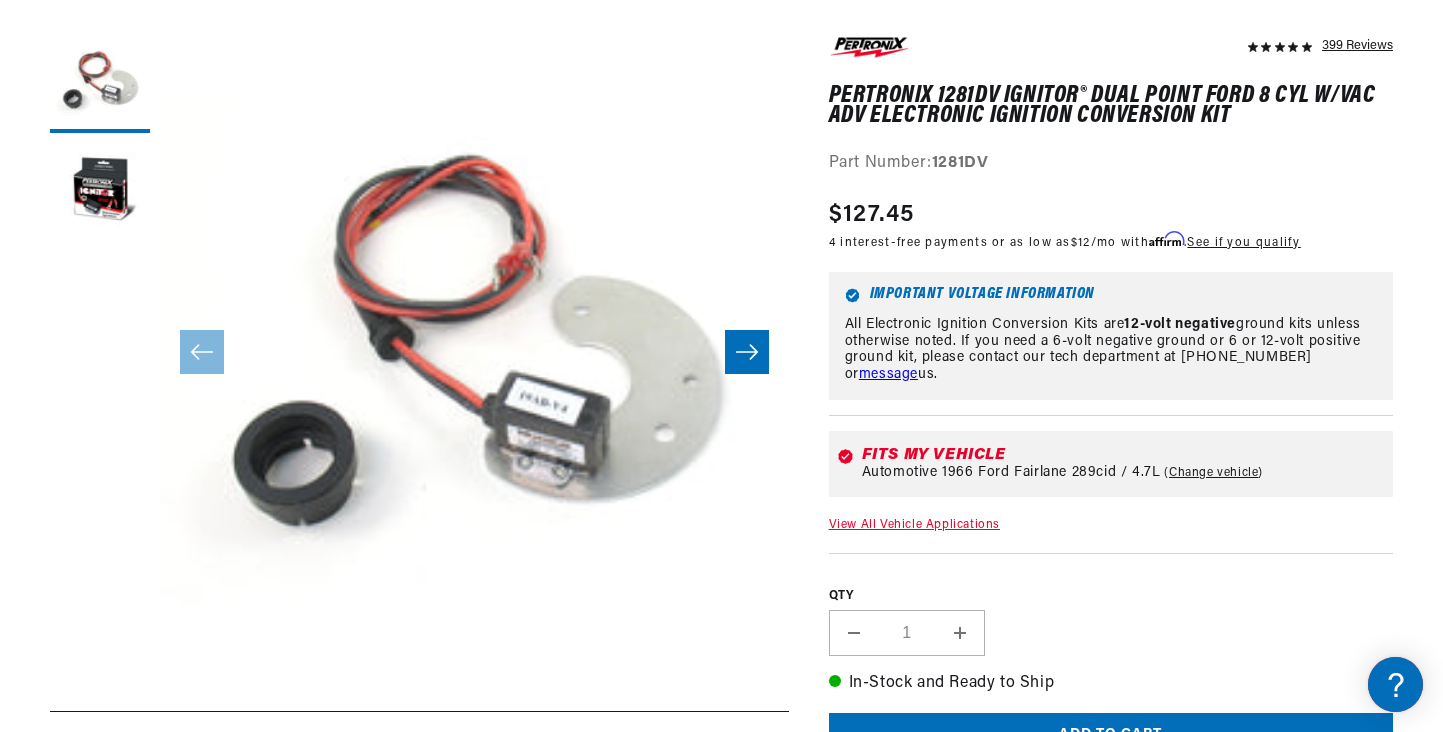scroll, scrollTop: 0, scrollLeft: 0, axis: both 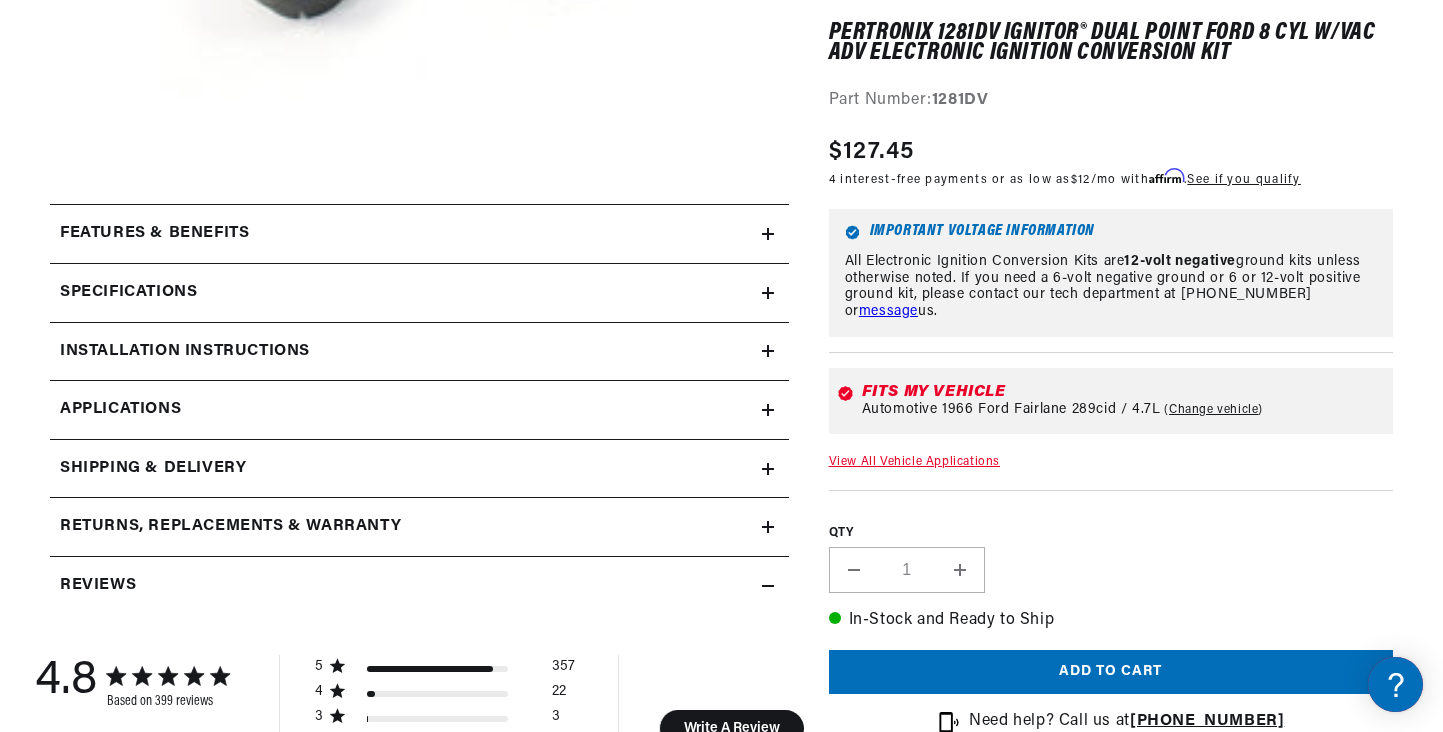 click 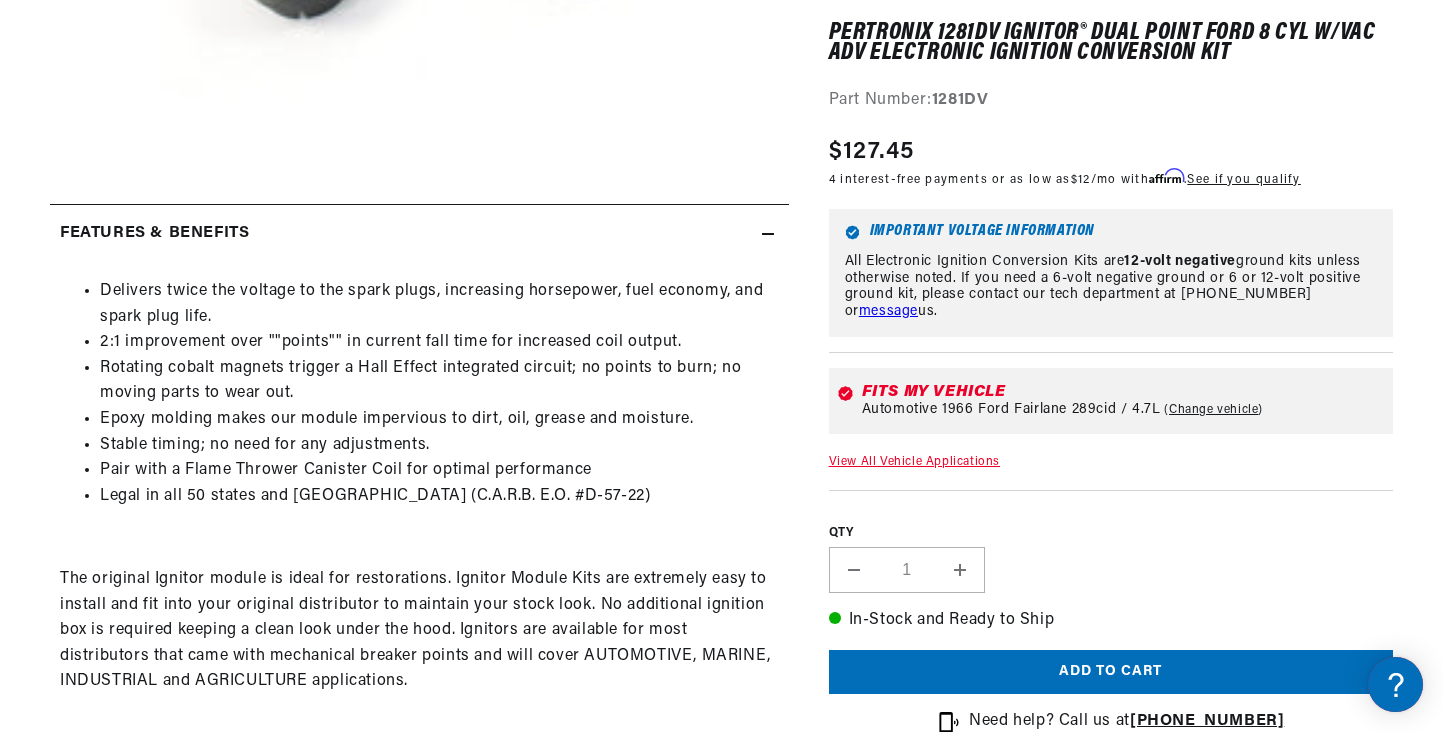 scroll, scrollTop: 0, scrollLeft: 1181, axis: horizontal 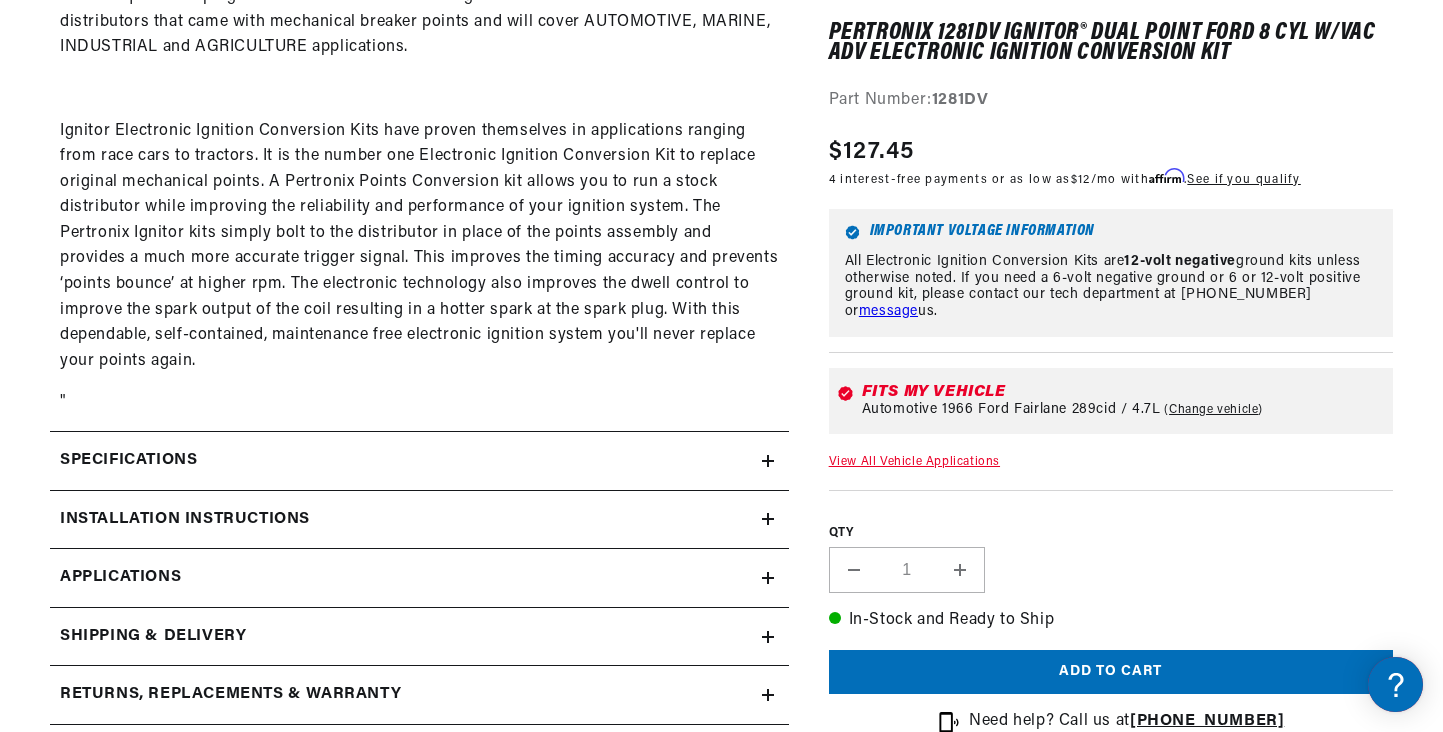 click on "Specifications" at bounding box center [419, -400] 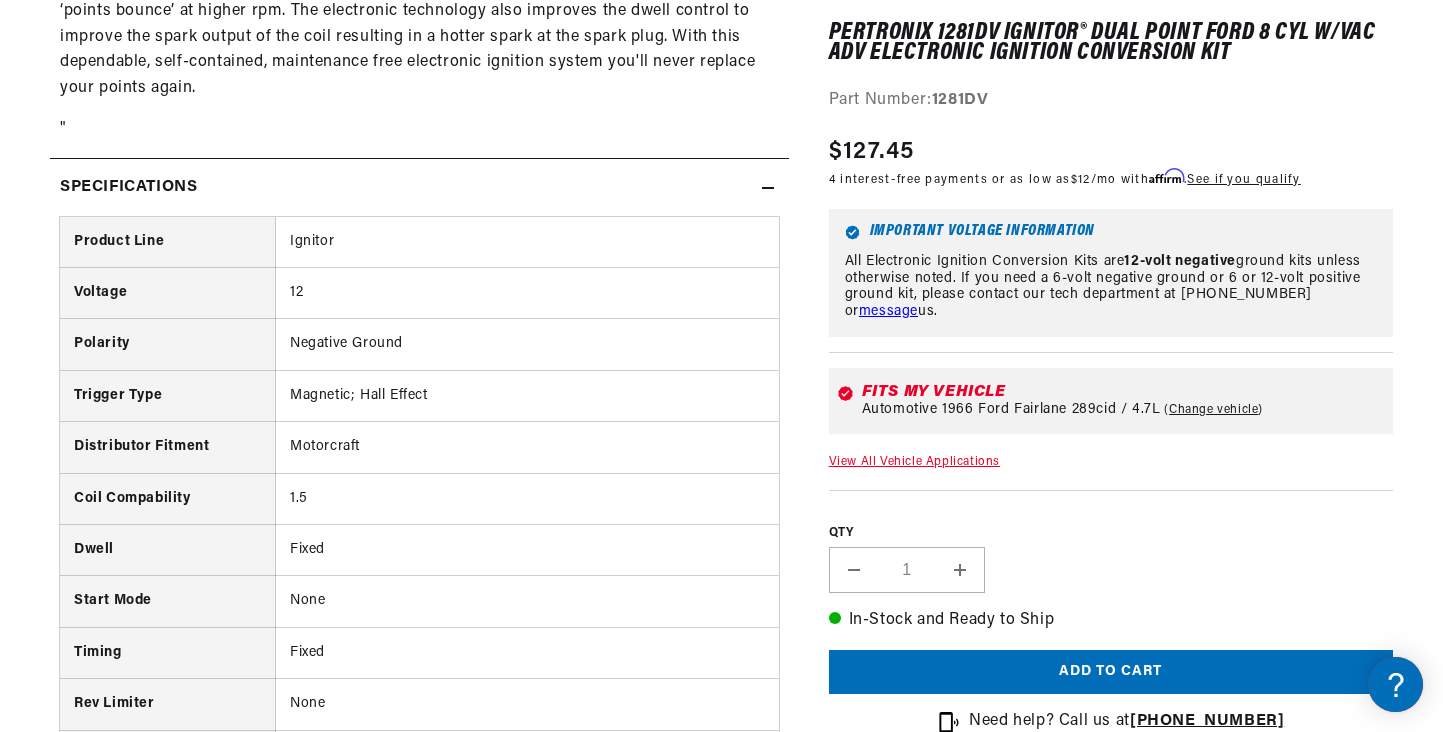 scroll, scrollTop: 1688, scrollLeft: 0, axis: vertical 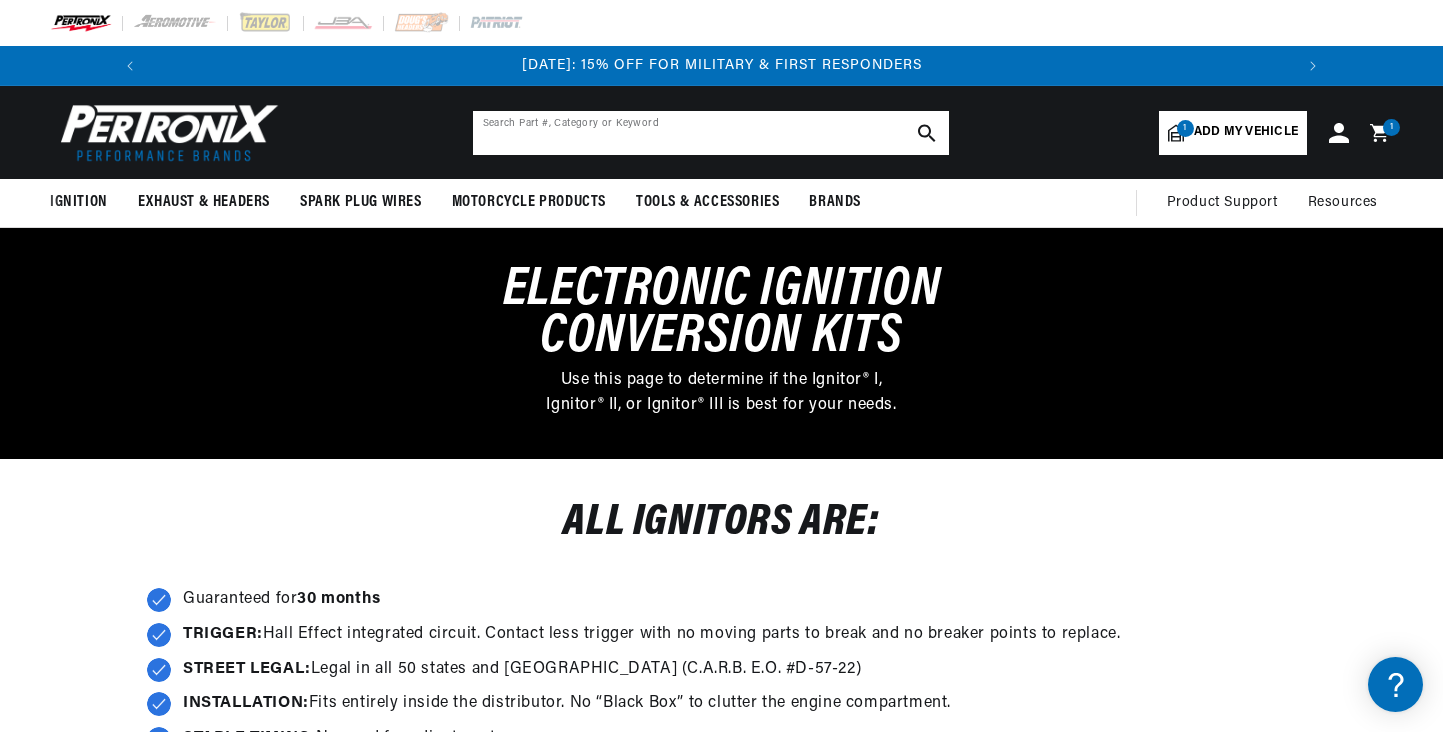 click at bounding box center [711, 133] 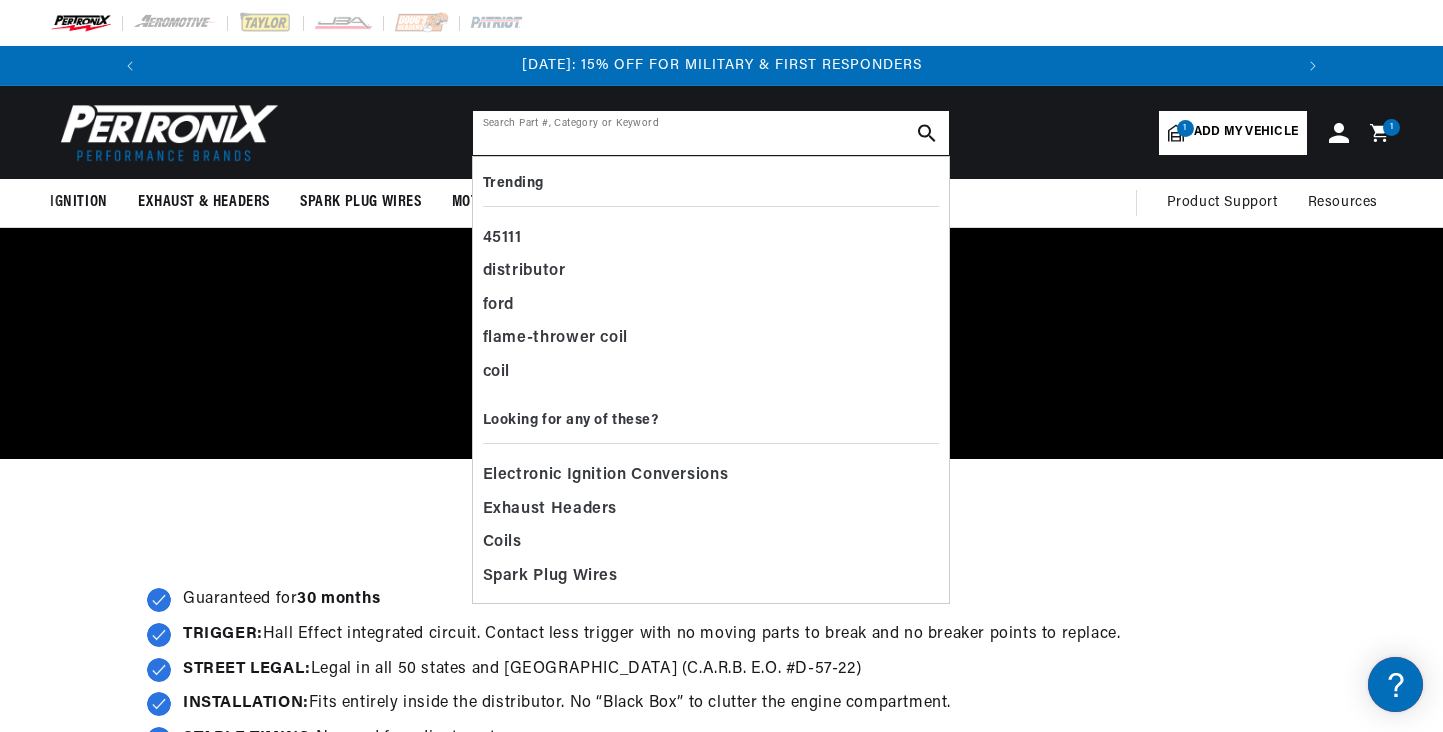 scroll, scrollTop: 0, scrollLeft: 0, axis: both 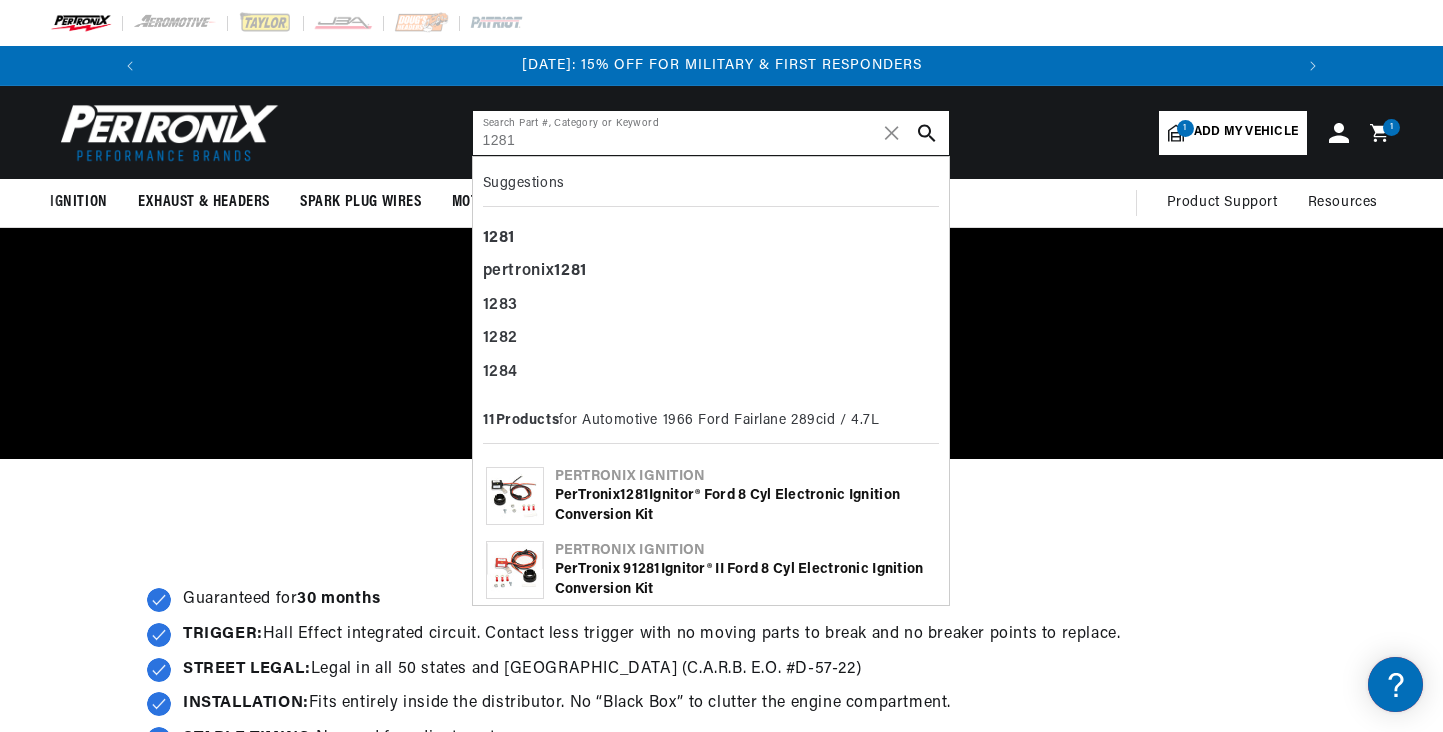 type on "1281" 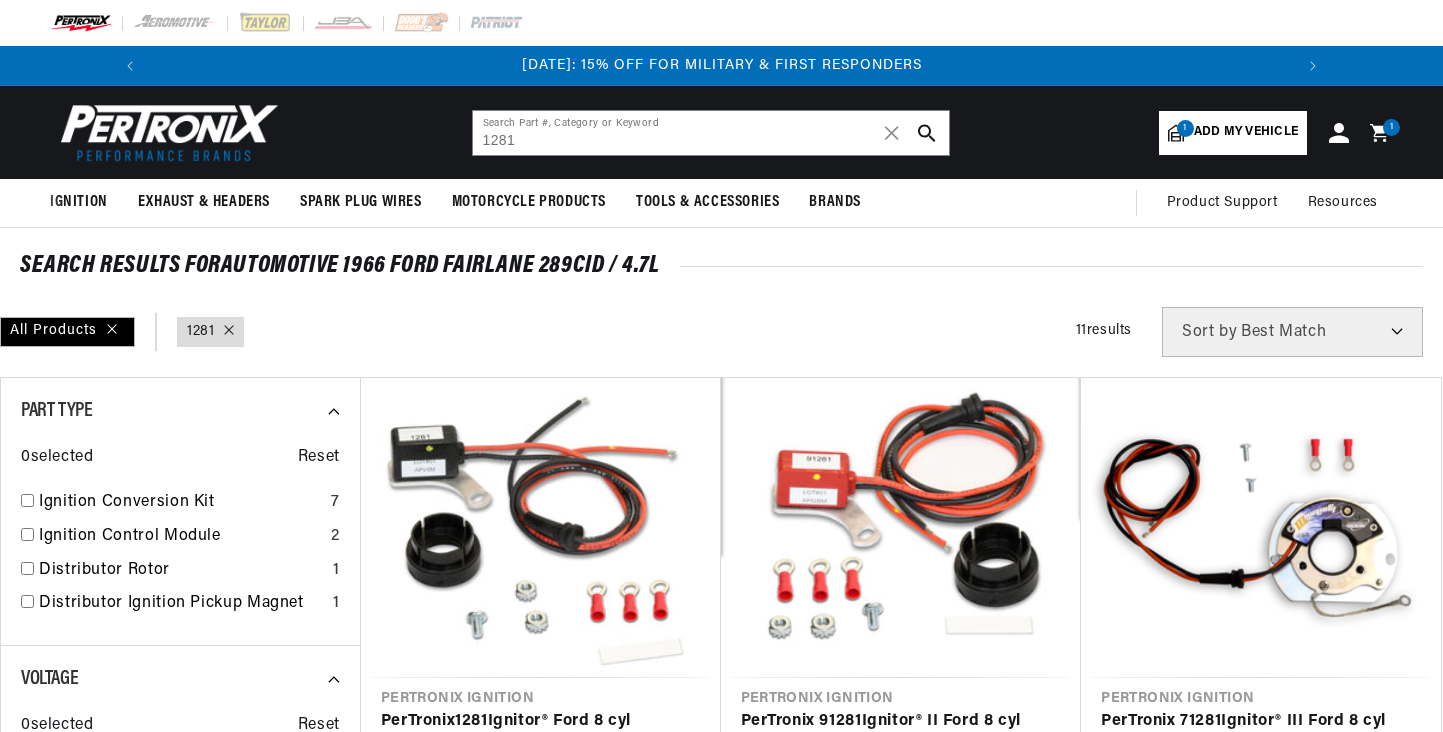 scroll, scrollTop: 0, scrollLeft: 0, axis: both 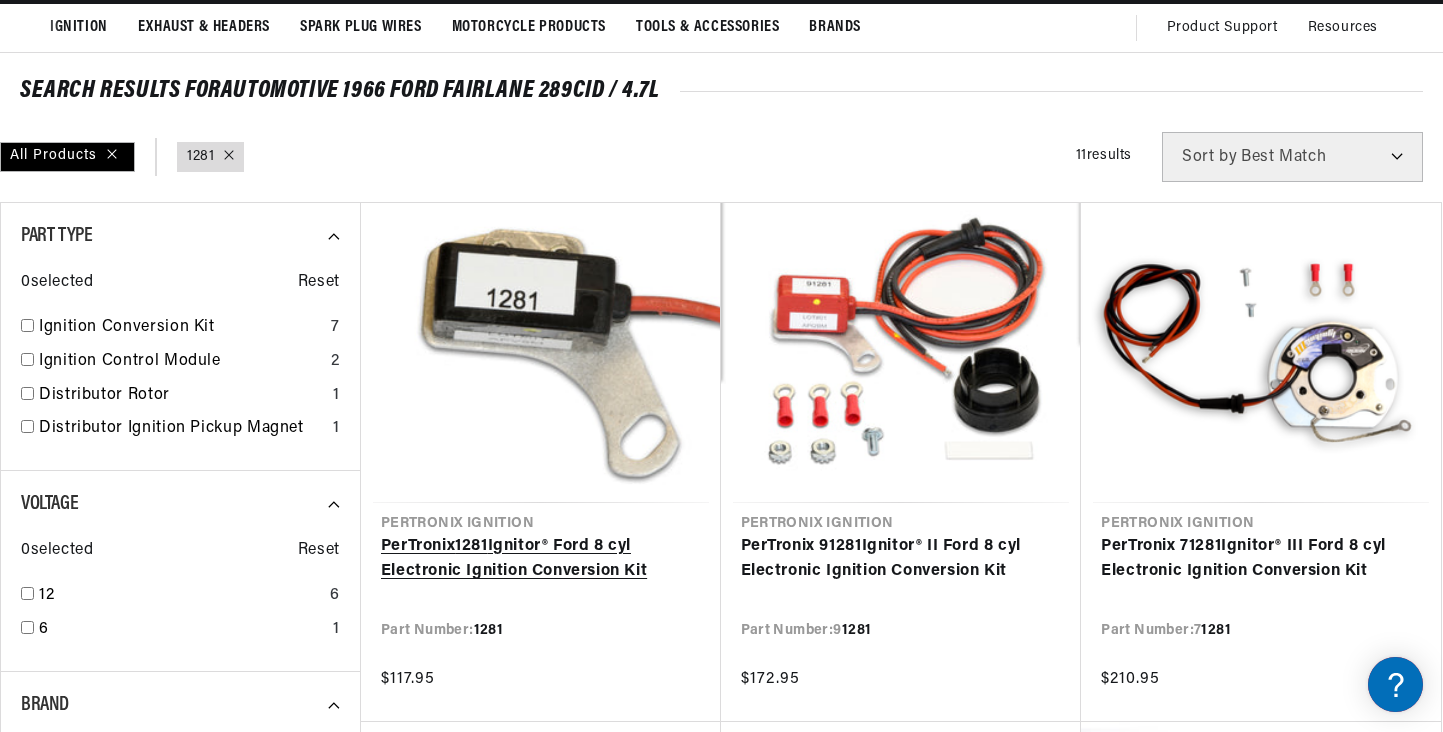 click on "PerTronix  1281  Ignitor® Ford 8 cyl Electronic Ignition Conversion Kit" at bounding box center (541, 559) 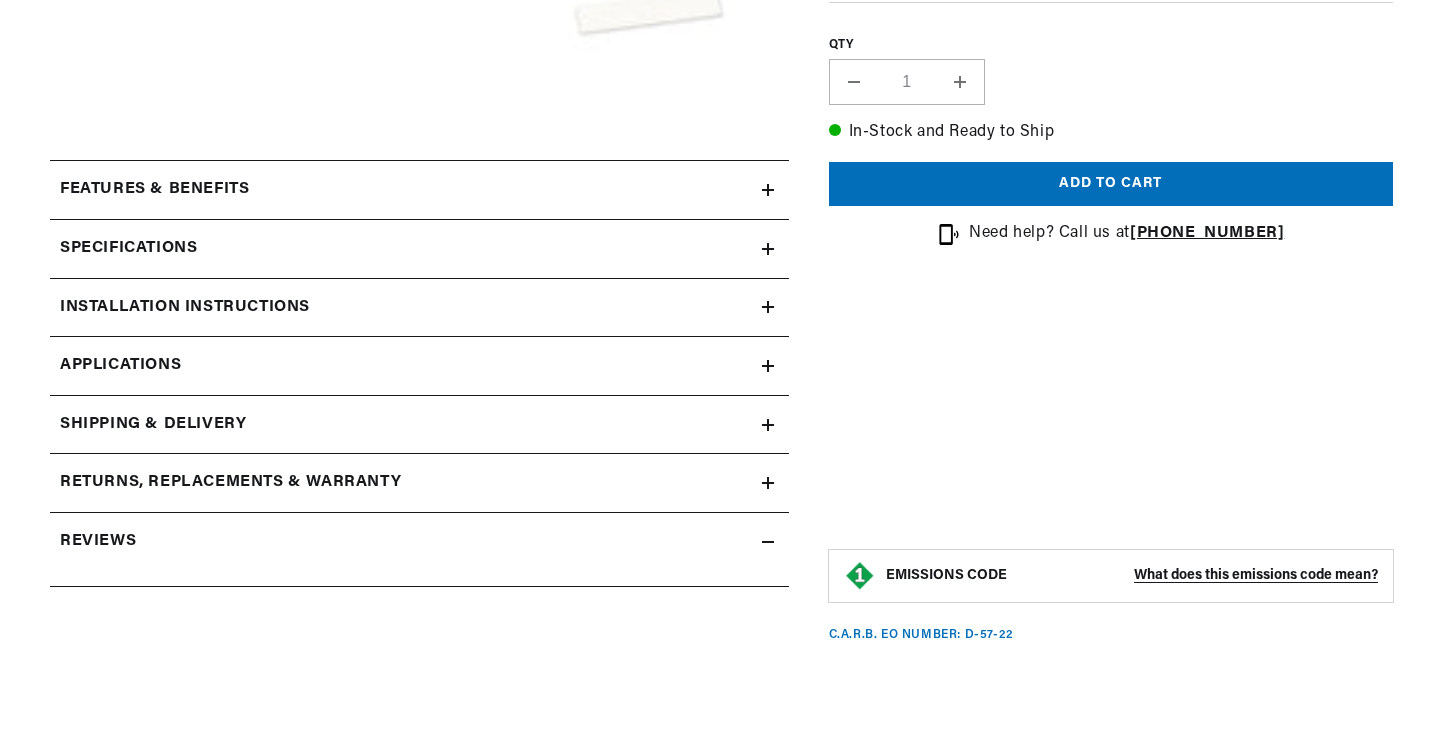 scroll, scrollTop: 819, scrollLeft: 0, axis: vertical 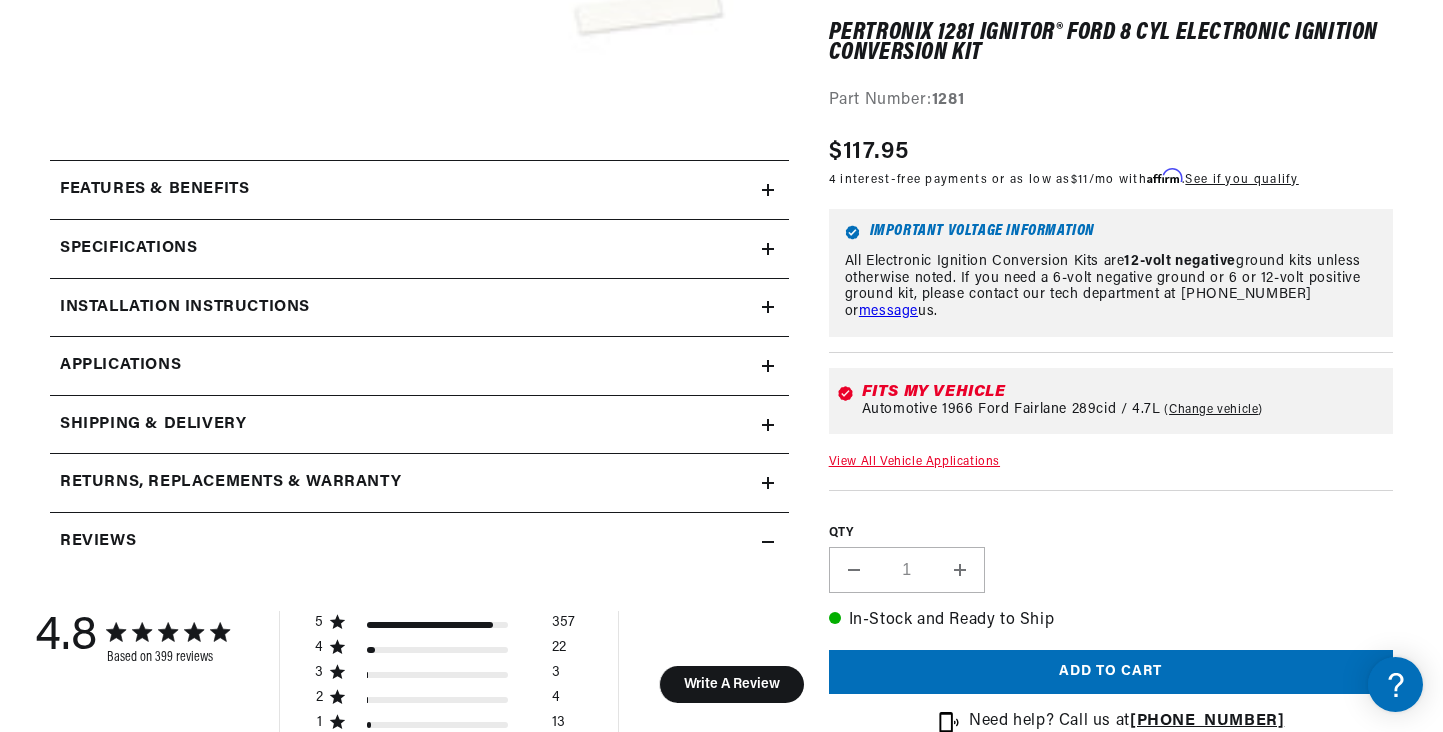 click 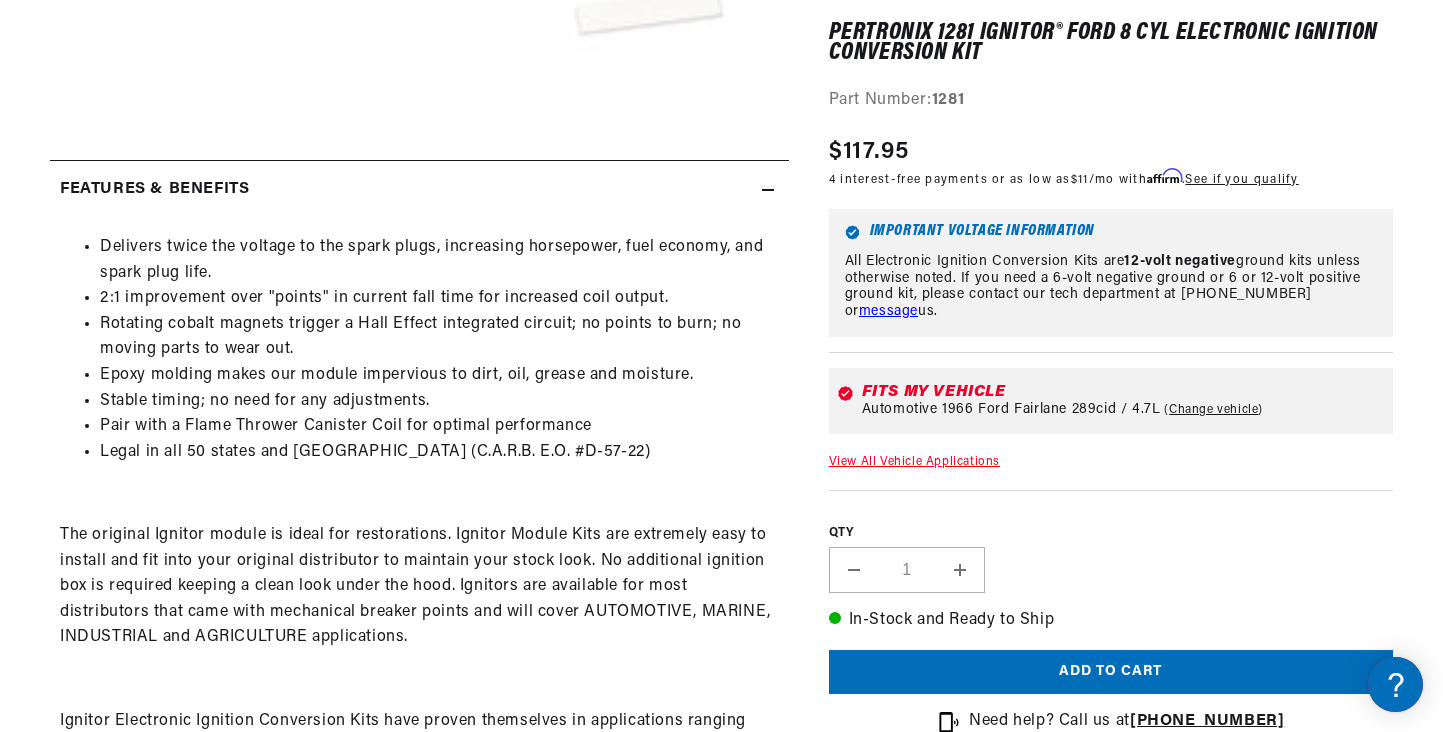 scroll, scrollTop: 0, scrollLeft: 0, axis: both 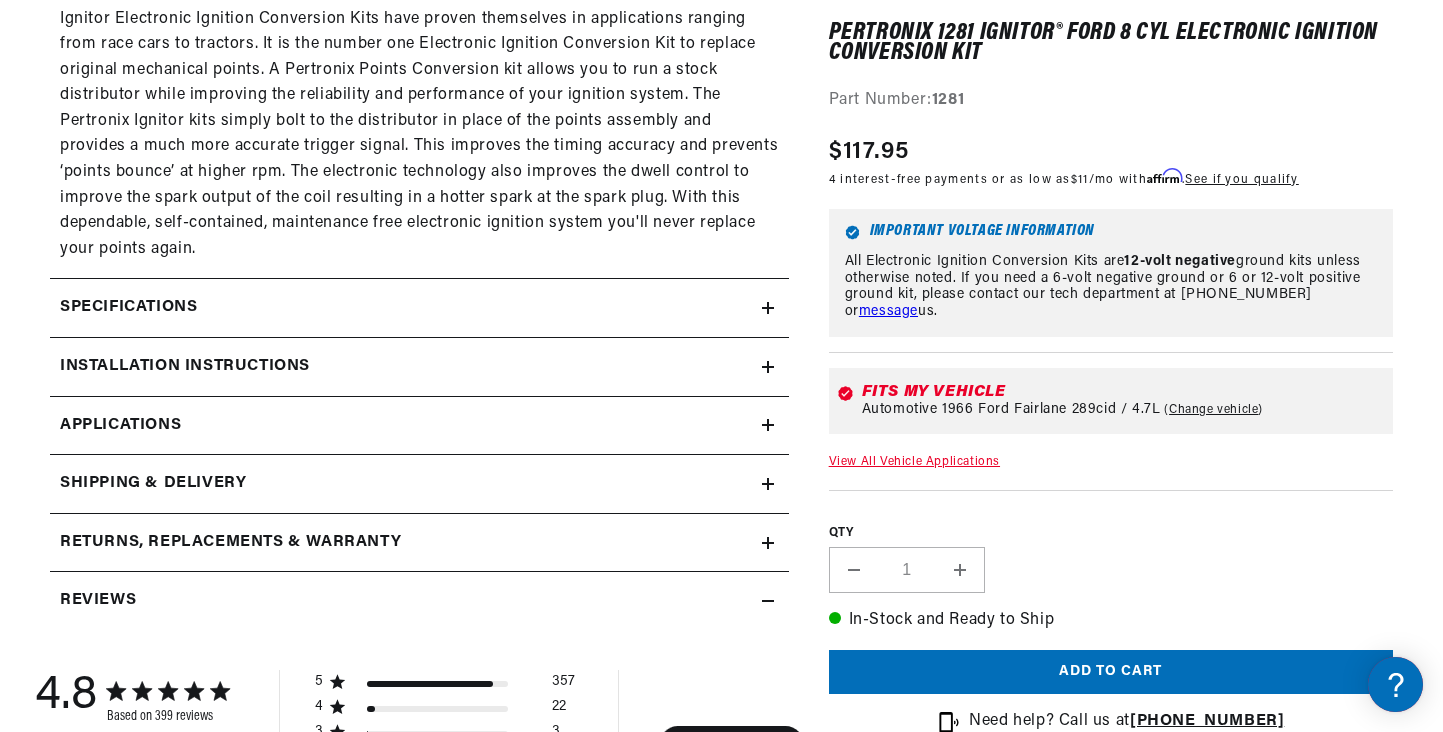 click 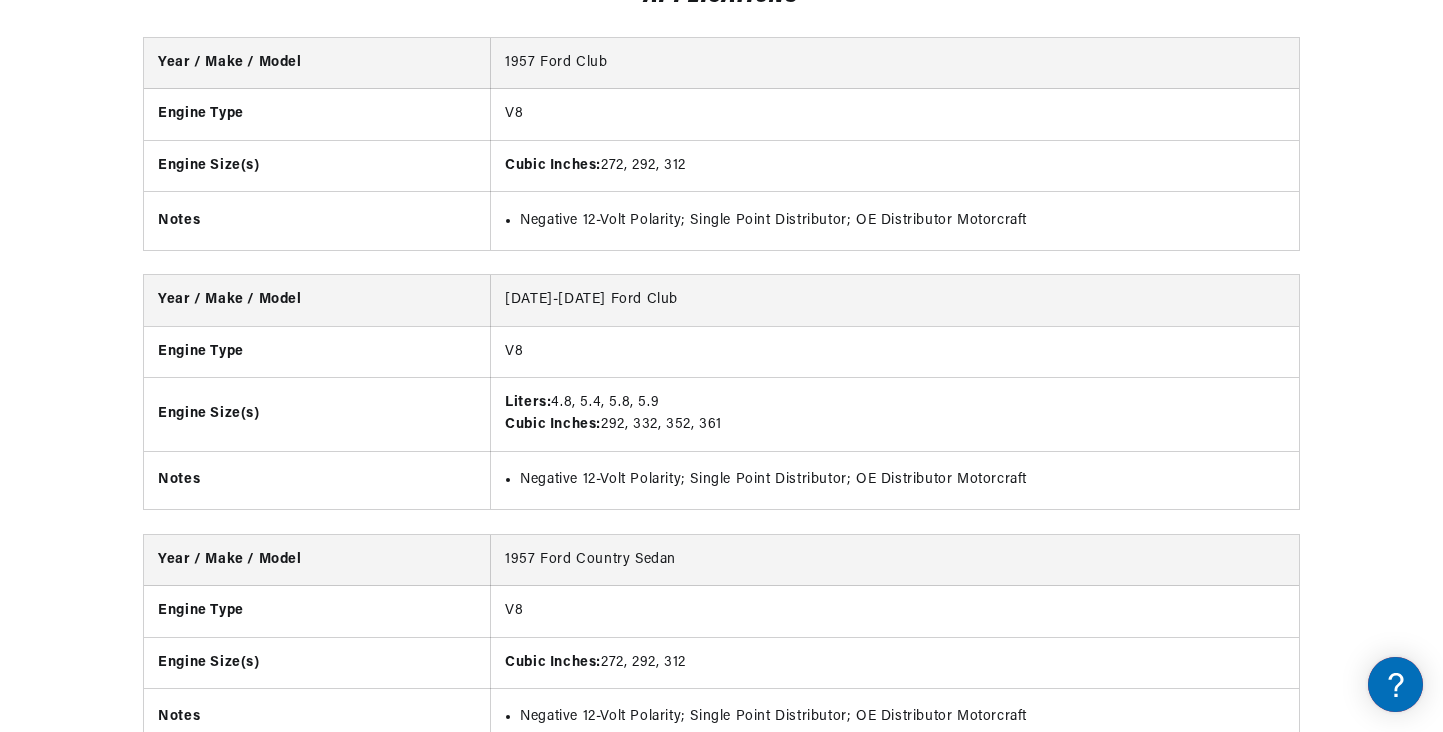 scroll, scrollTop: 5106, scrollLeft: 0, axis: vertical 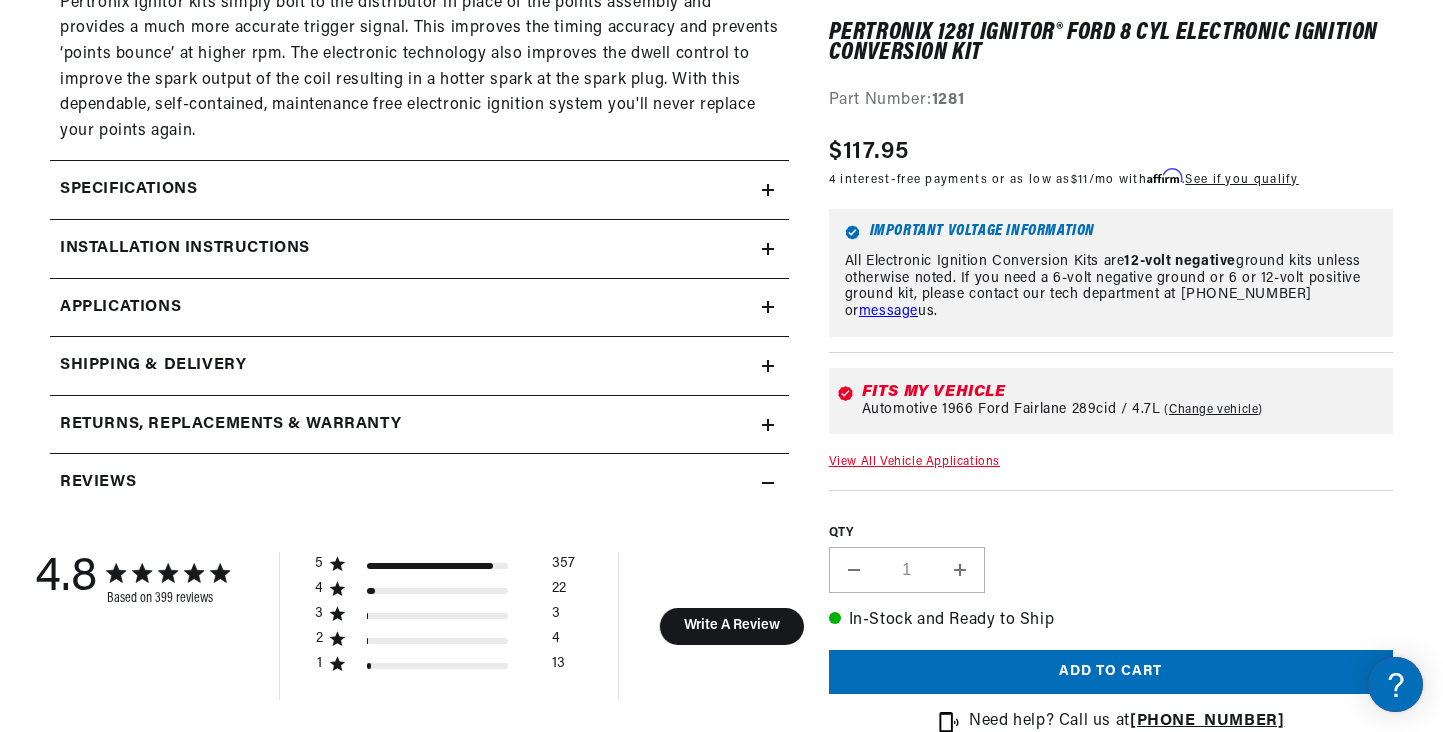 click 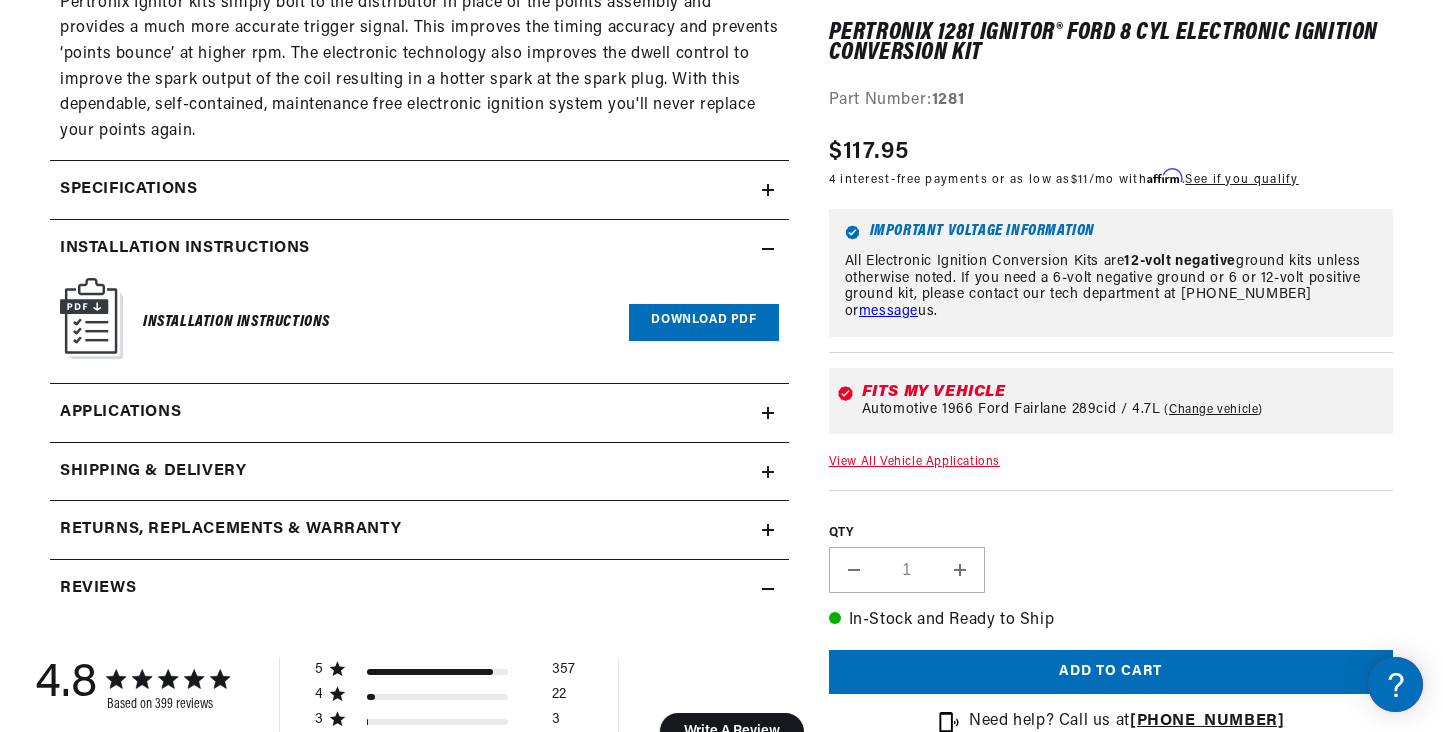 click on "Download PDF" at bounding box center (703, 322) 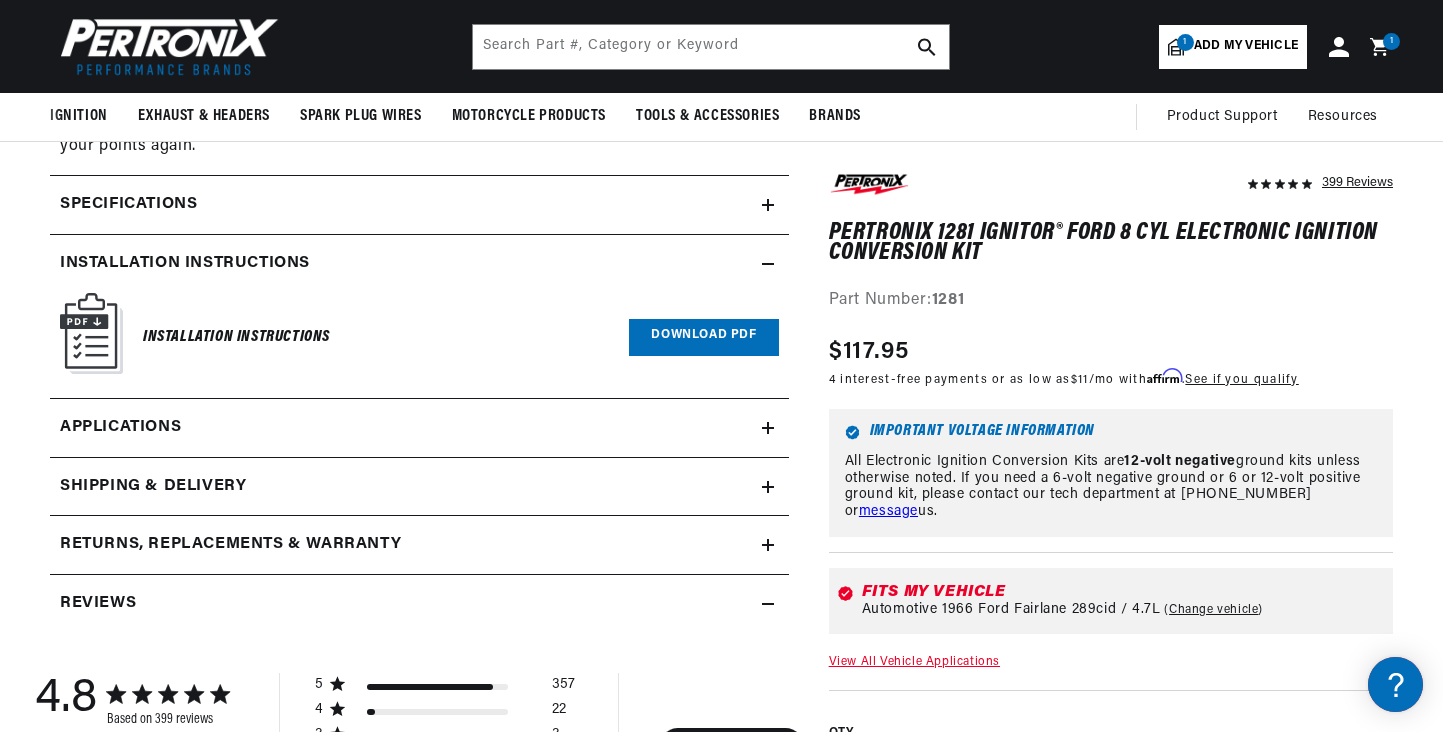 scroll, scrollTop: 1624, scrollLeft: 0, axis: vertical 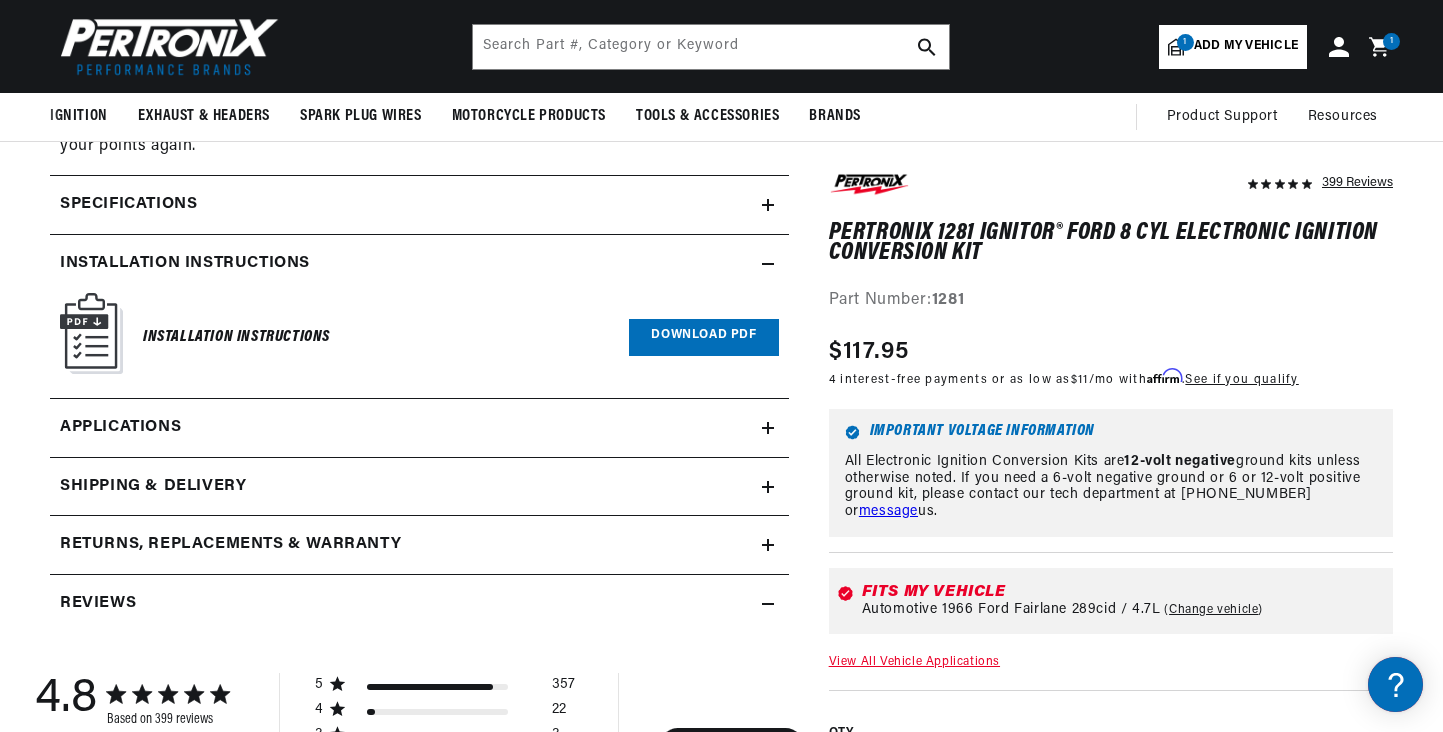 click 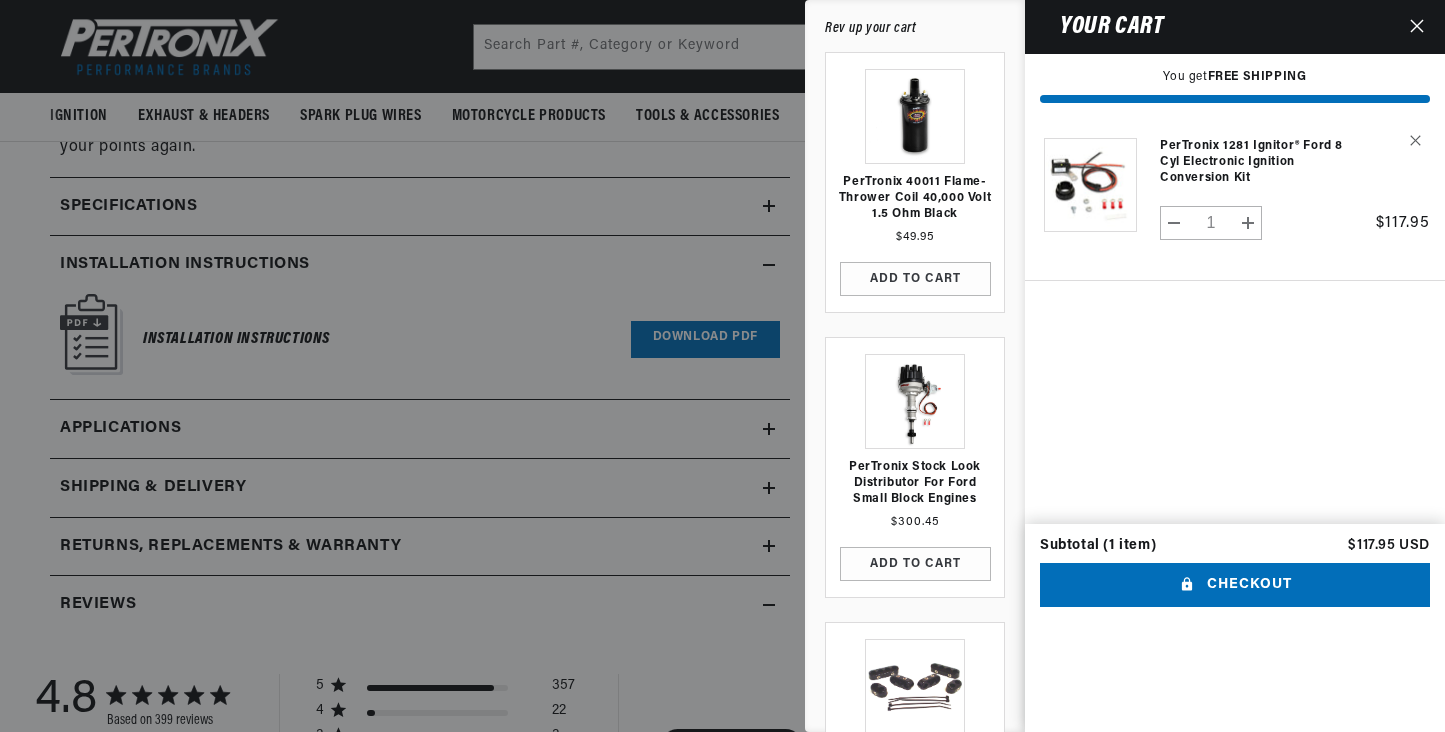 click at bounding box center (722, 366) 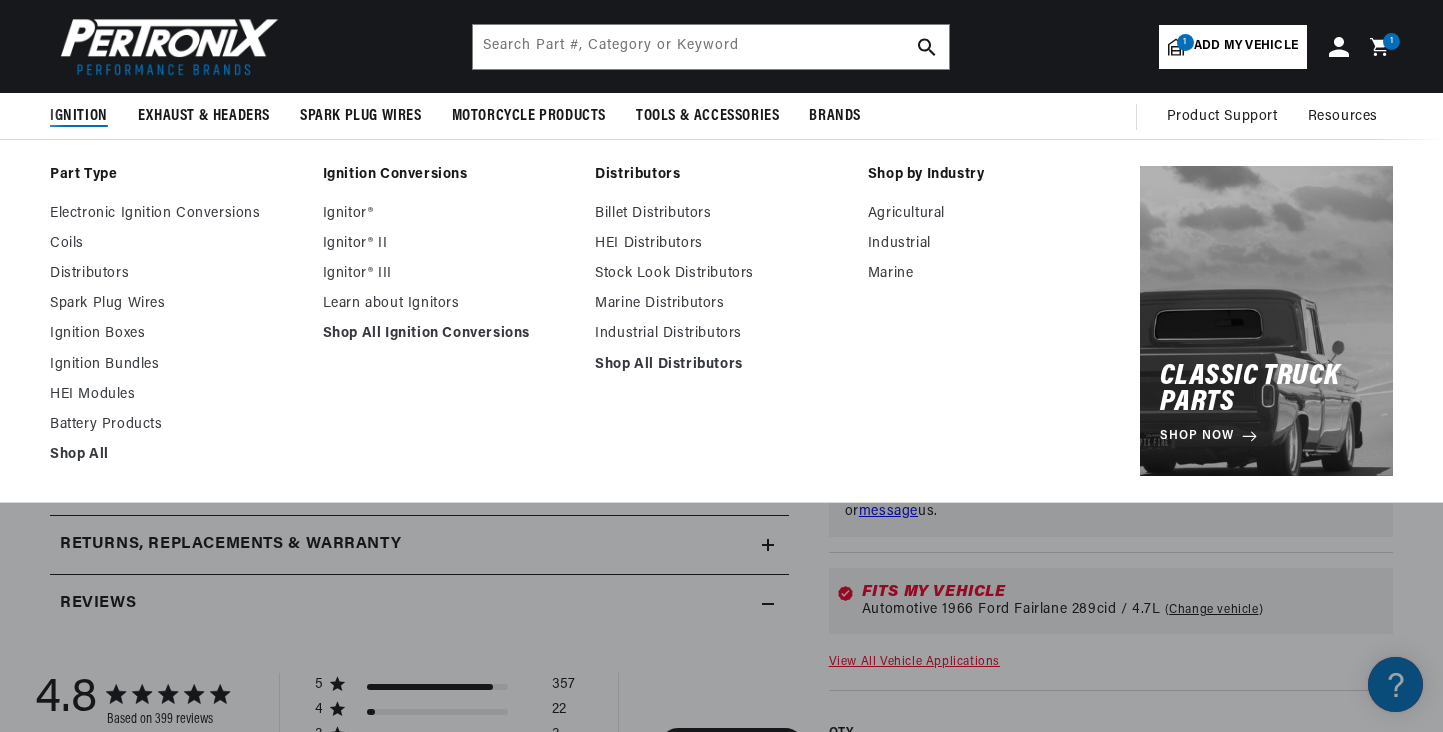 scroll, scrollTop: 0, scrollLeft: 0, axis: both 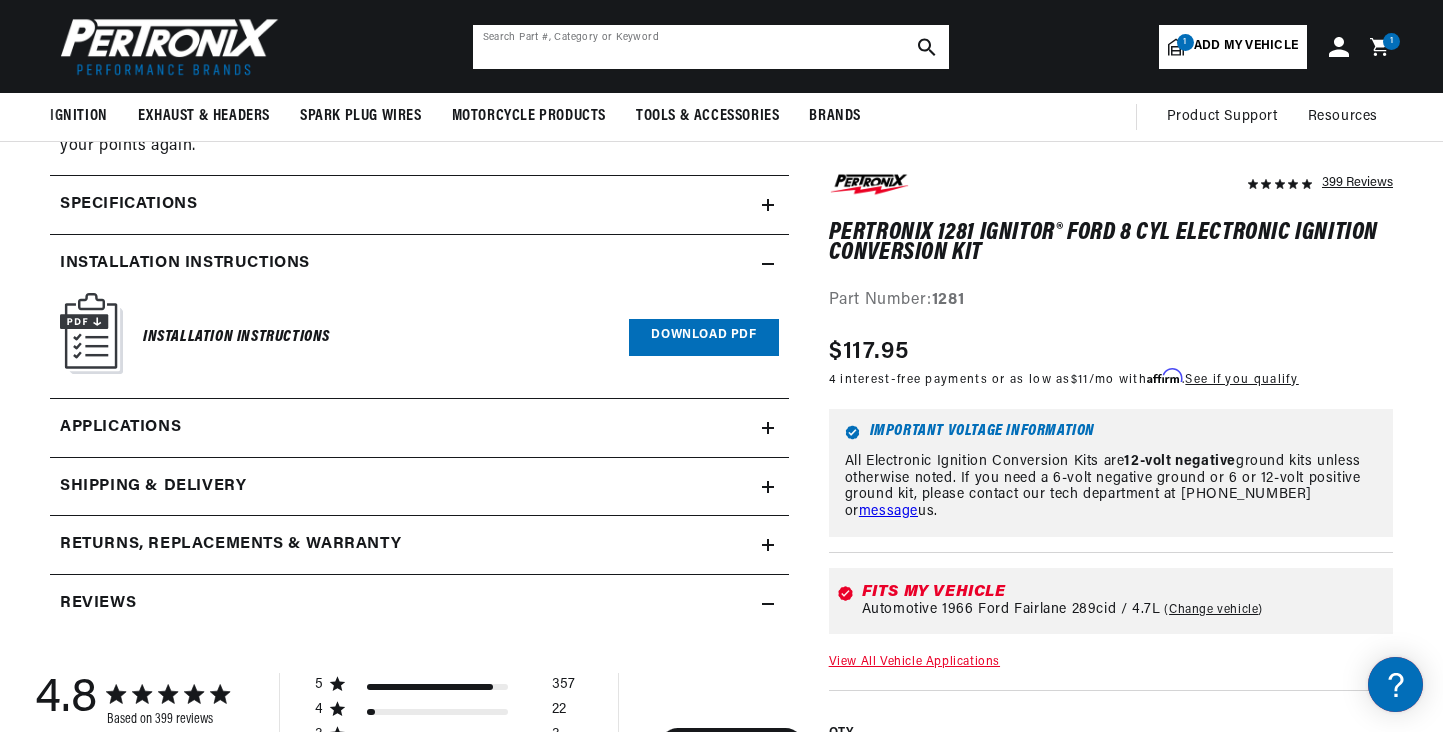 click at bounding box center [711, 47] 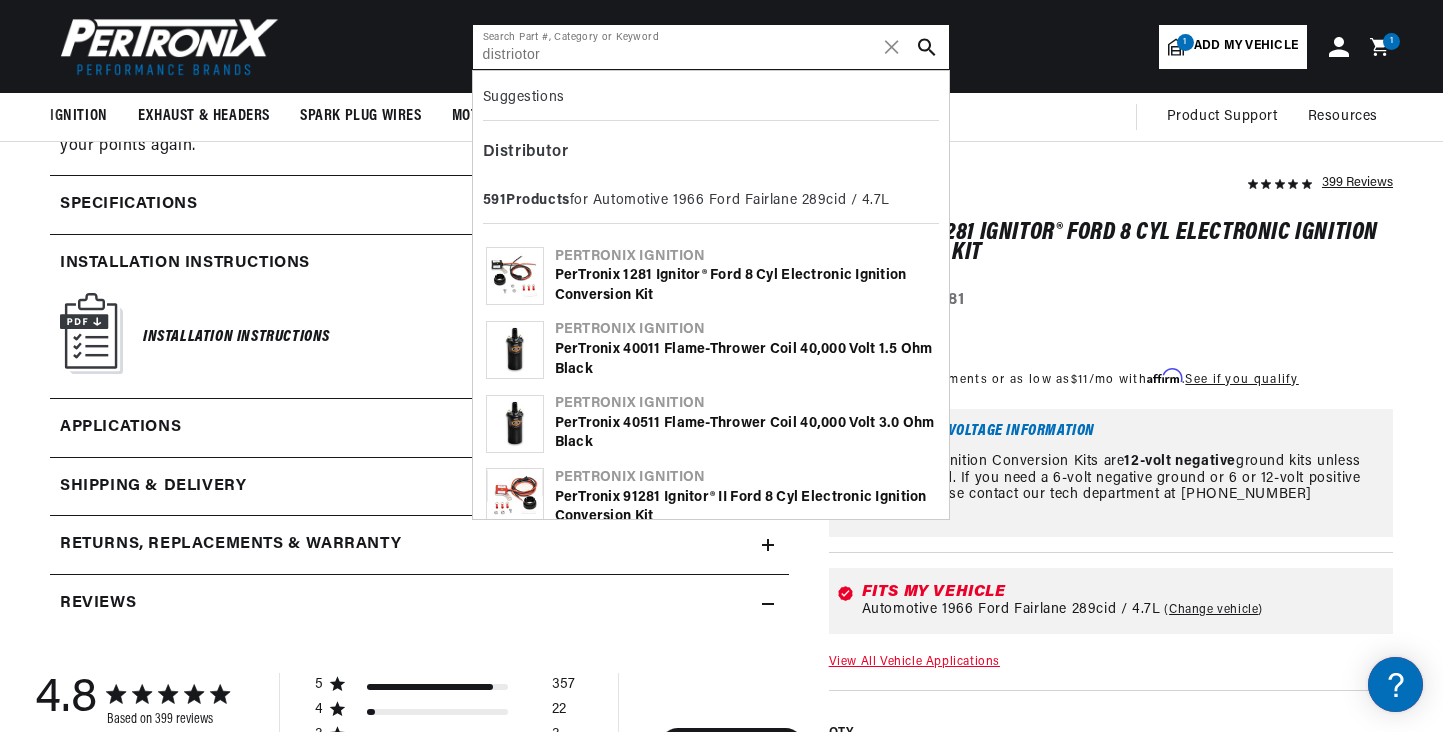 scroll, scrollTop: 0, scrollLeft: 1181, axis: horizontal 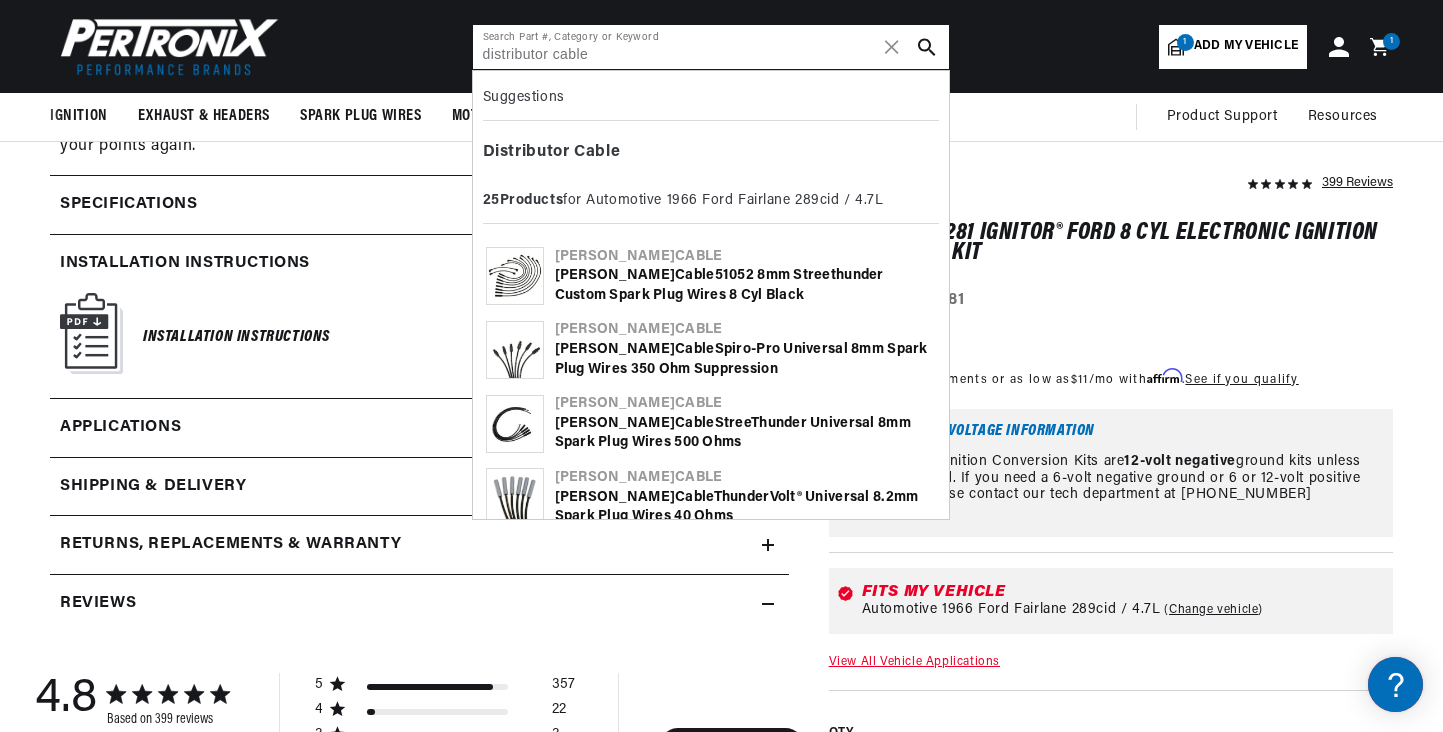 type on "distributor cable" 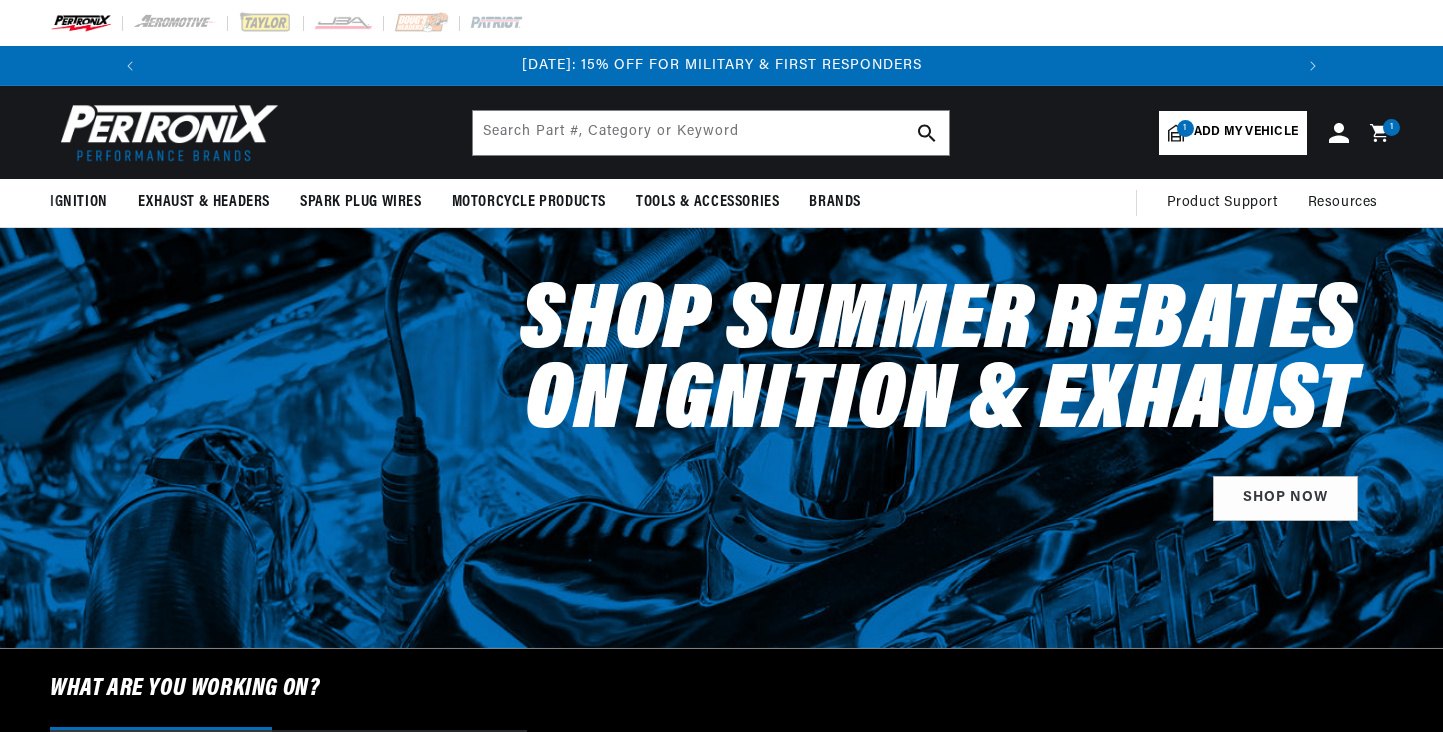 select on "1966" 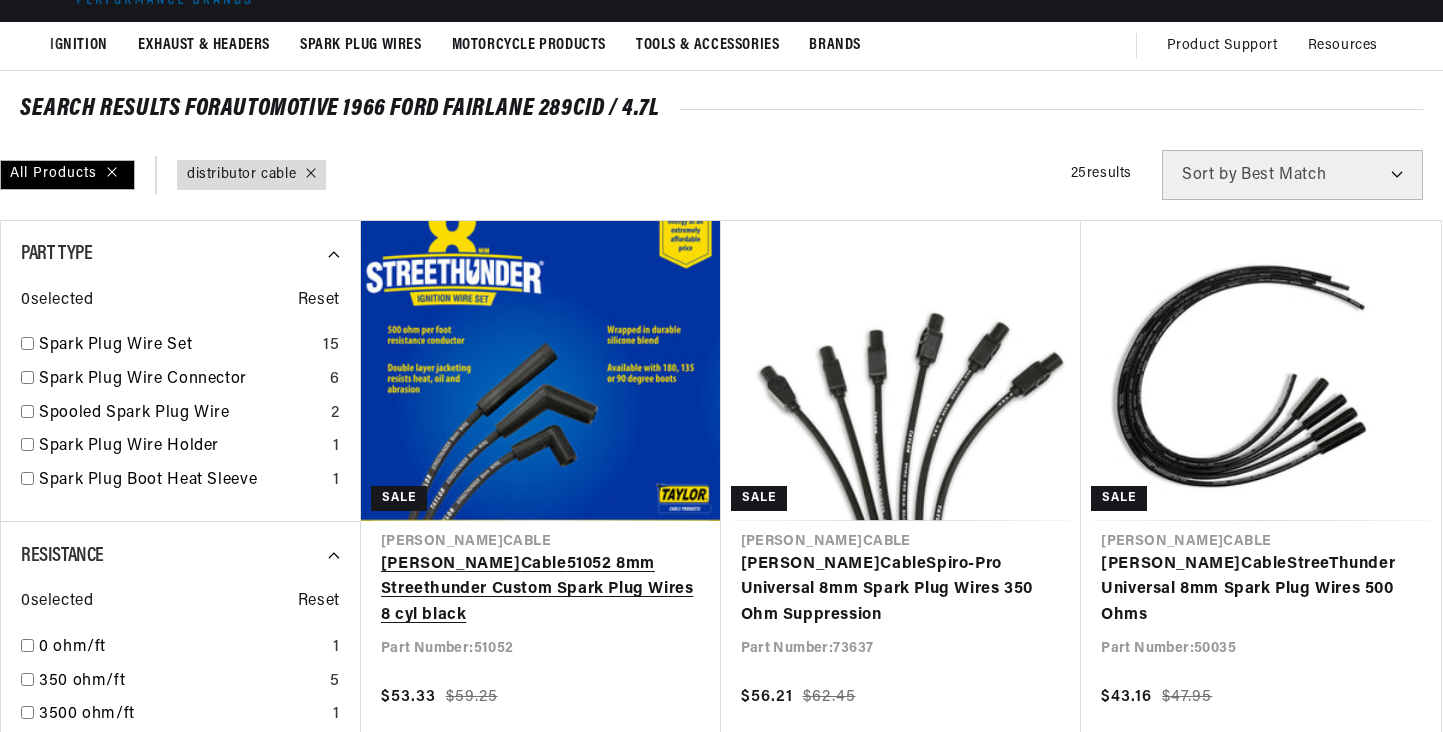 scroll, scrollTop: 160, scrollLeft: 0, axis: vertical 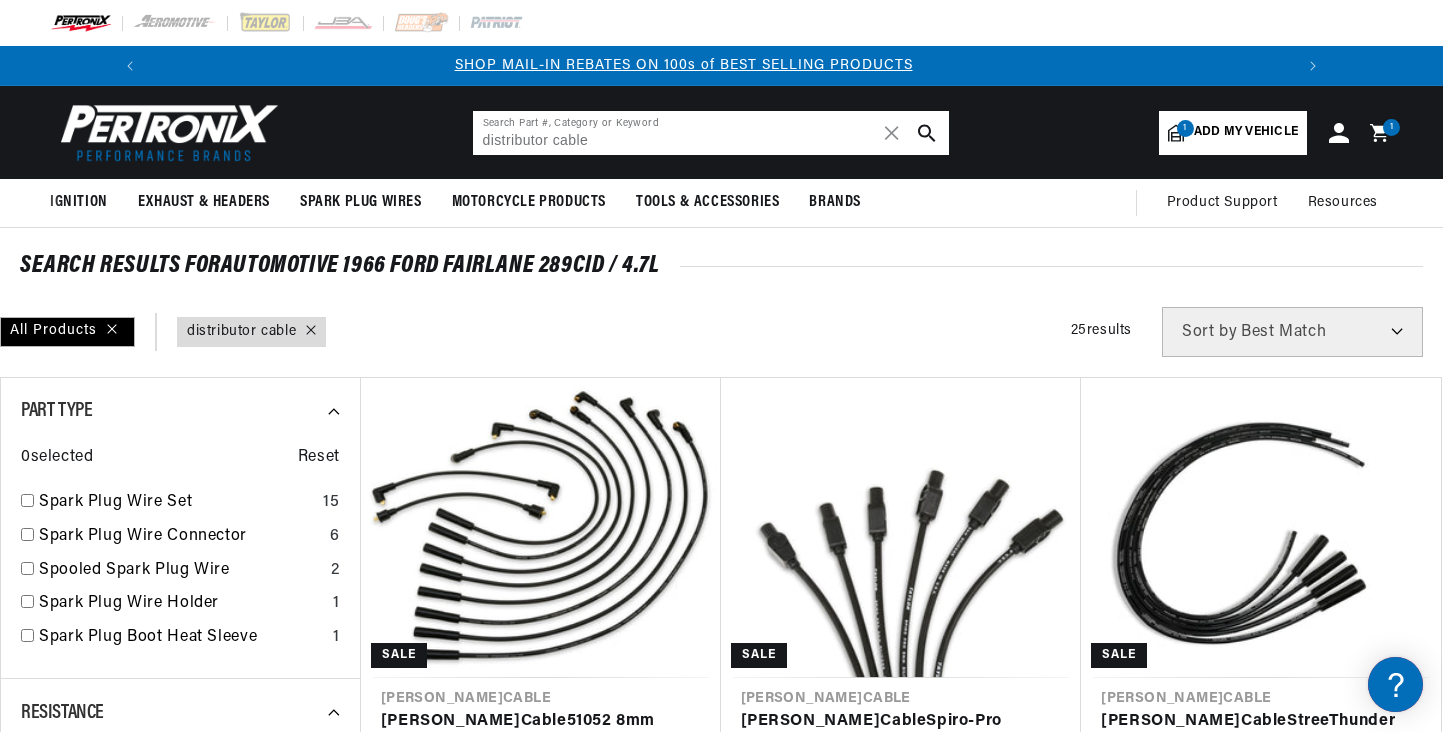 click on "distributor cable" at bounding box center [711, 133] 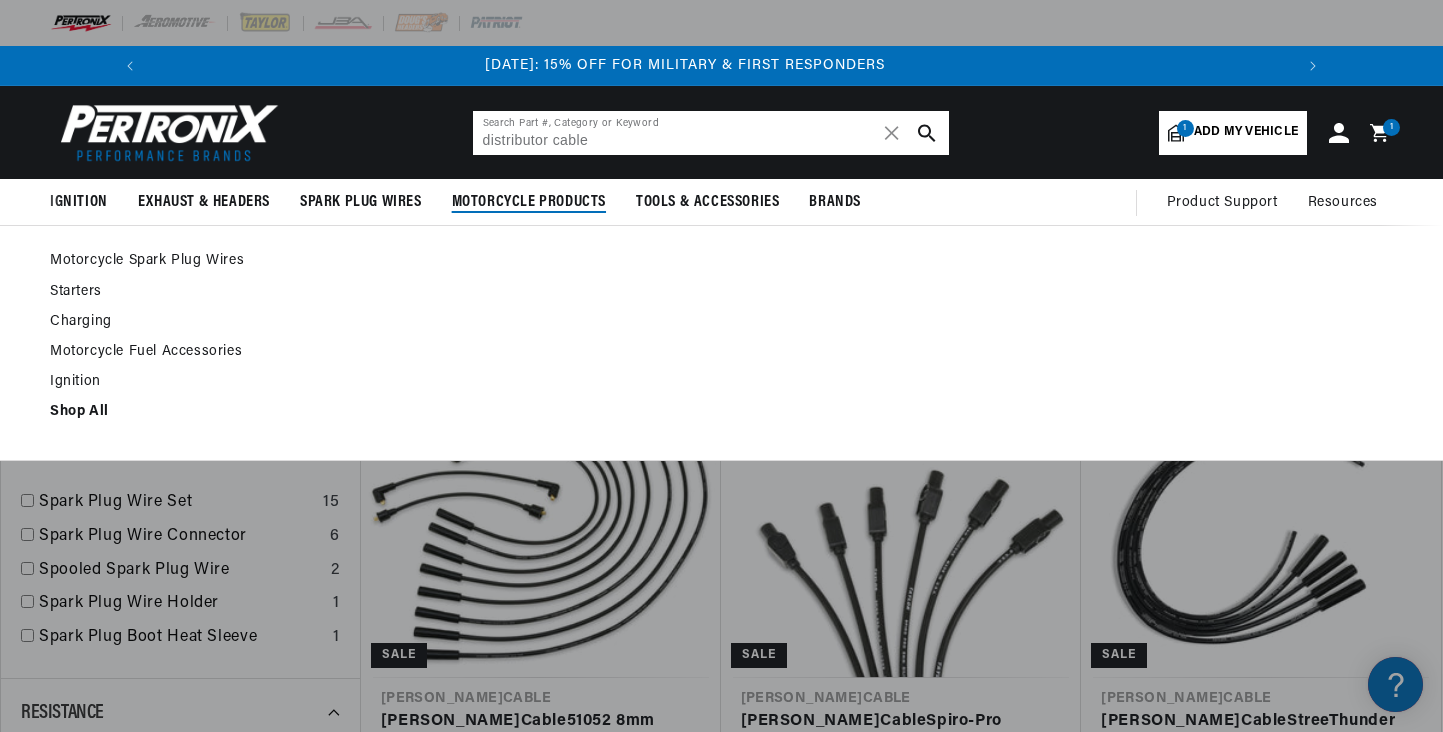 scroll, scrollTop: 0, scrollLeft: 0, axis: both 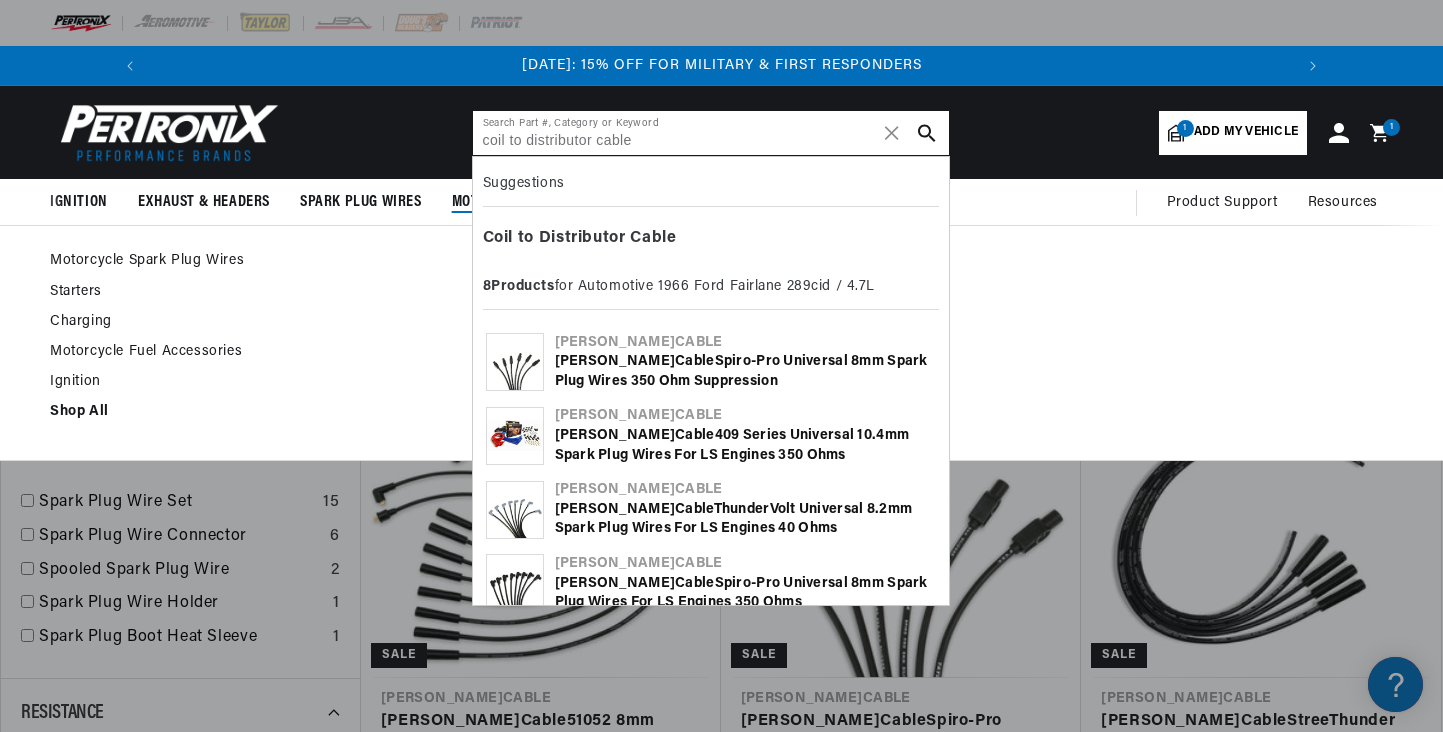 type on "coil to distributor cable" 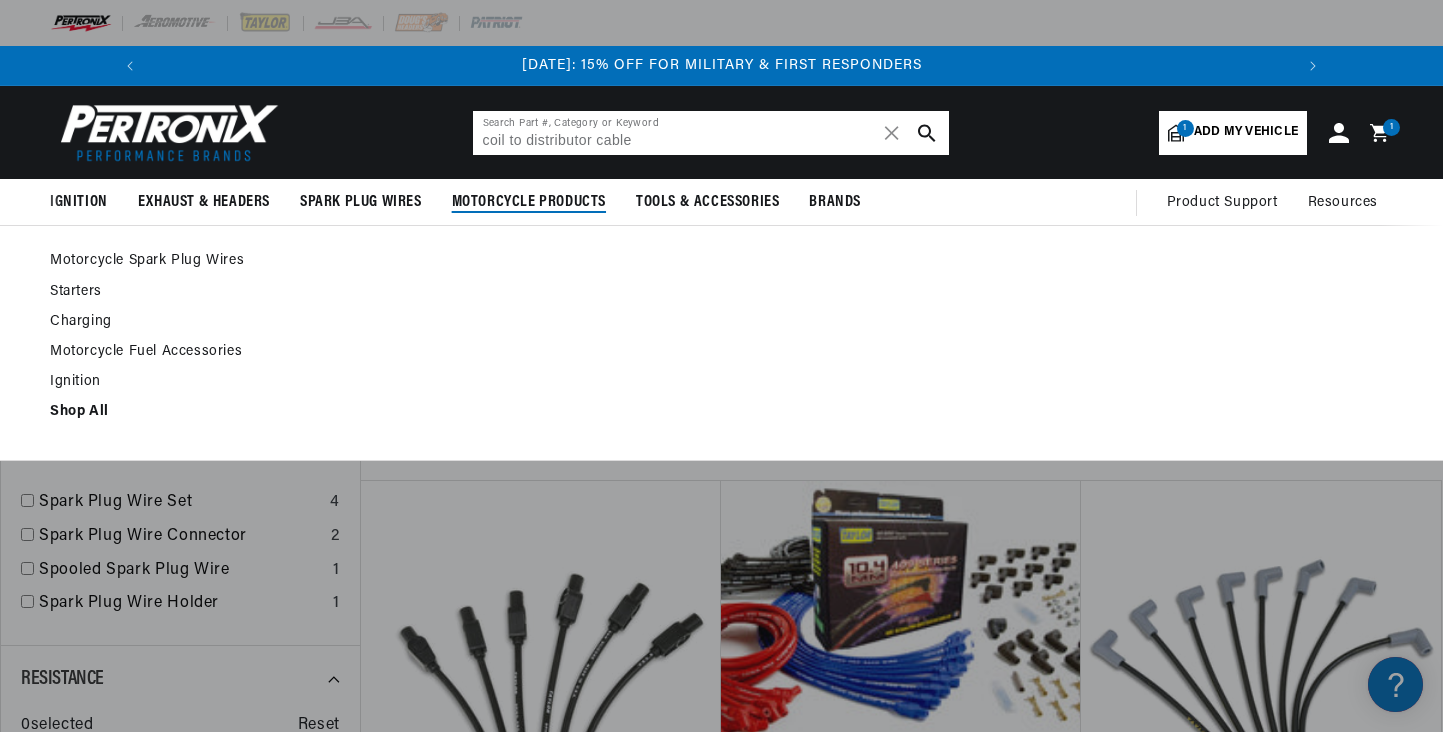 scroll, scrollTop: 0, scrollLeft: 926, axis: horizontal 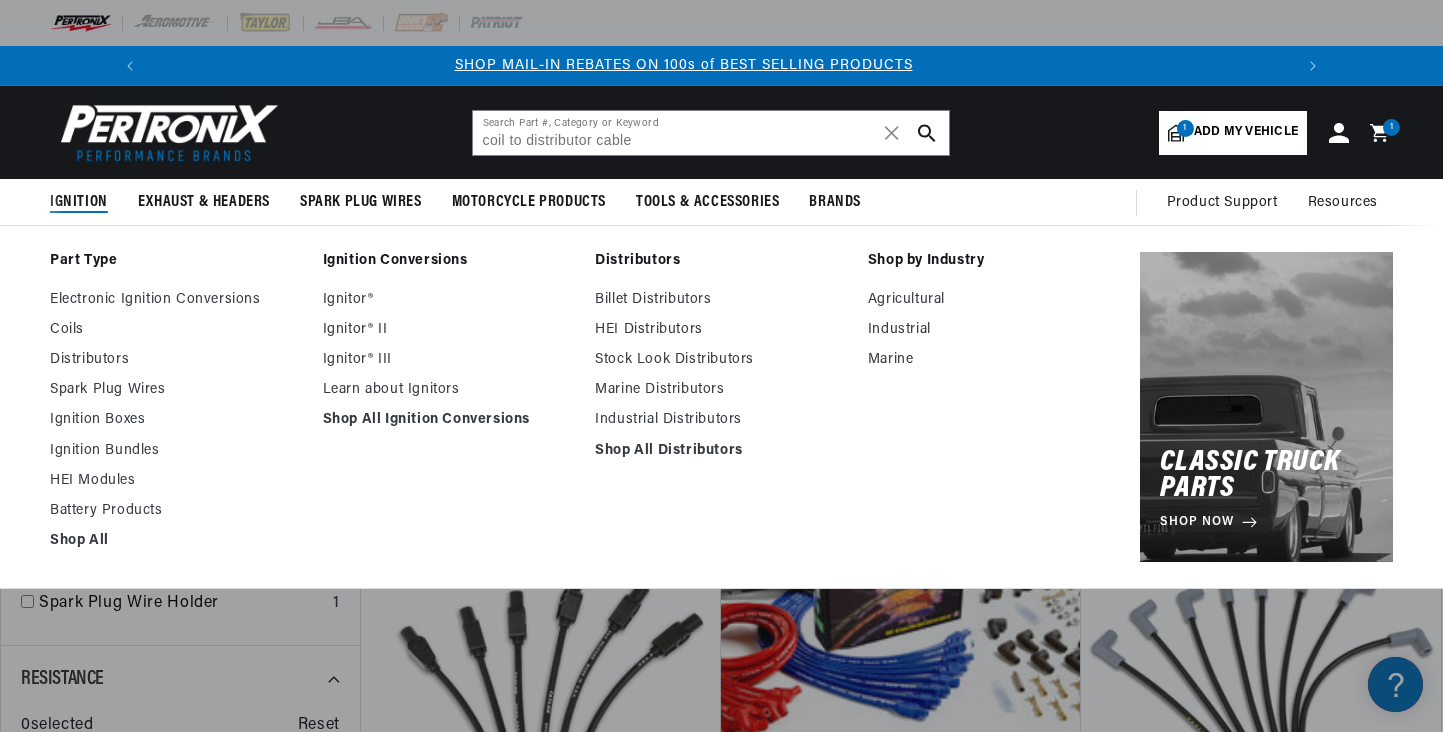 click on "Ignition" at bounding box center [79, 202] 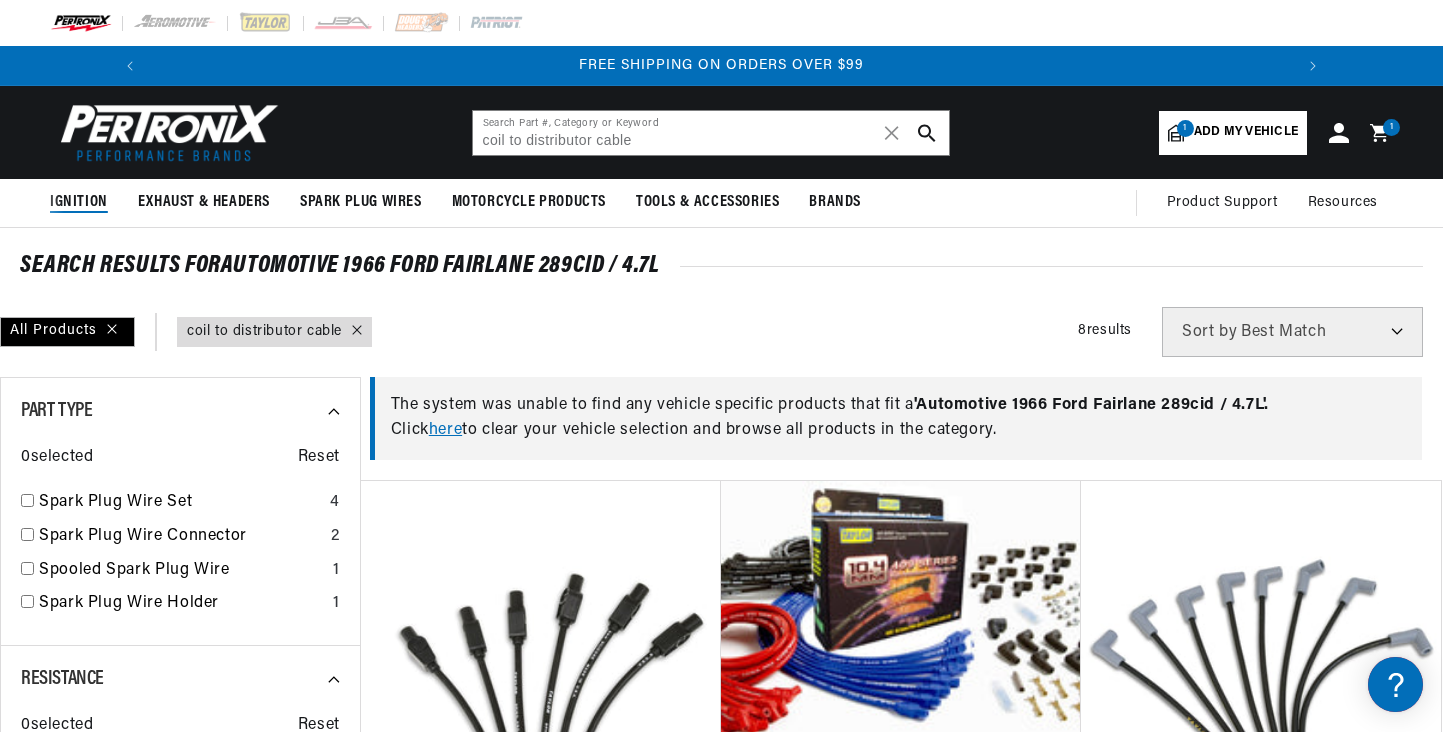 click on "Ignition" at bounding box center [79, 202] 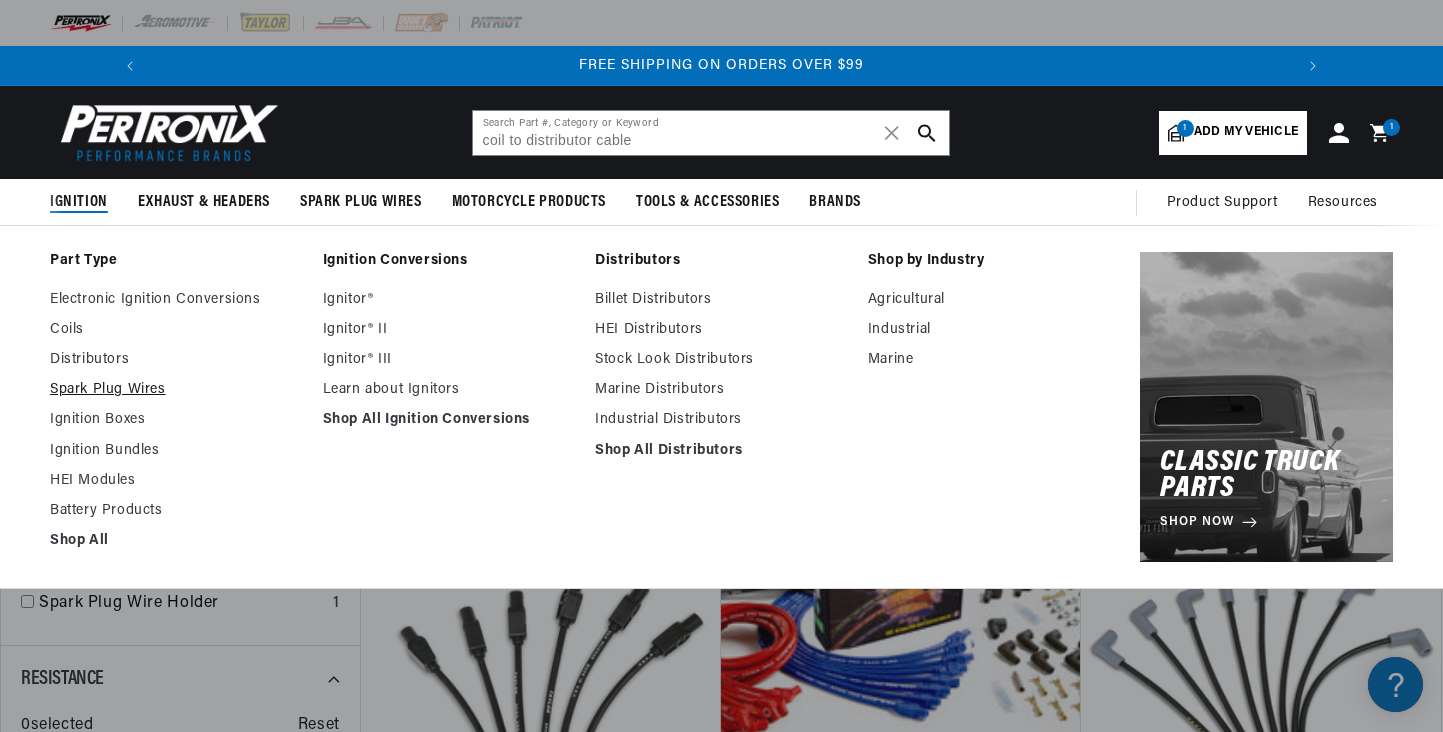 click on "Spark Plug Wires" at bounding box center [176, 390] 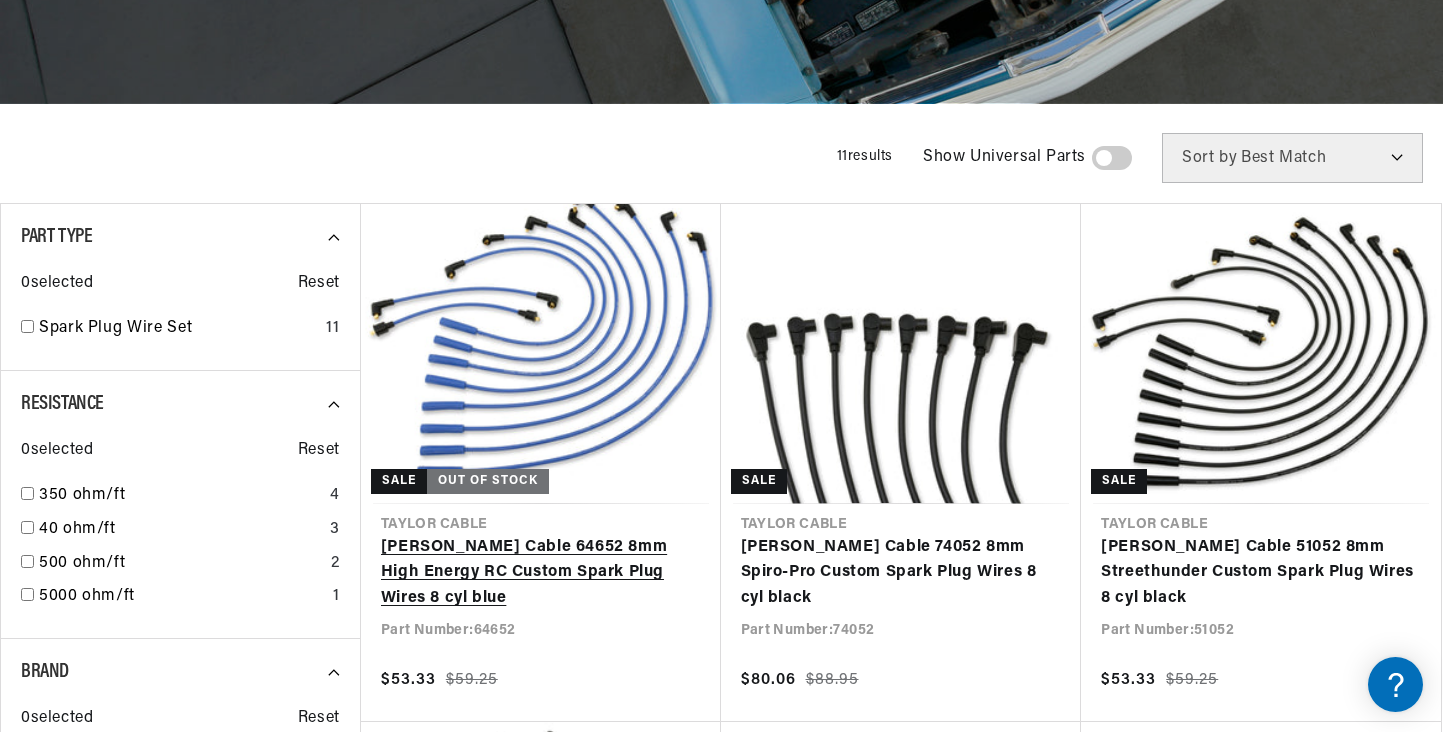 scroll, scrollTop: 403, scrollLeft: 0, axis: vertical 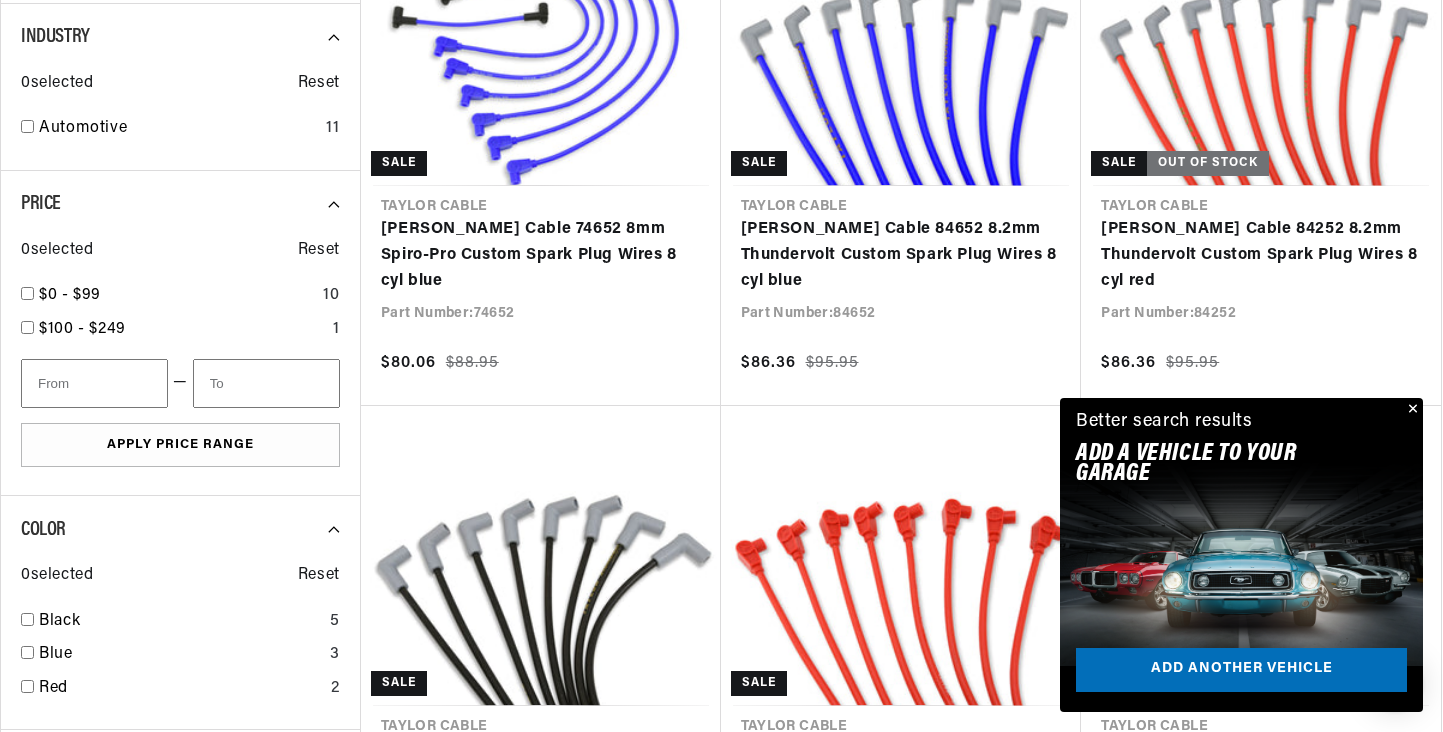 click at bounding box center [1411, 410] 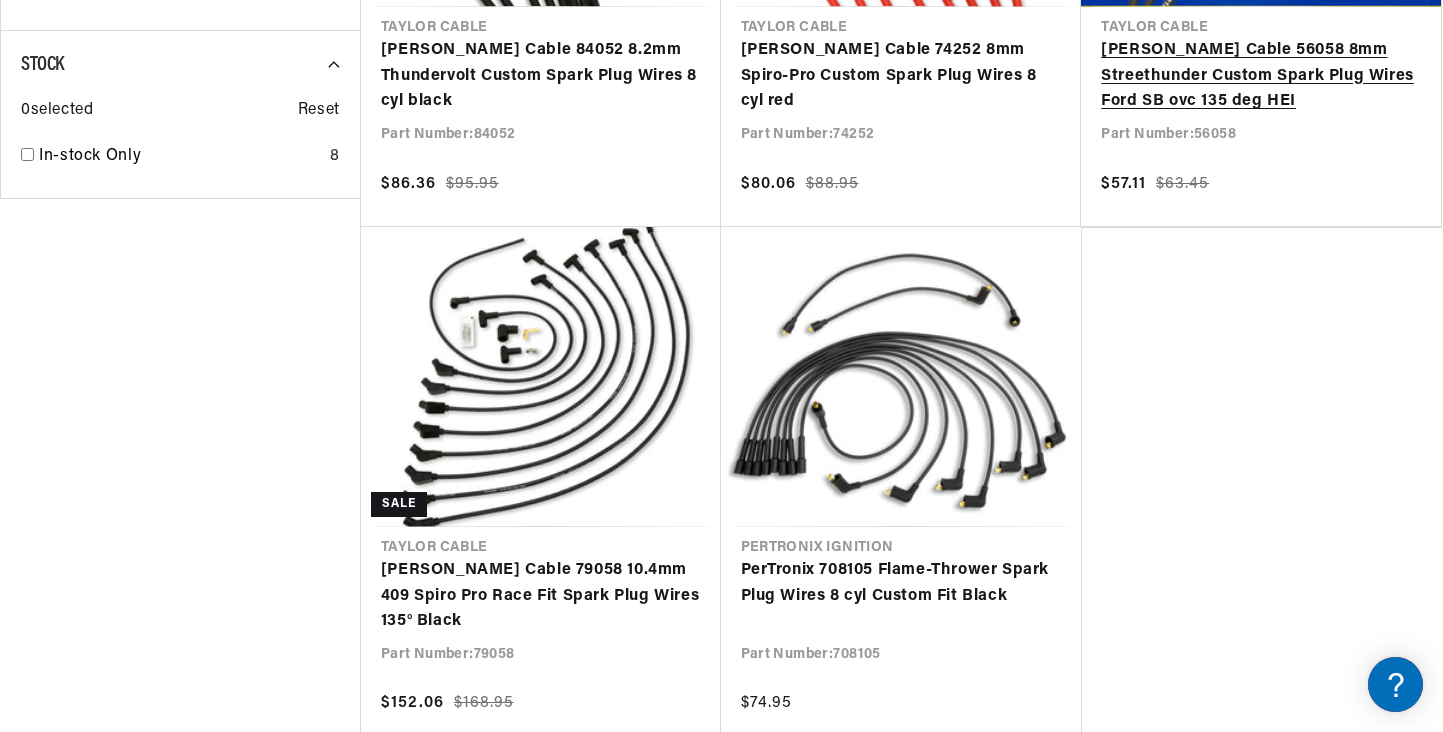 scroll, scrollTop: 1933, scrollLeft: 0, axis: vertical 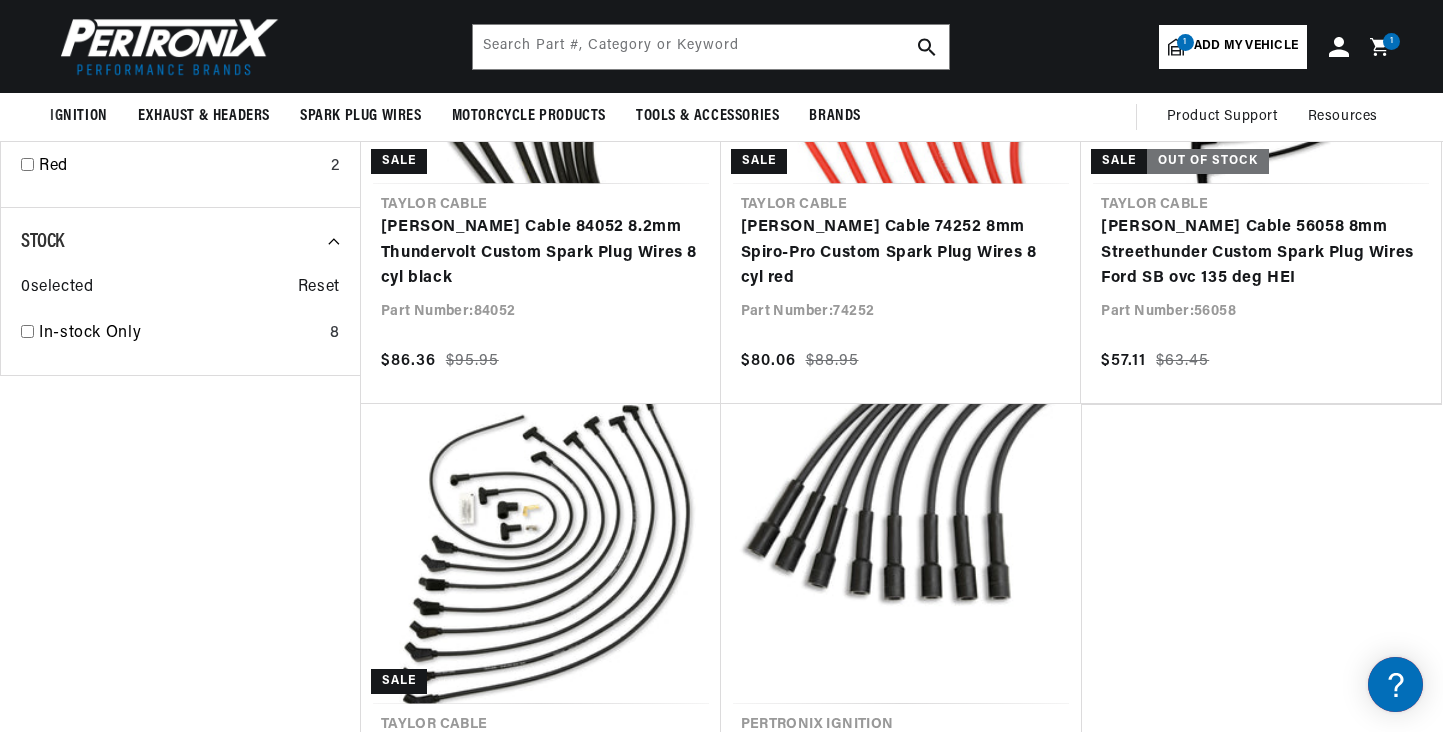 click on "PerTronix 708105 Flame-Thrower Spark Plug Wires 8 cyl Custom Fit Black" at bounding box center (901, 760) 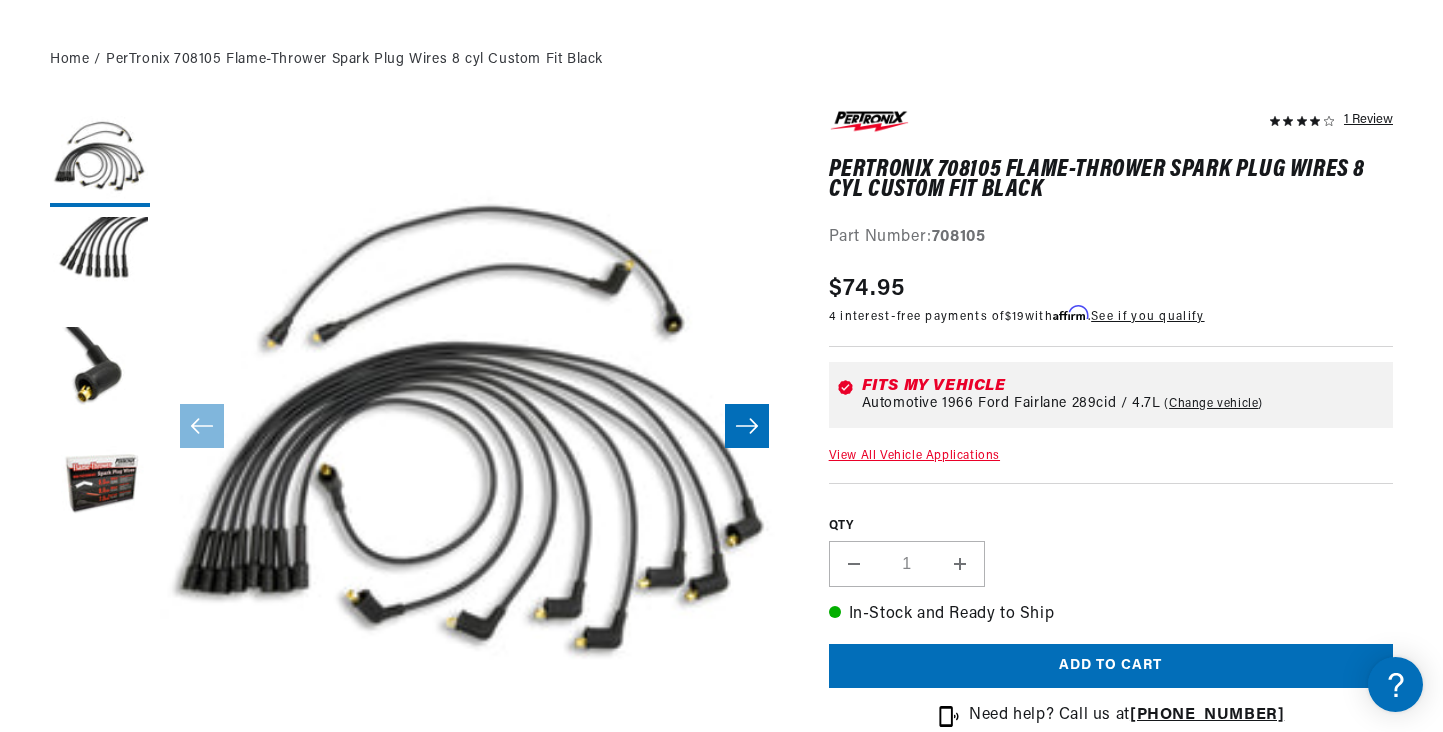 scroll, scrollTop: 194, scrollLeft: 0, axis: vertical 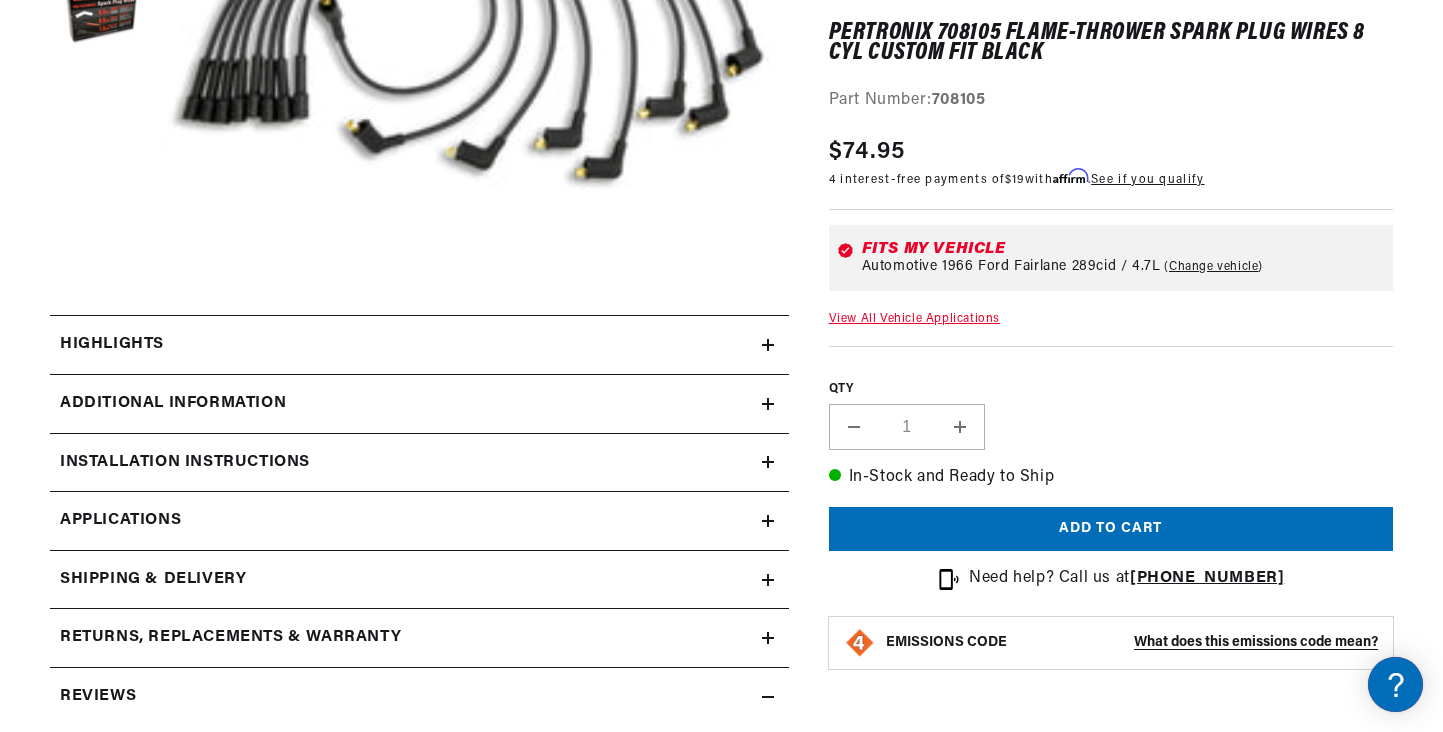 click 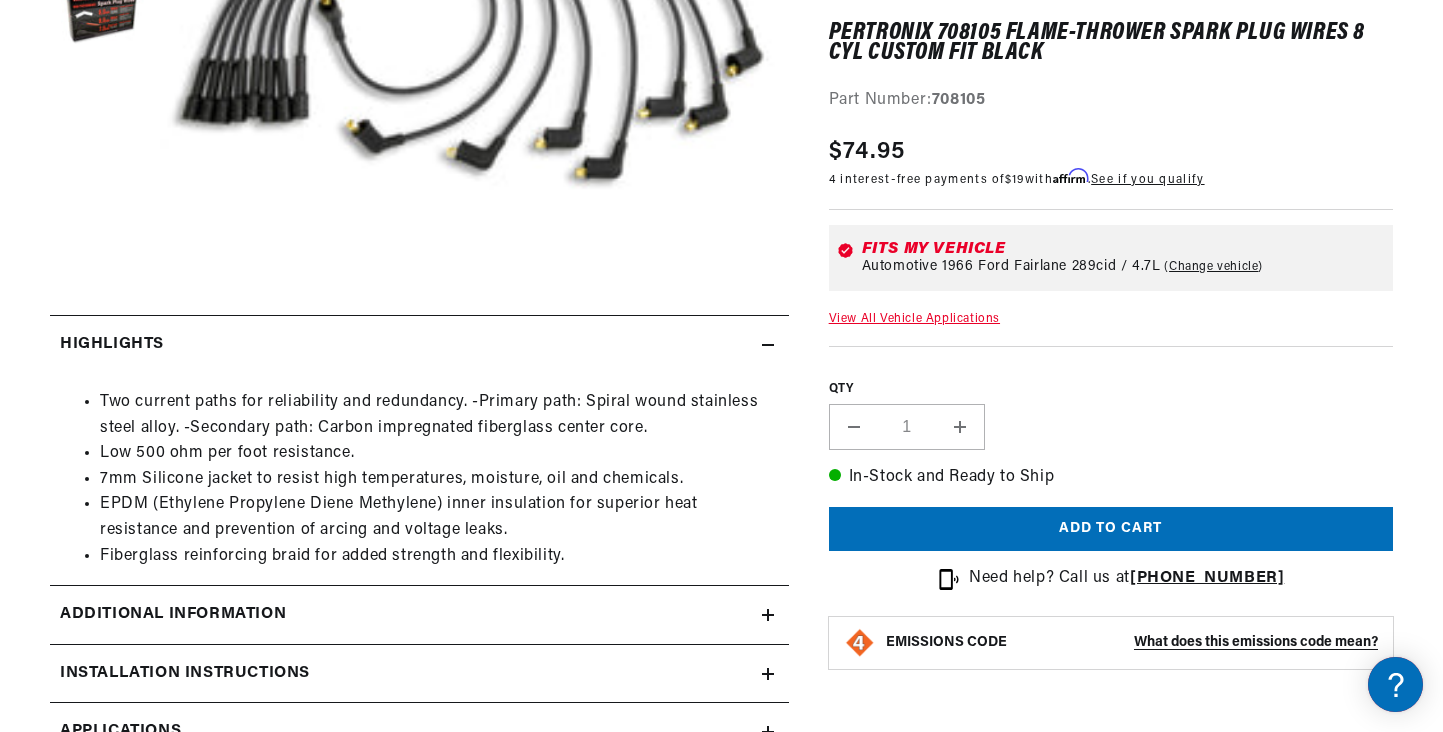 scroll, scrollTop: 0, scrollLeft: 1181, axis: horizontal 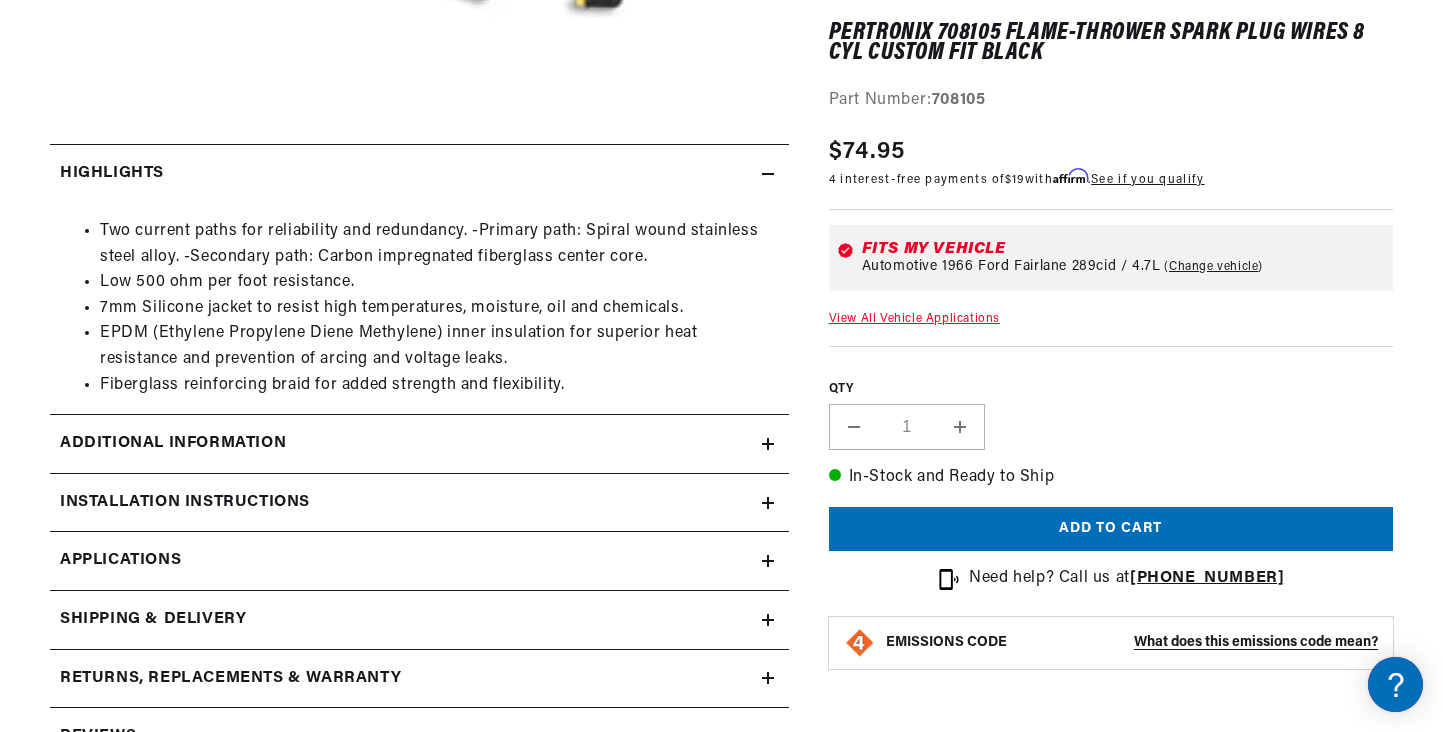click on "Additional Information" at bounding box center (406, 174) 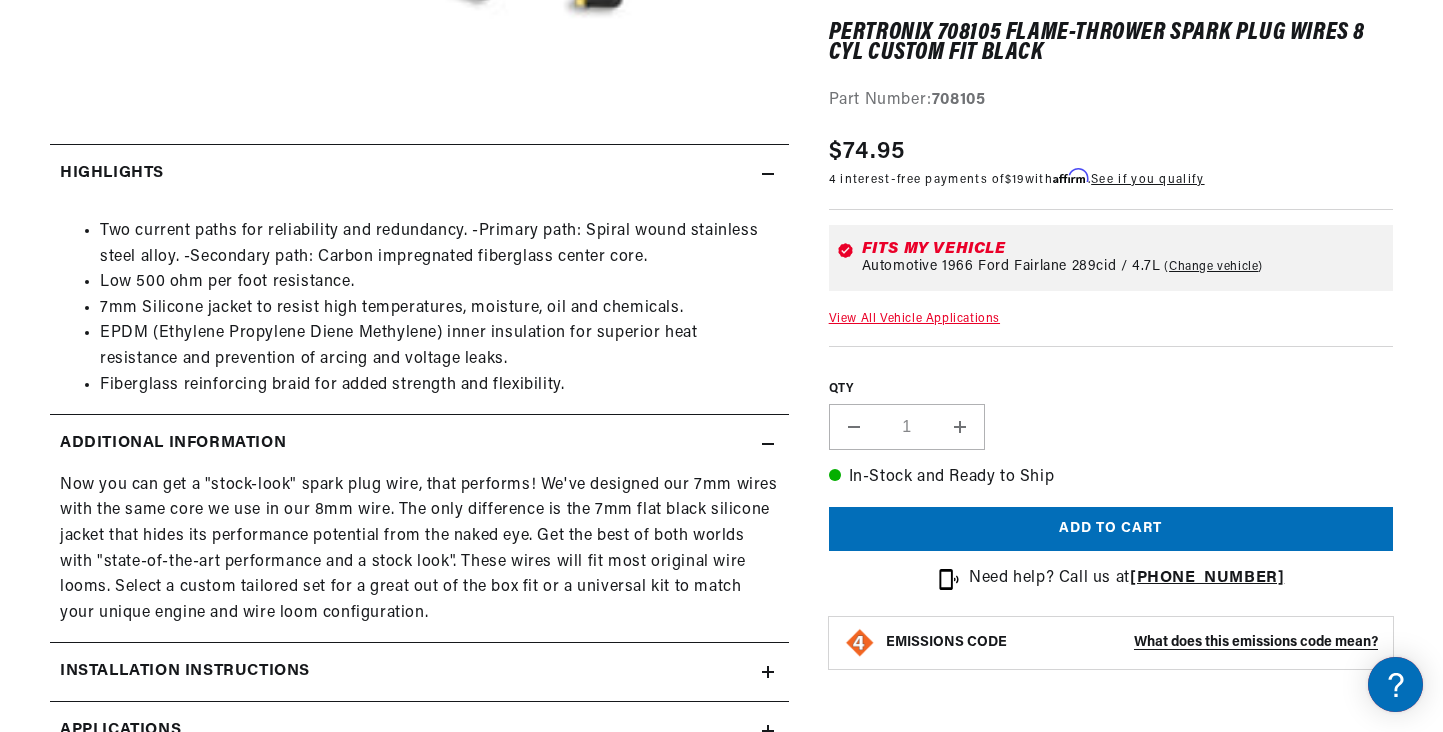 scroll, scrollTop: 0, scrollLeft: 2363, axis: horizontal 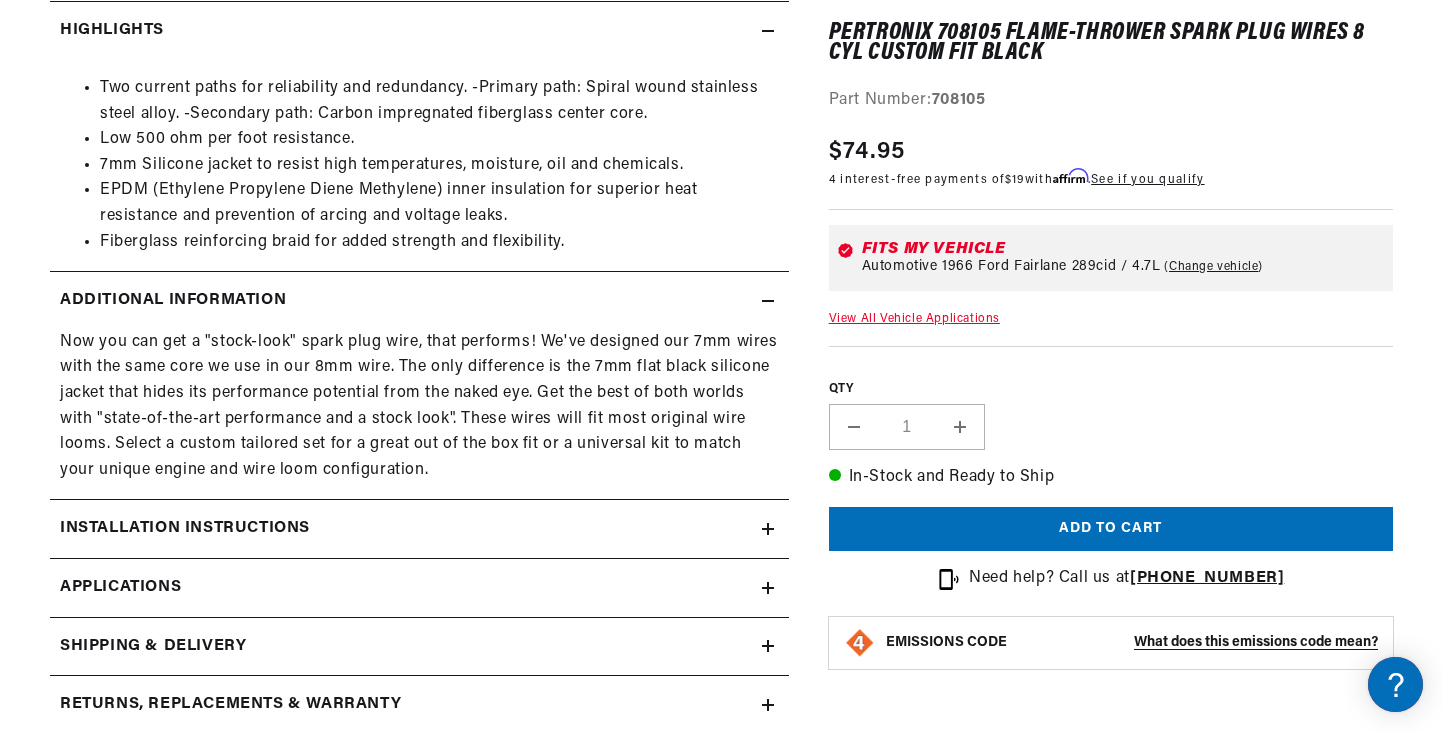 click on "Installation instructions" at bounding box center [406, 31] 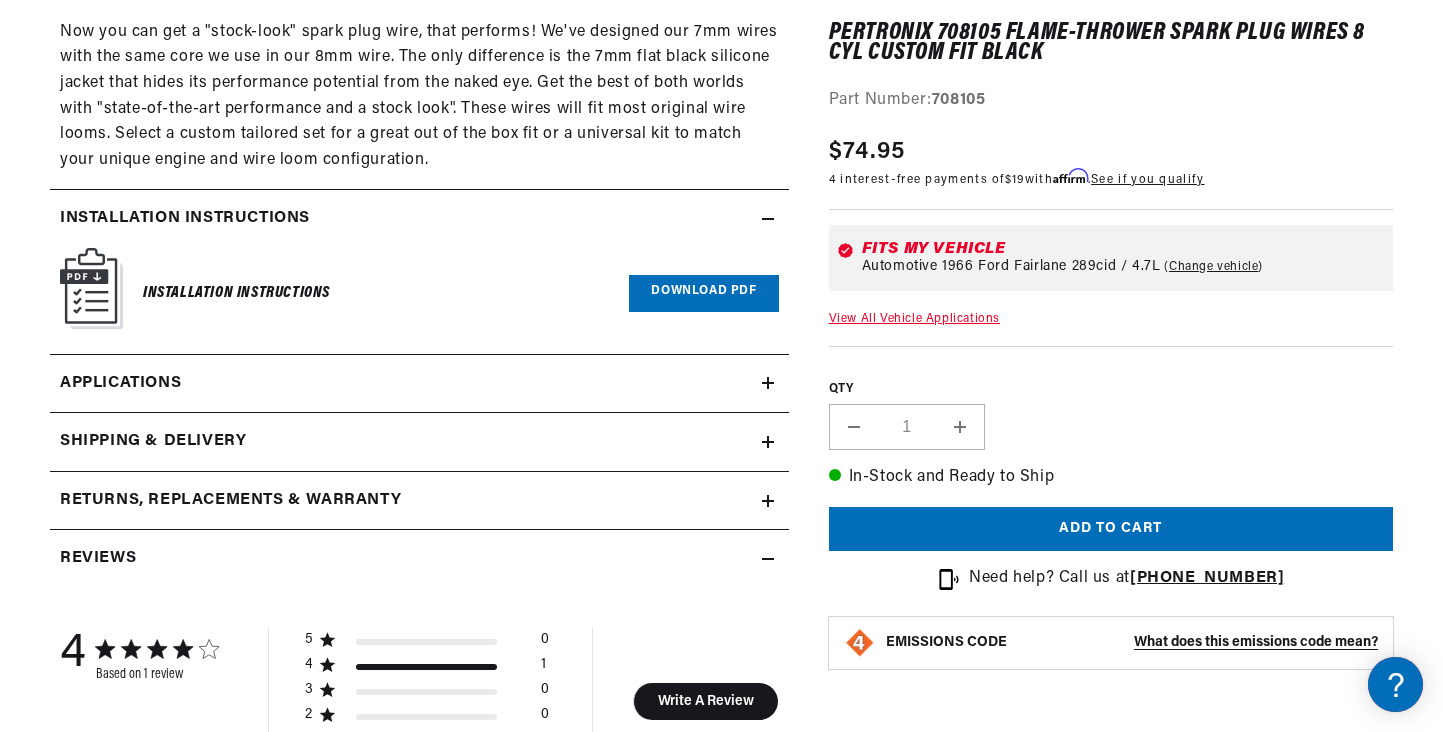 scroll, scrollTop: 1290, scrollLeft: 0, axis: vertical 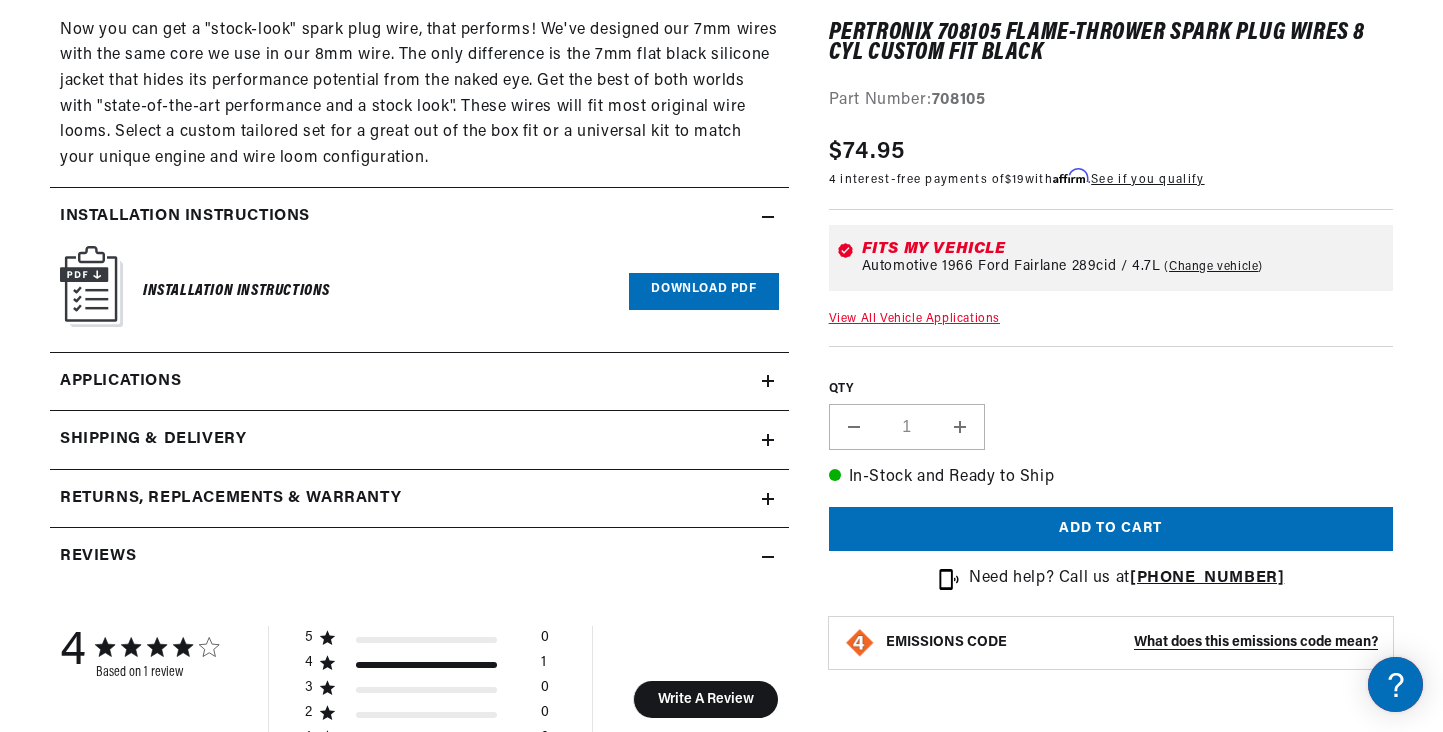 click 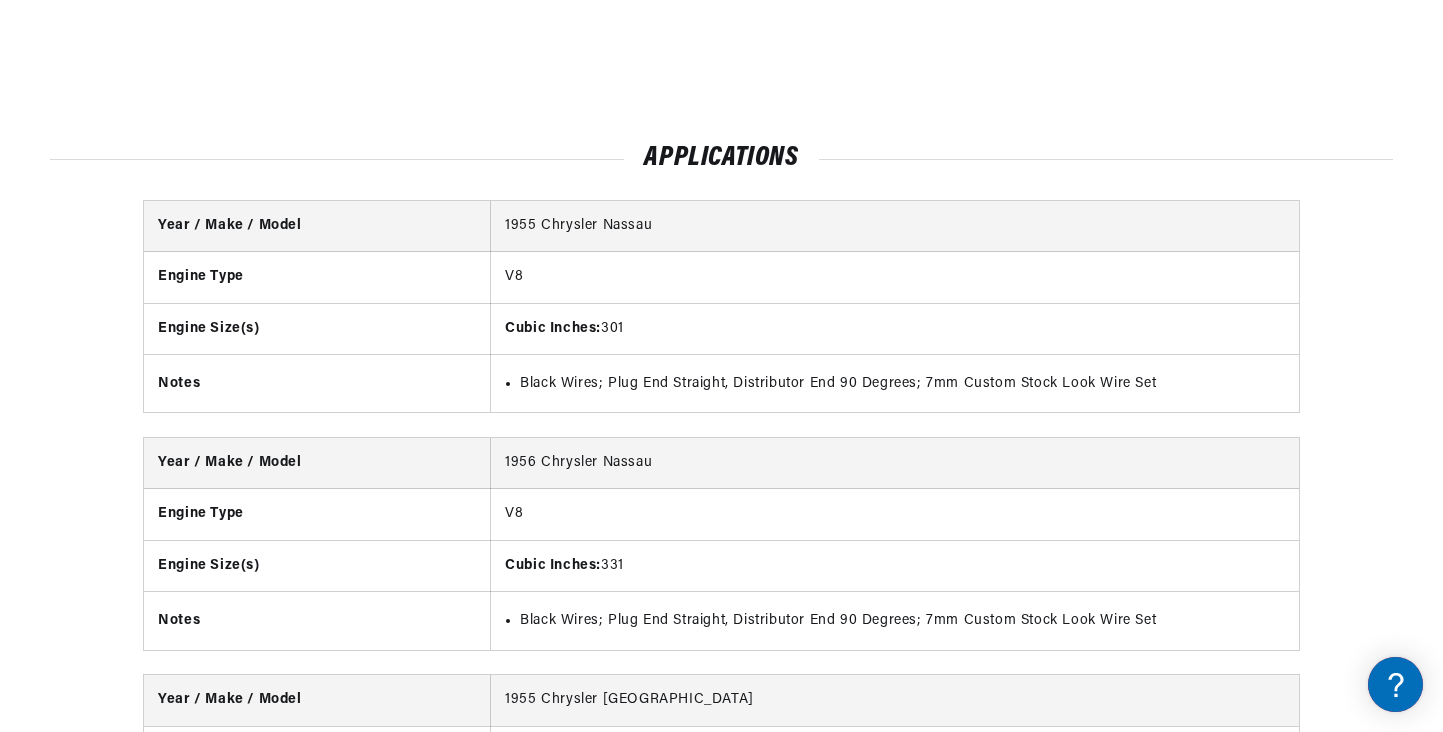 scroll, scrollTop: 3550, scrollLeft: 0, axis: vertical 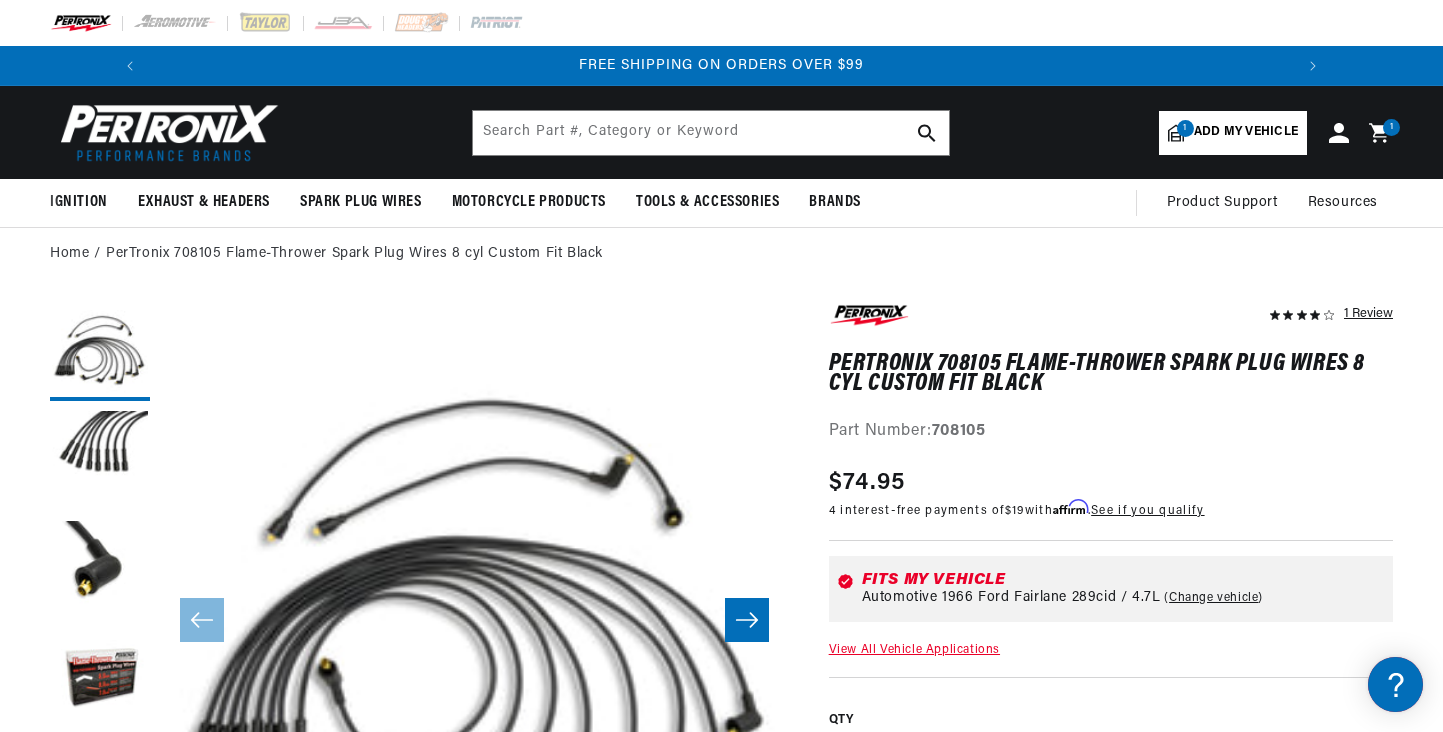 click on "1 1 item" at bounding box center [1391, 127] 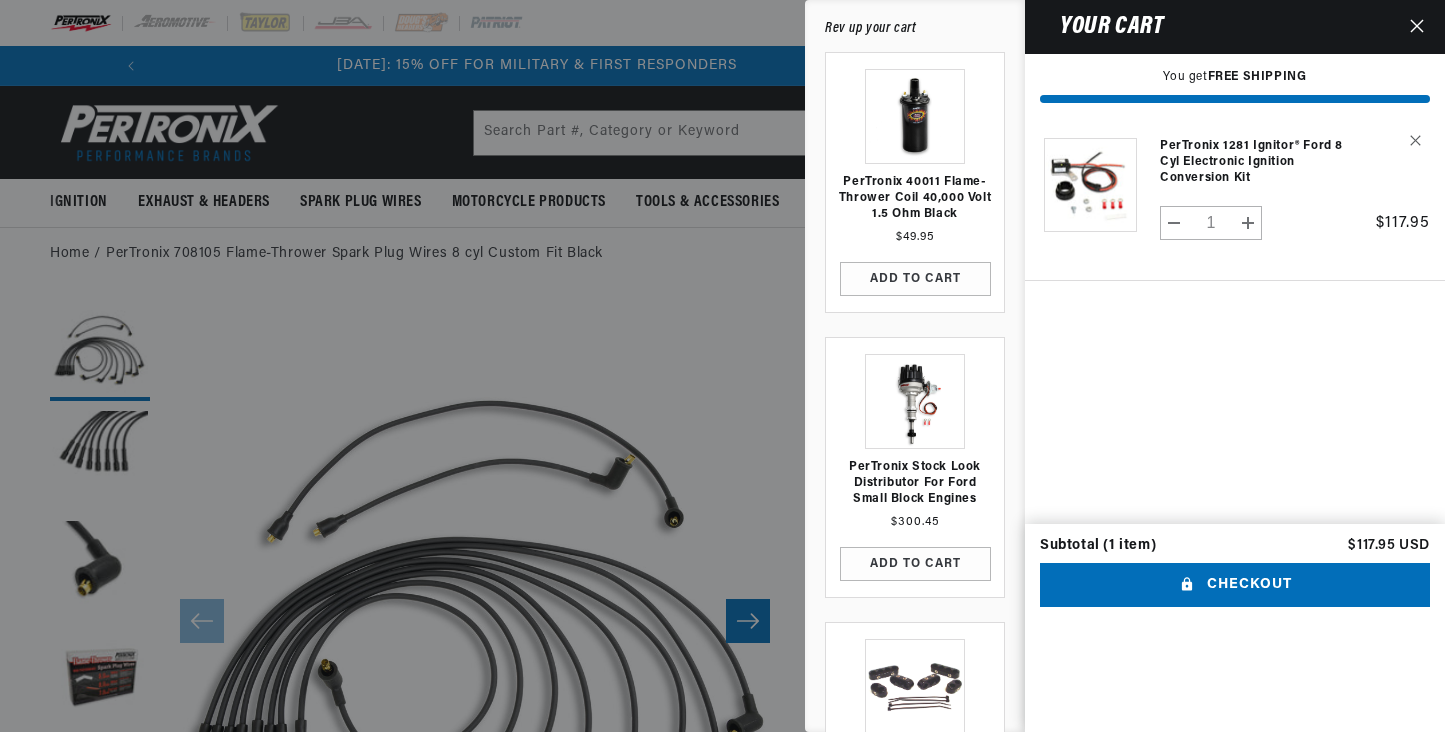 scroll, scrollTop: 0, scrollLeft: 0, axis: both 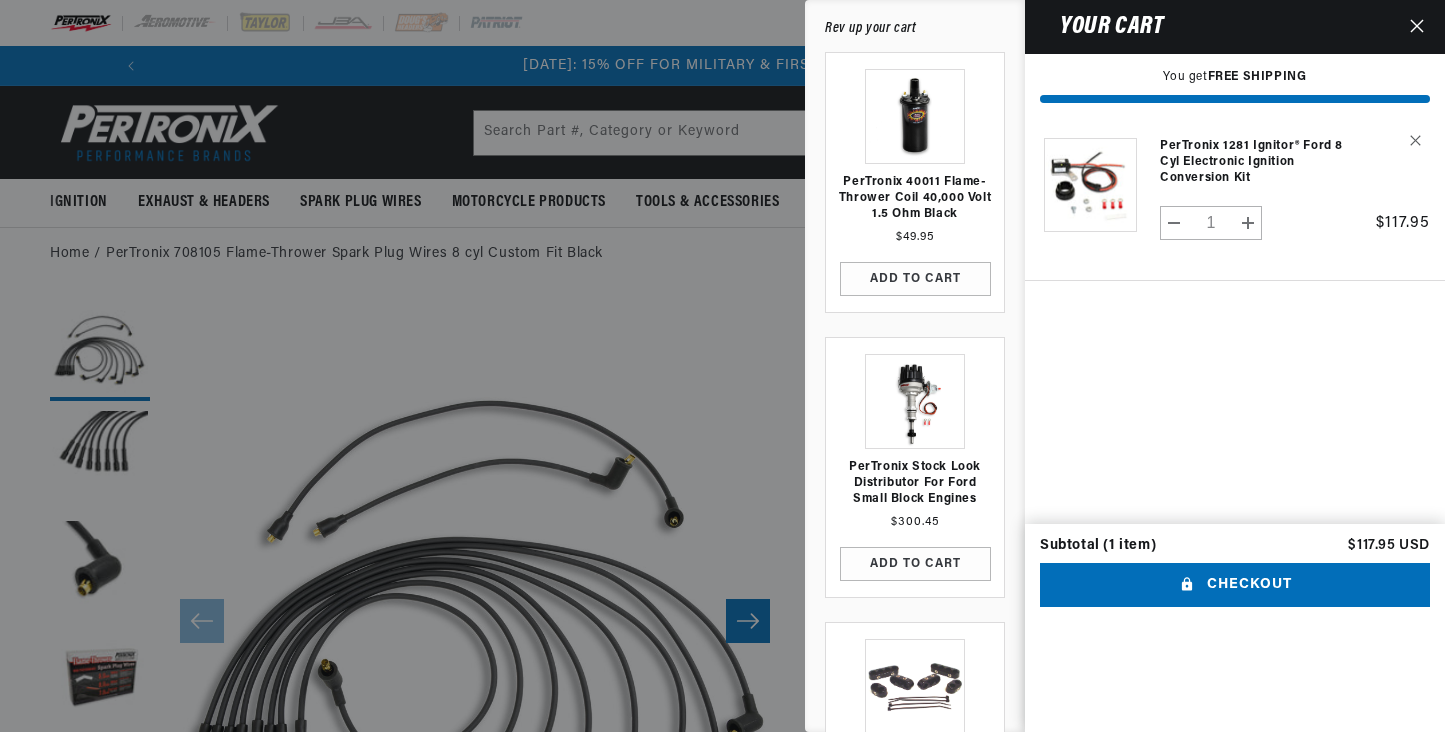 click on "Checkout" at bounding box center [1235, 585] 